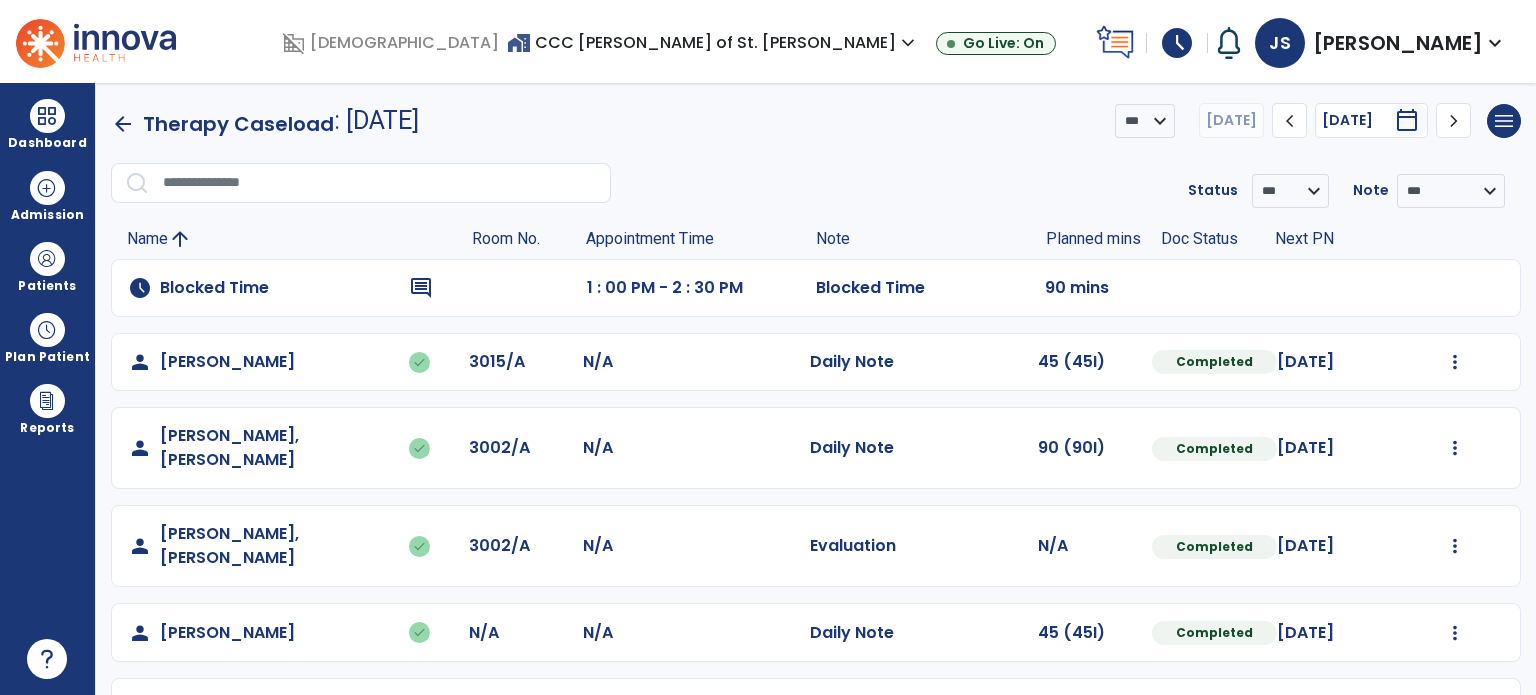 scroll, scrollTop: 0, scrollLeft: 0, axis: both 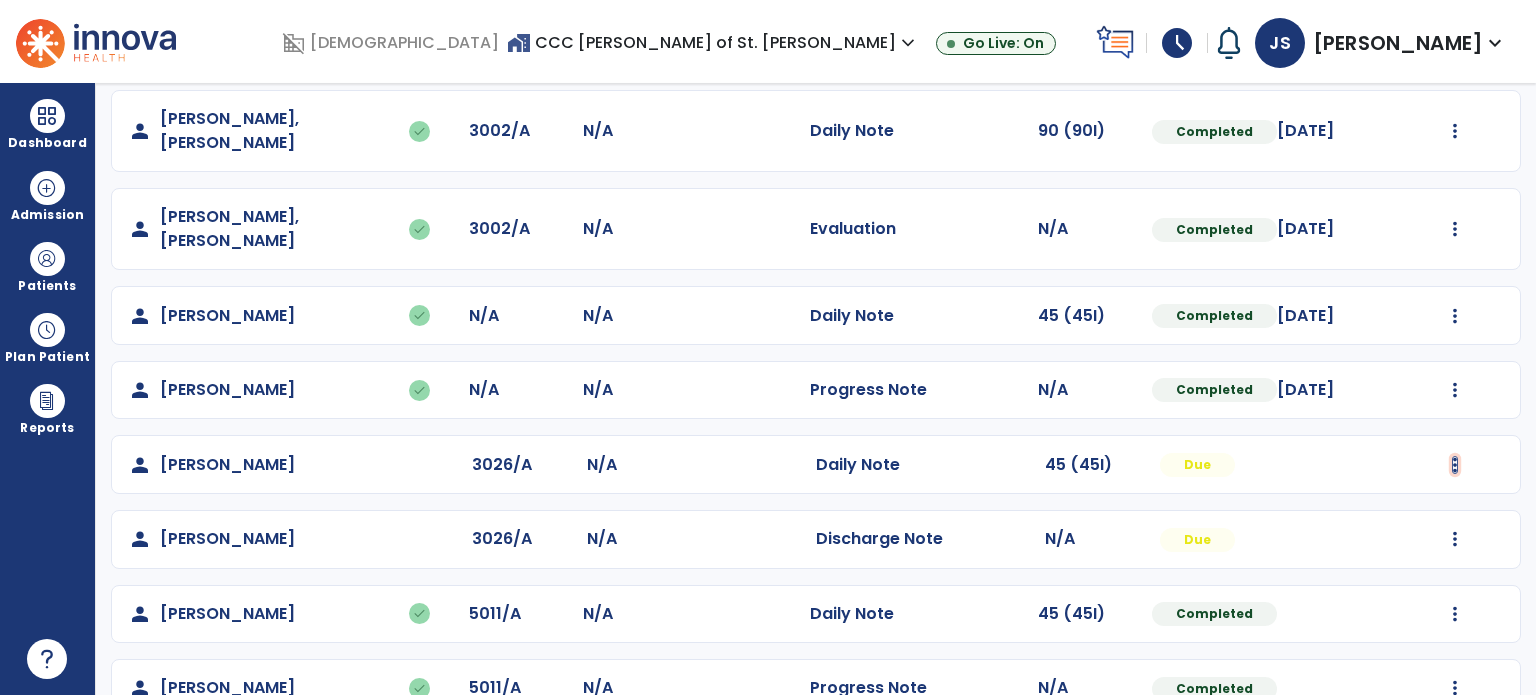 click at bounding box center [1455, 45] 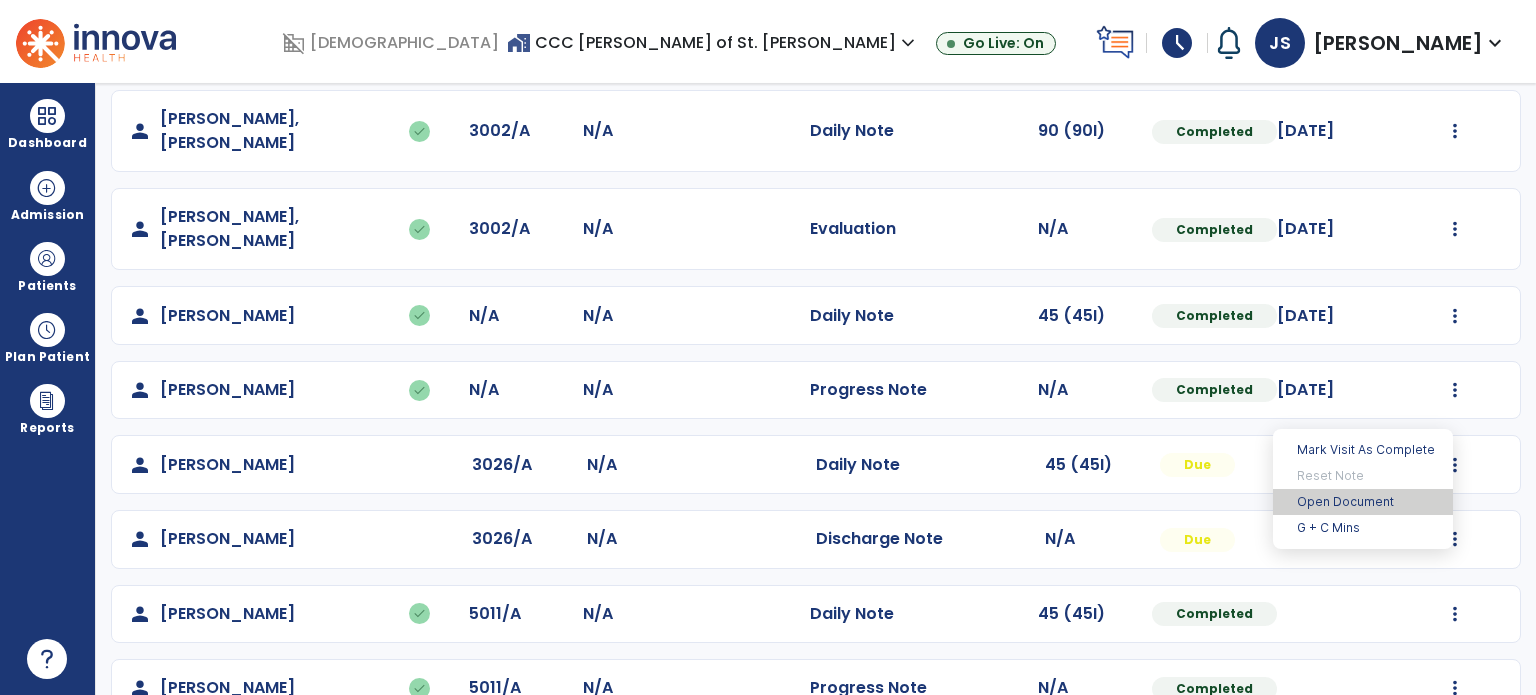 click on "Open Document" at bounding box center [1363, 502] 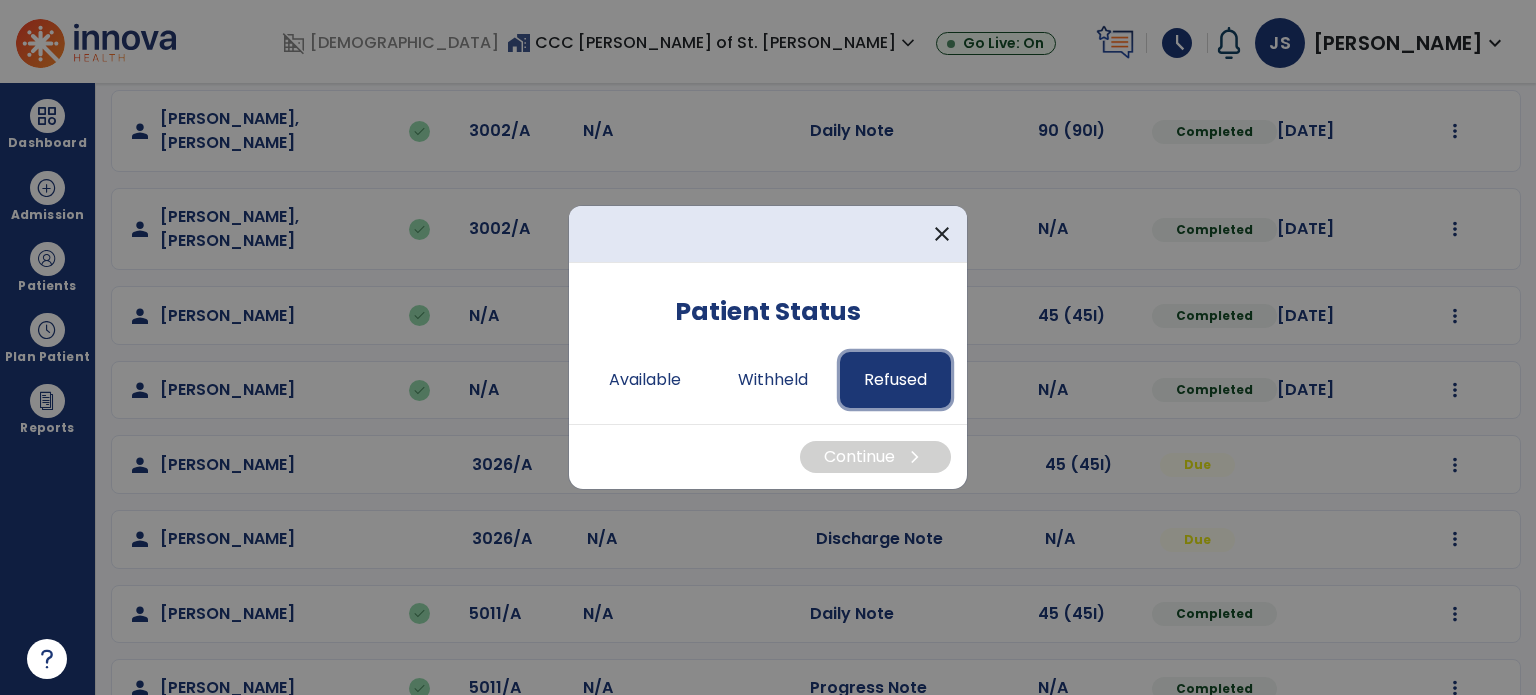 click on "Refused" at bounding box center (895, 380) 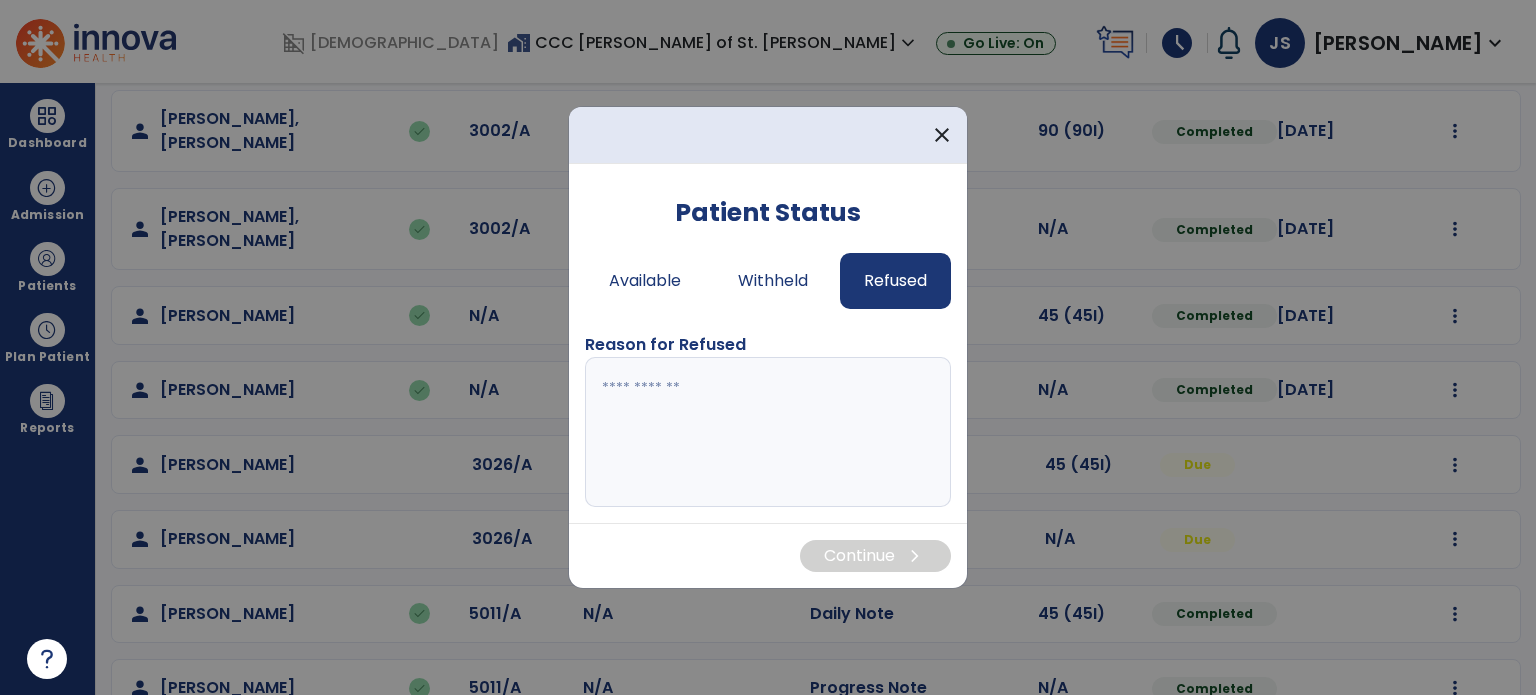 click at bounding box center [768, 432] 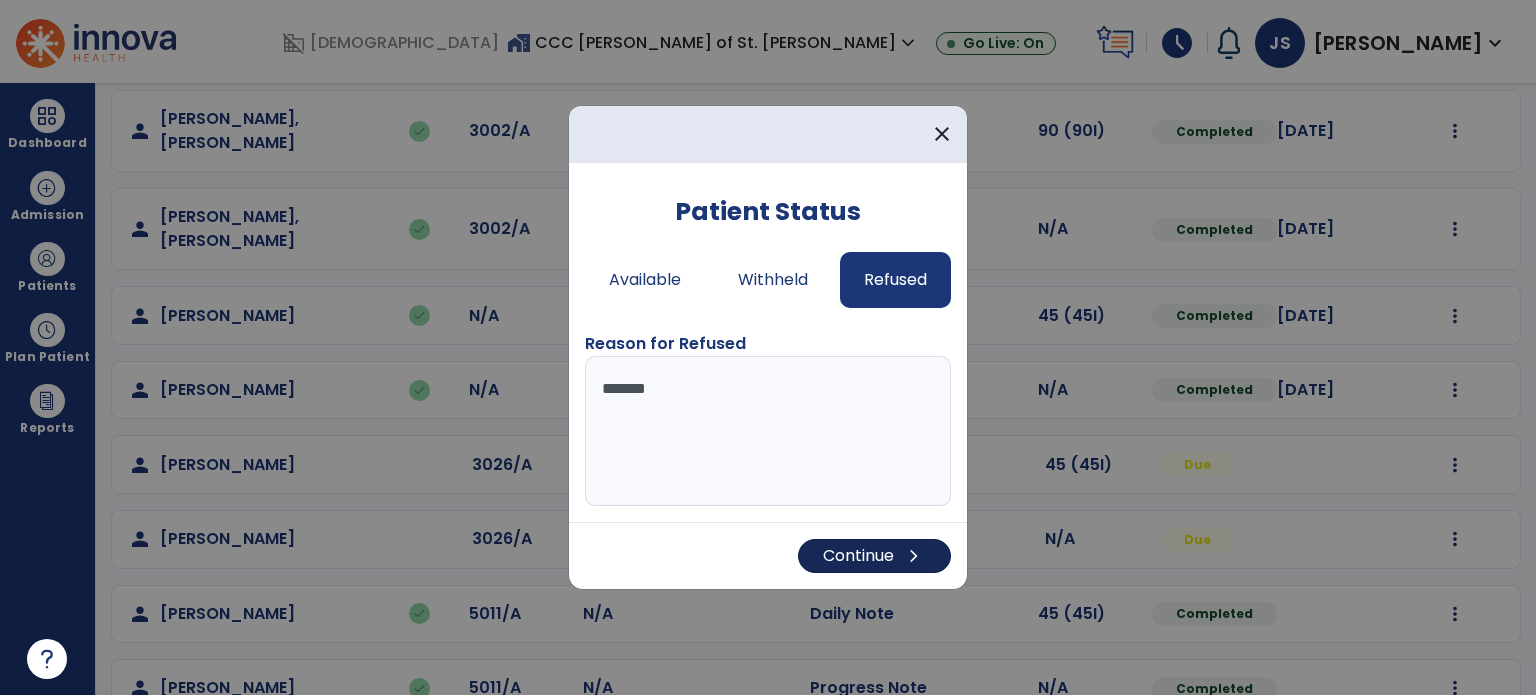 type on "*******" 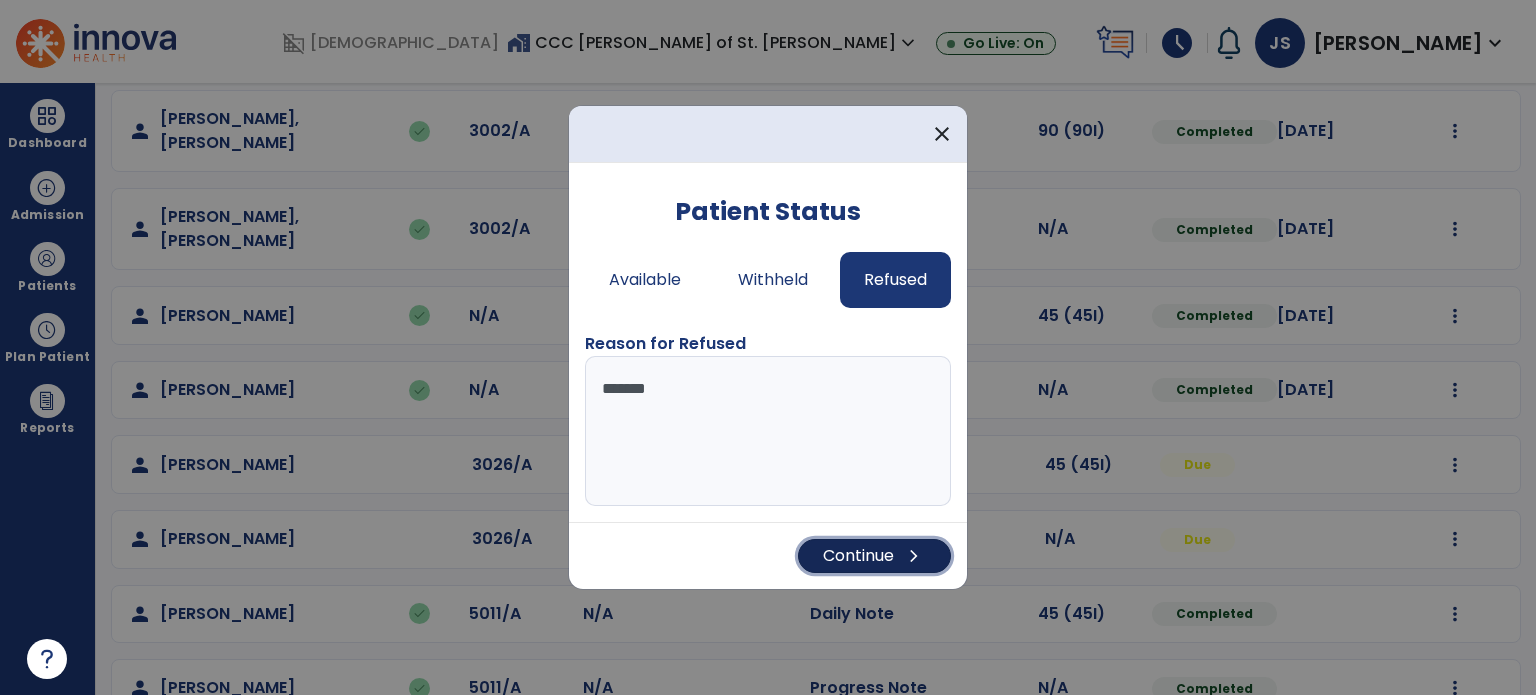 click on "Continue   chevron_right" at bounding box center [874, 556] 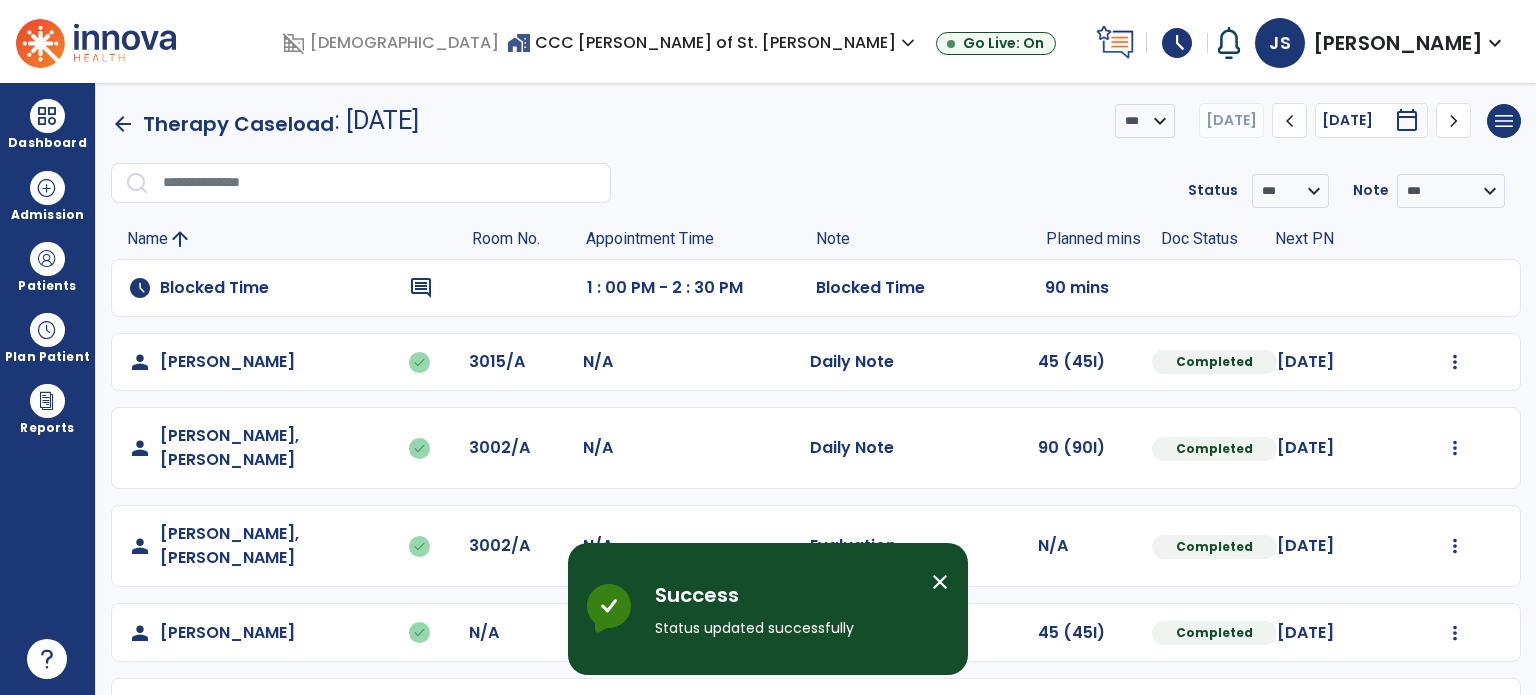 scroll, scrollTop: 317, scrollLeft: 0, axis: vertical 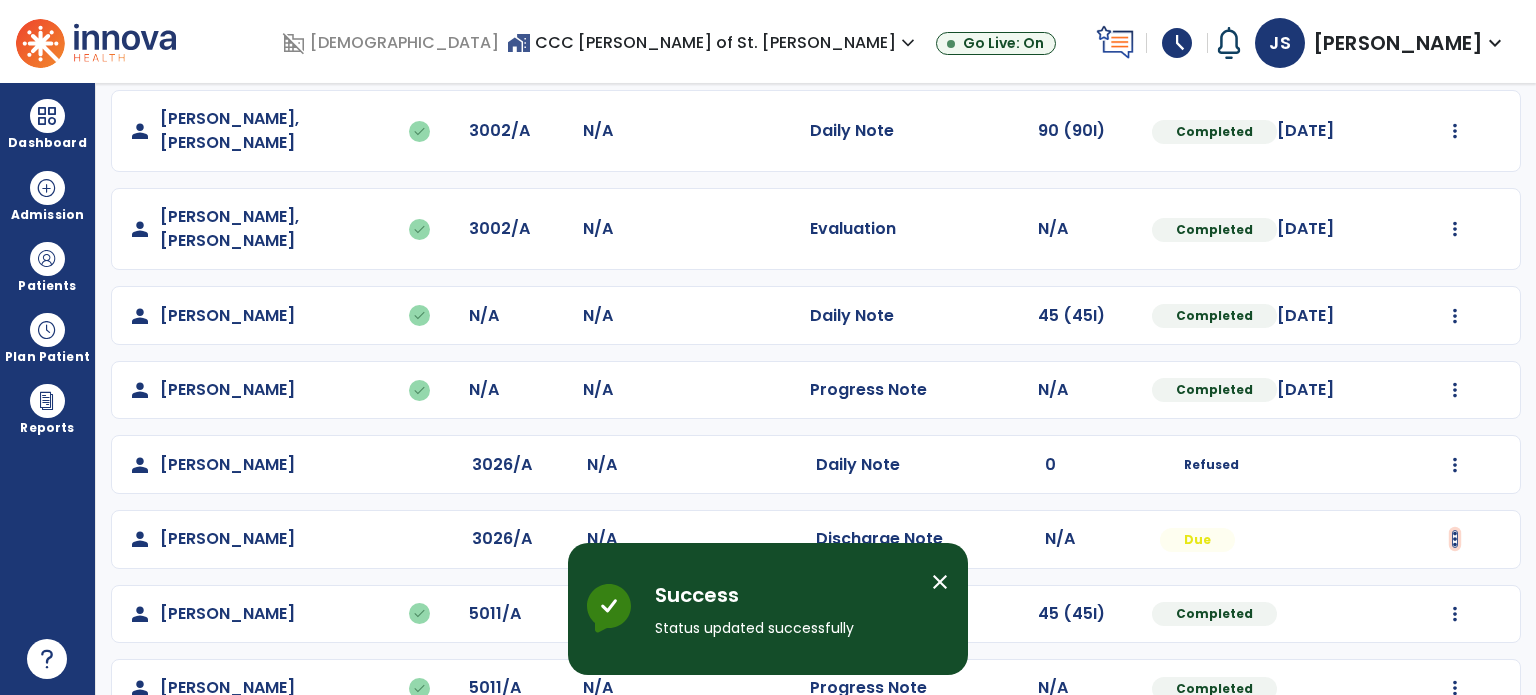 click at bounding box center [1455, 45] 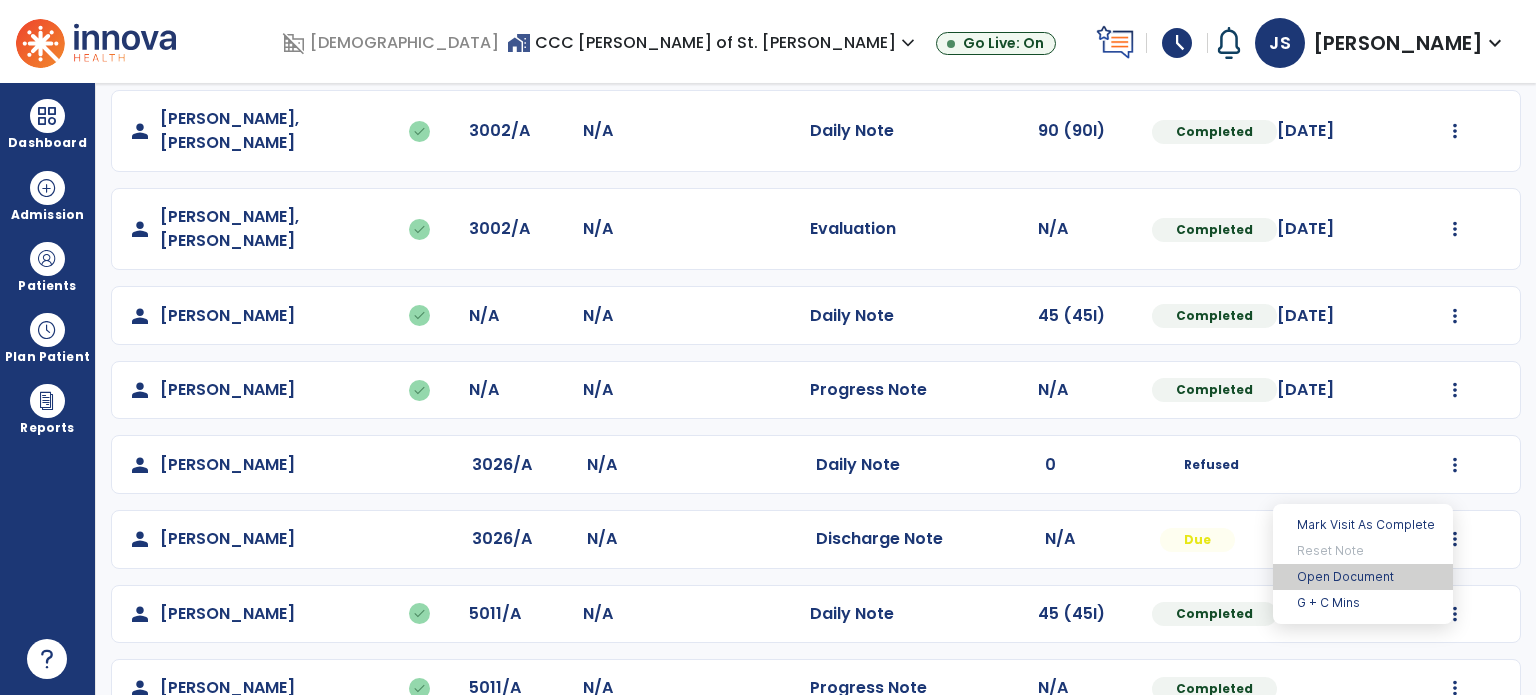 click on "Open Document" at bounding box center (1363, 577) 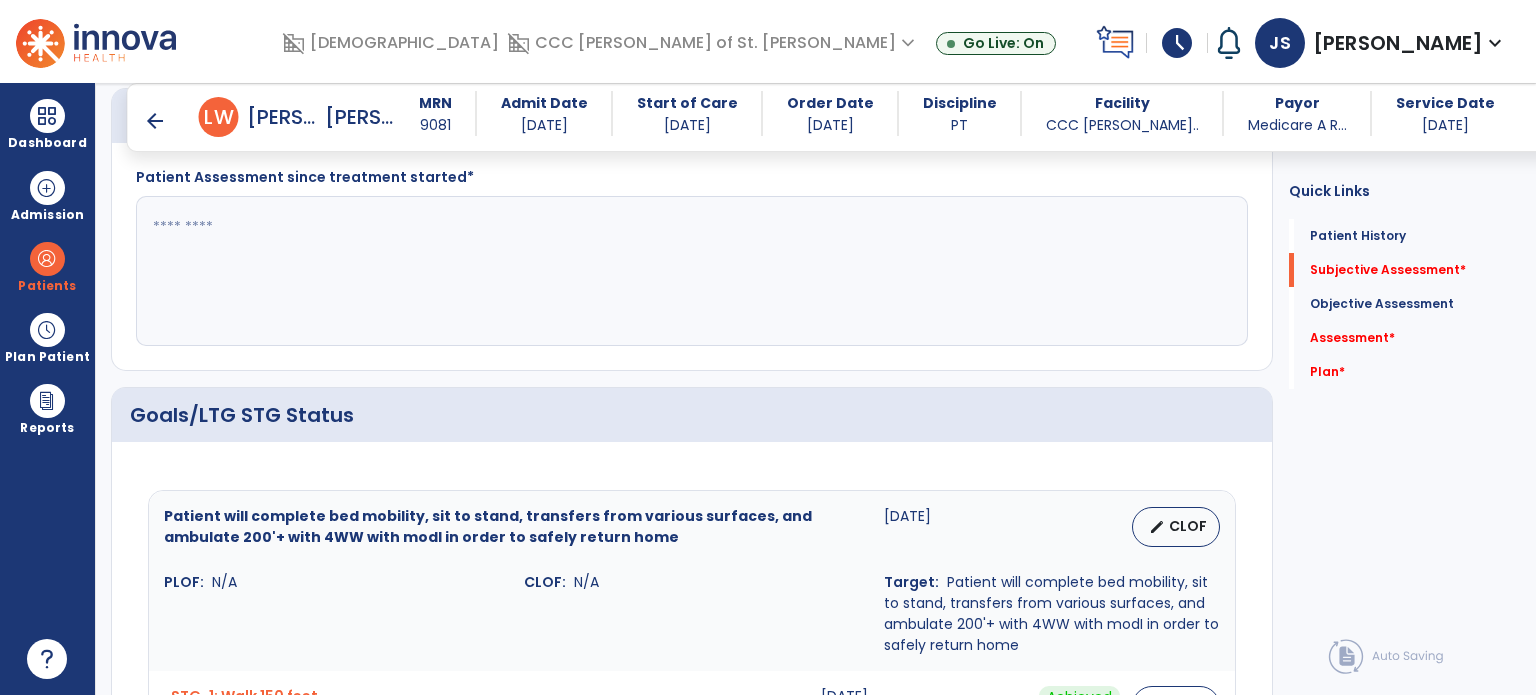 scroll, scrollTop: 464, scrollLeft: 0, axis: vertical 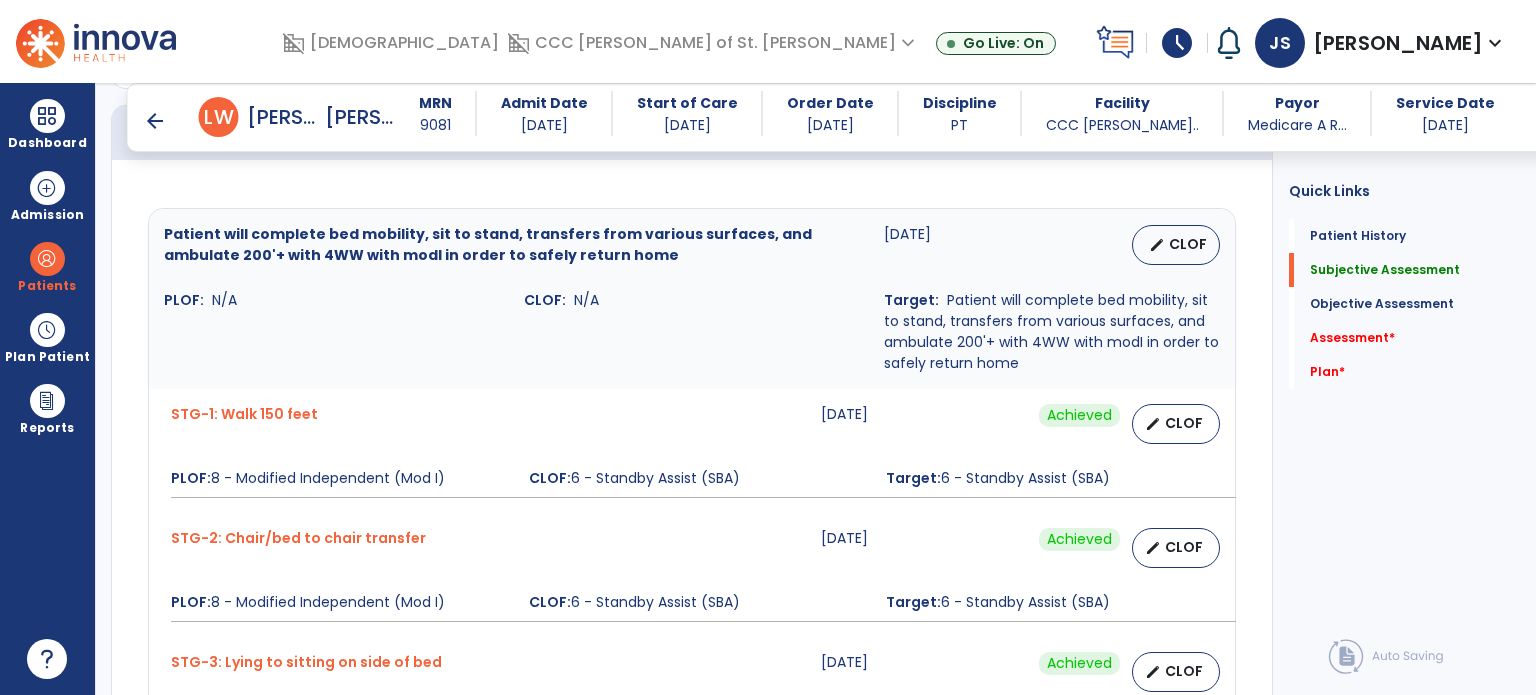 type on "**********" 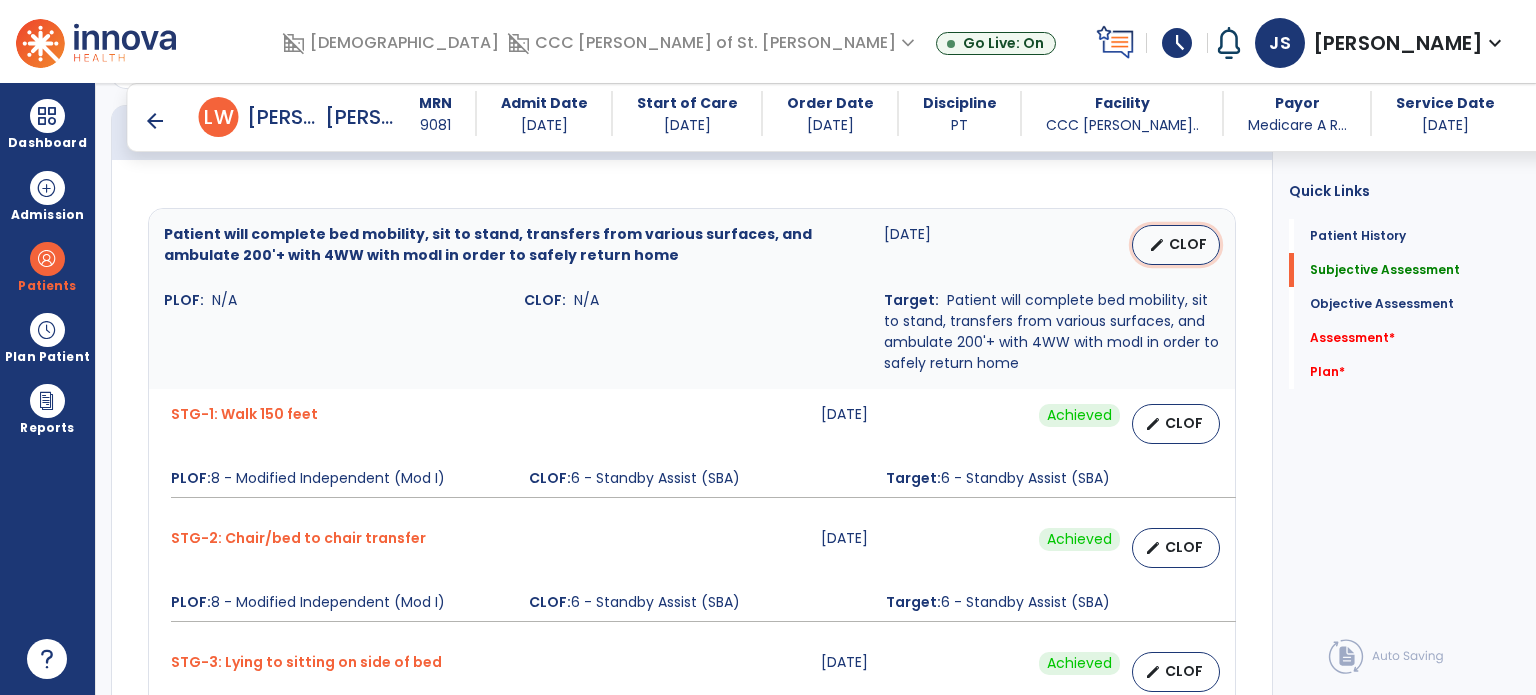 click on "edit" at bounding box center (1157, 245) 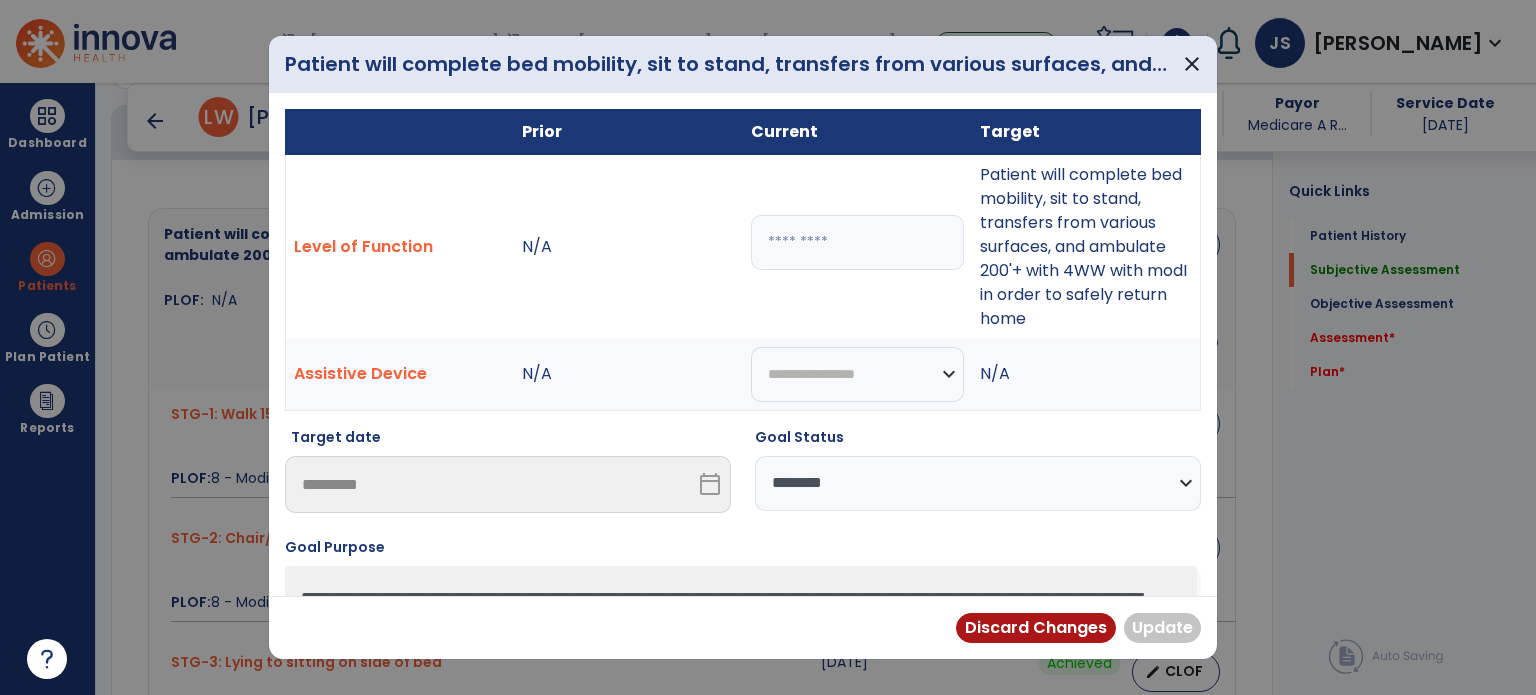 click on "**********" at bounding box center (978, 483) 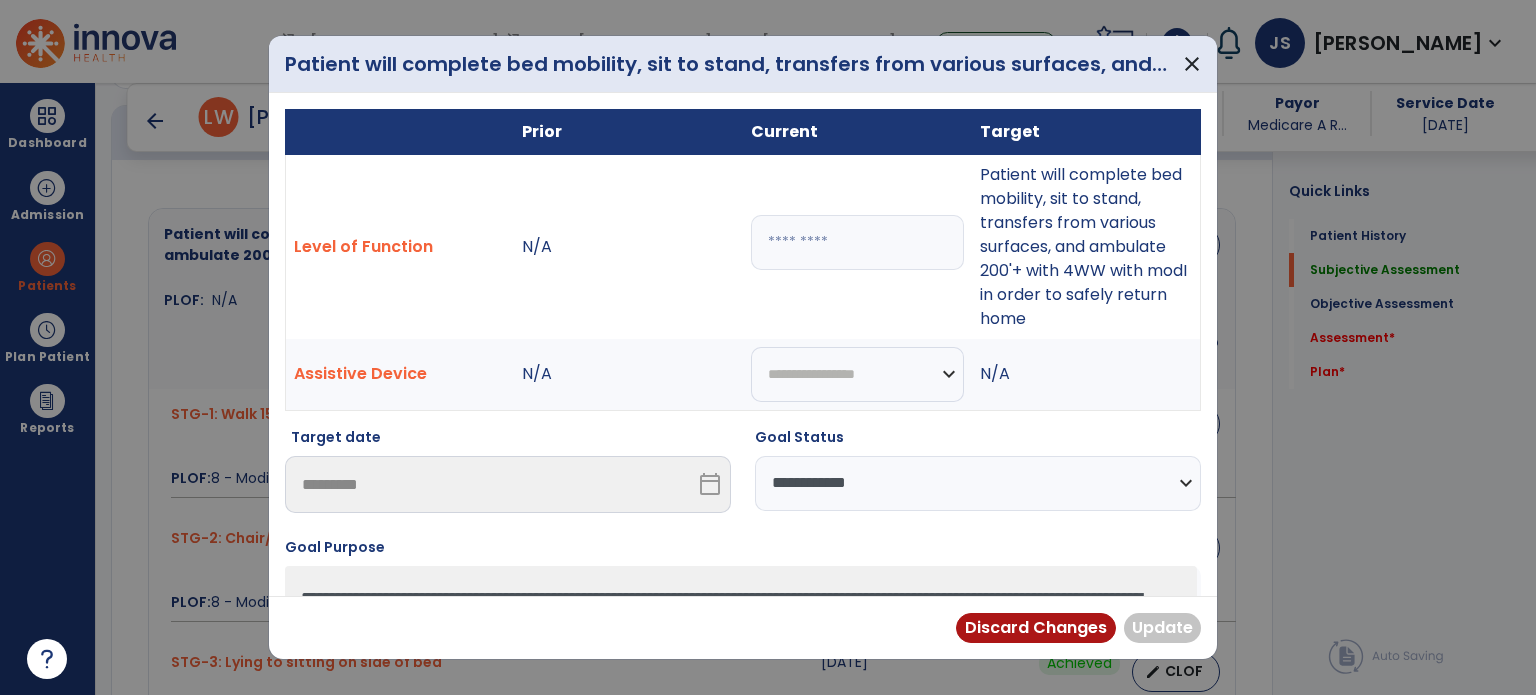 click on "**********" at bounding box center [978, 483] 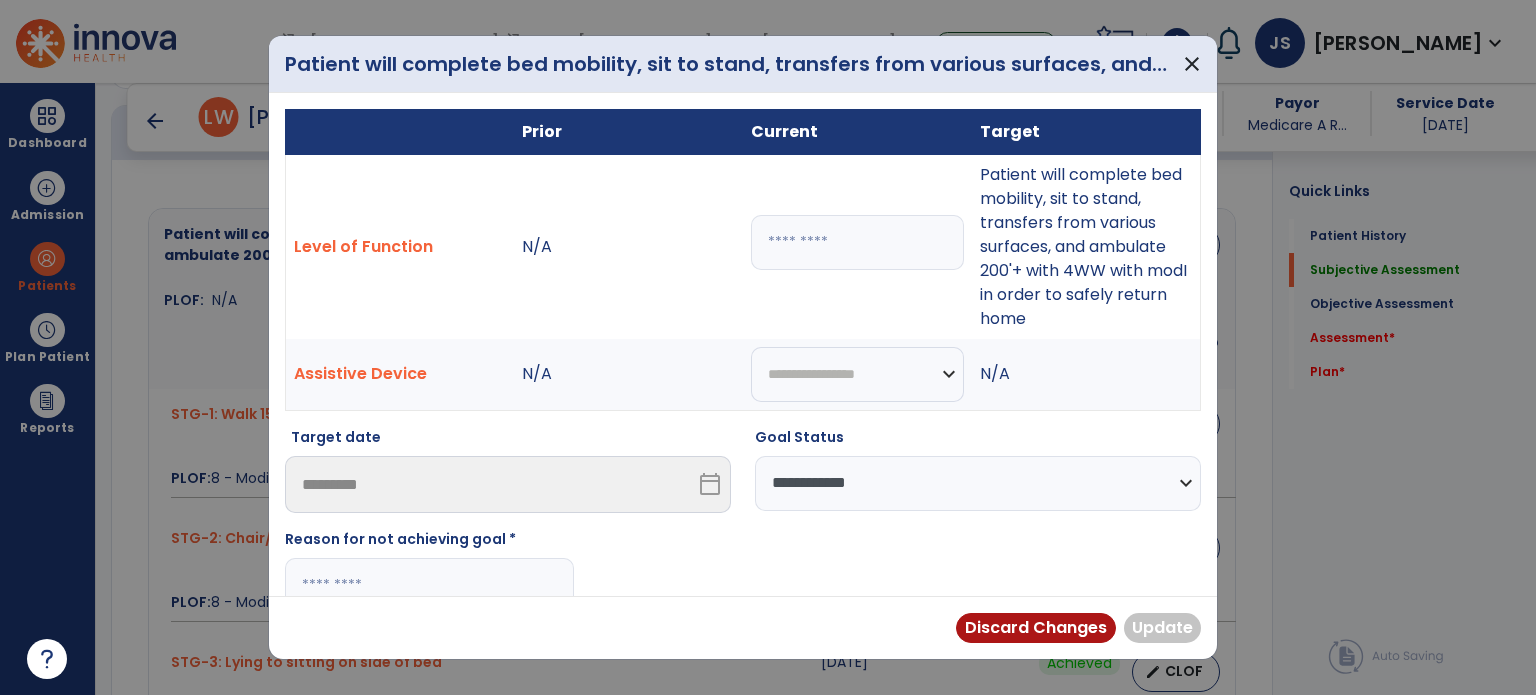 click at bounding box center [429, 585] 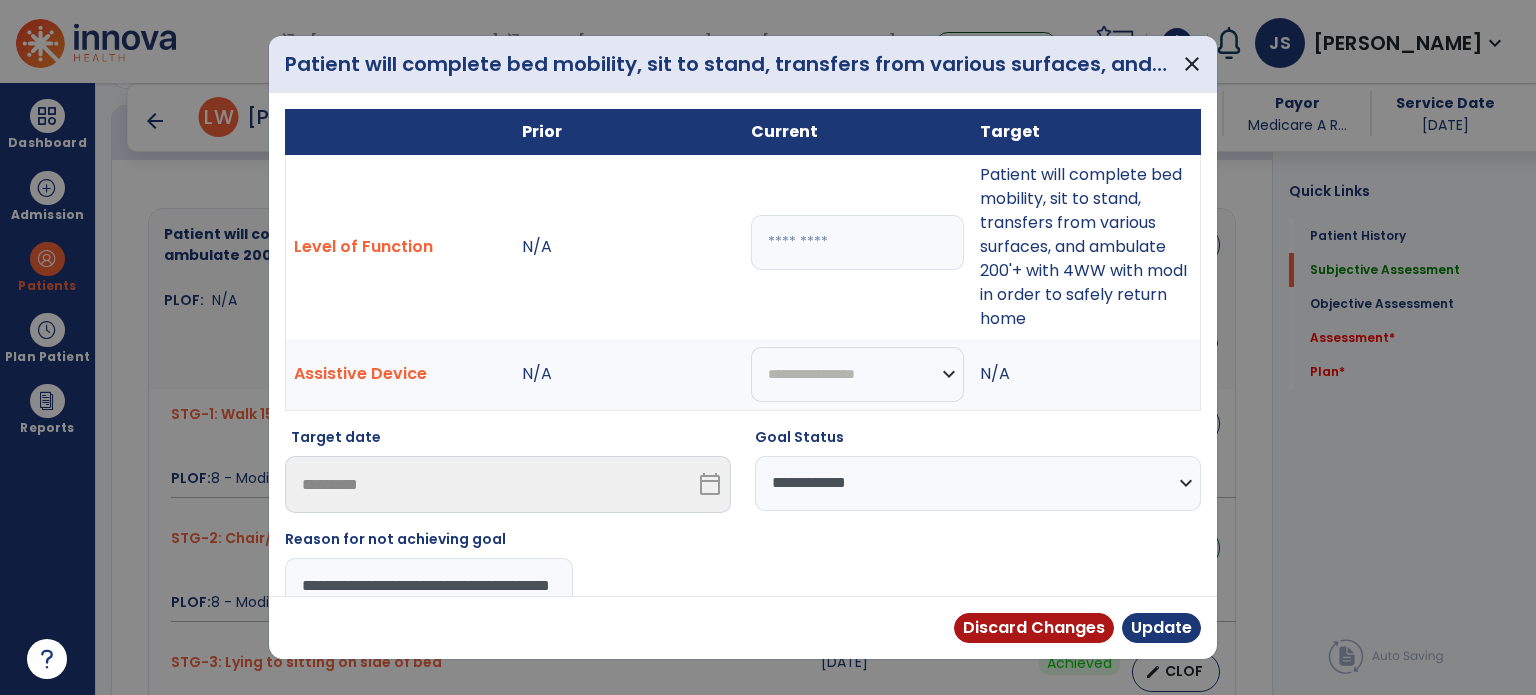 scroll, scrollTop: 0, scrollLeft: 76, axis: horizontal 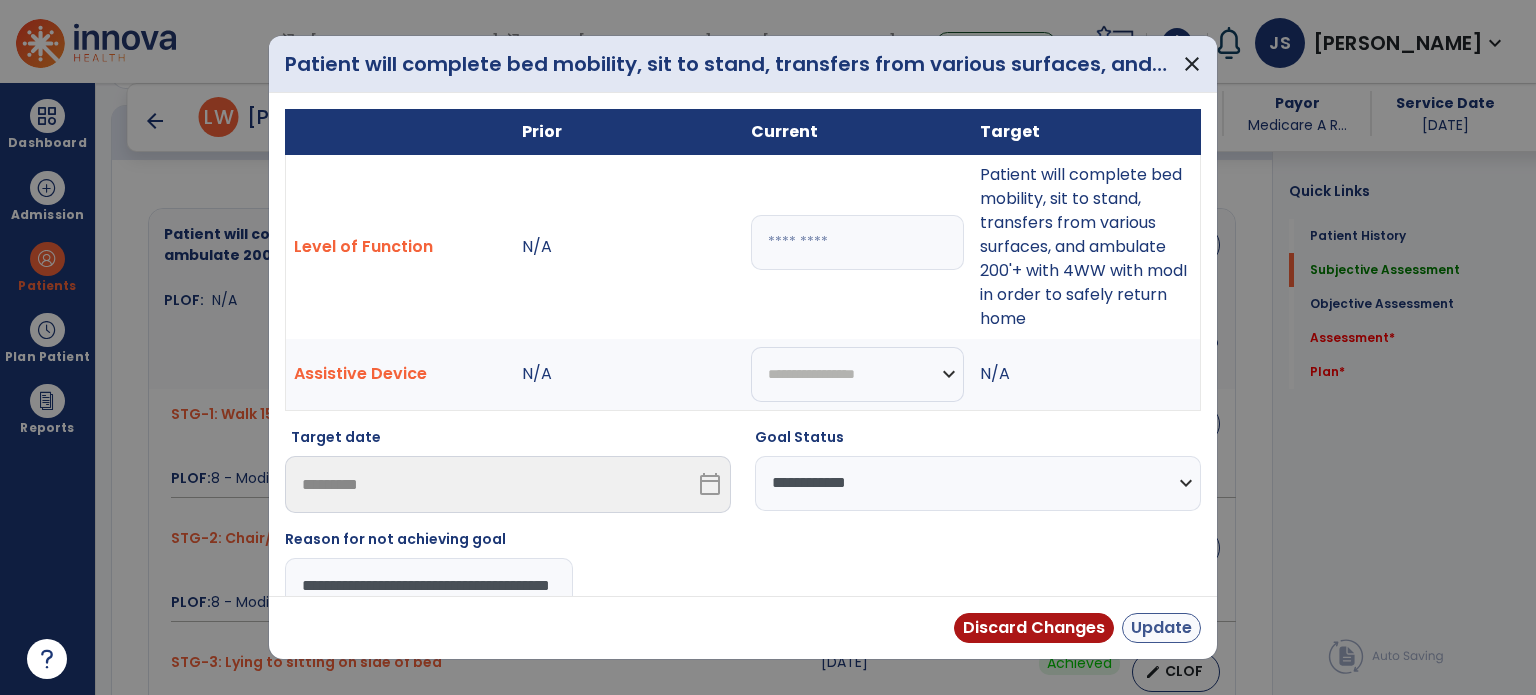 type on "**********" 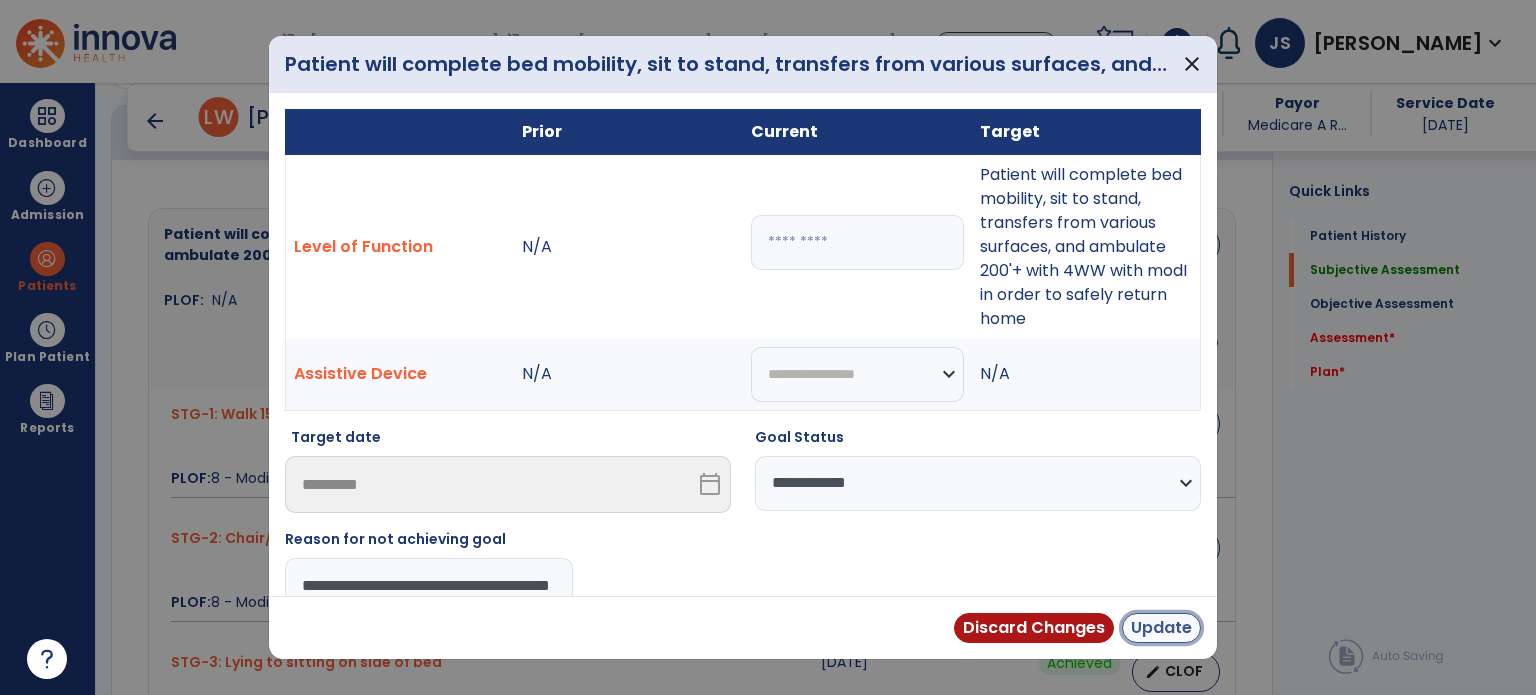 click on "Update" at bounding box center [1161, 628] 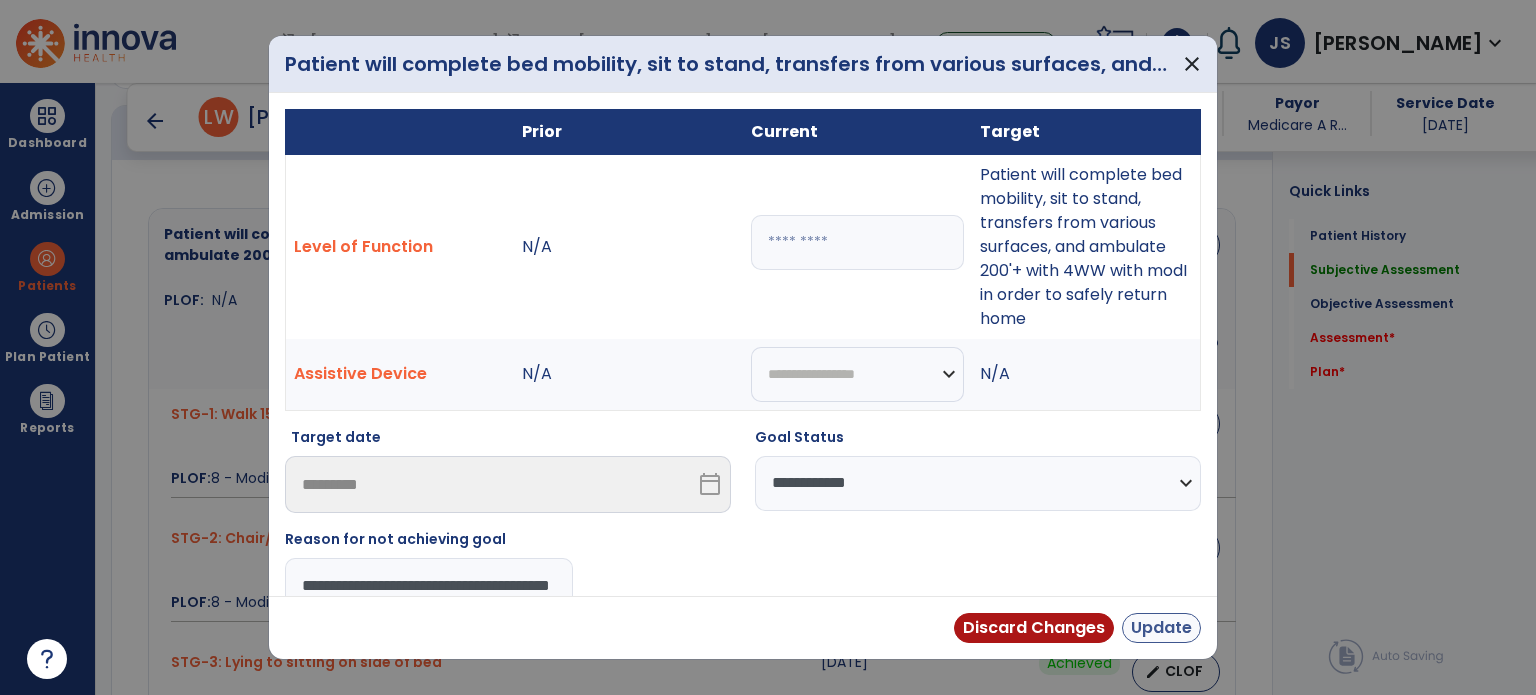 scroll, scrollTop: 0, scrollLeft: 0, axis: both 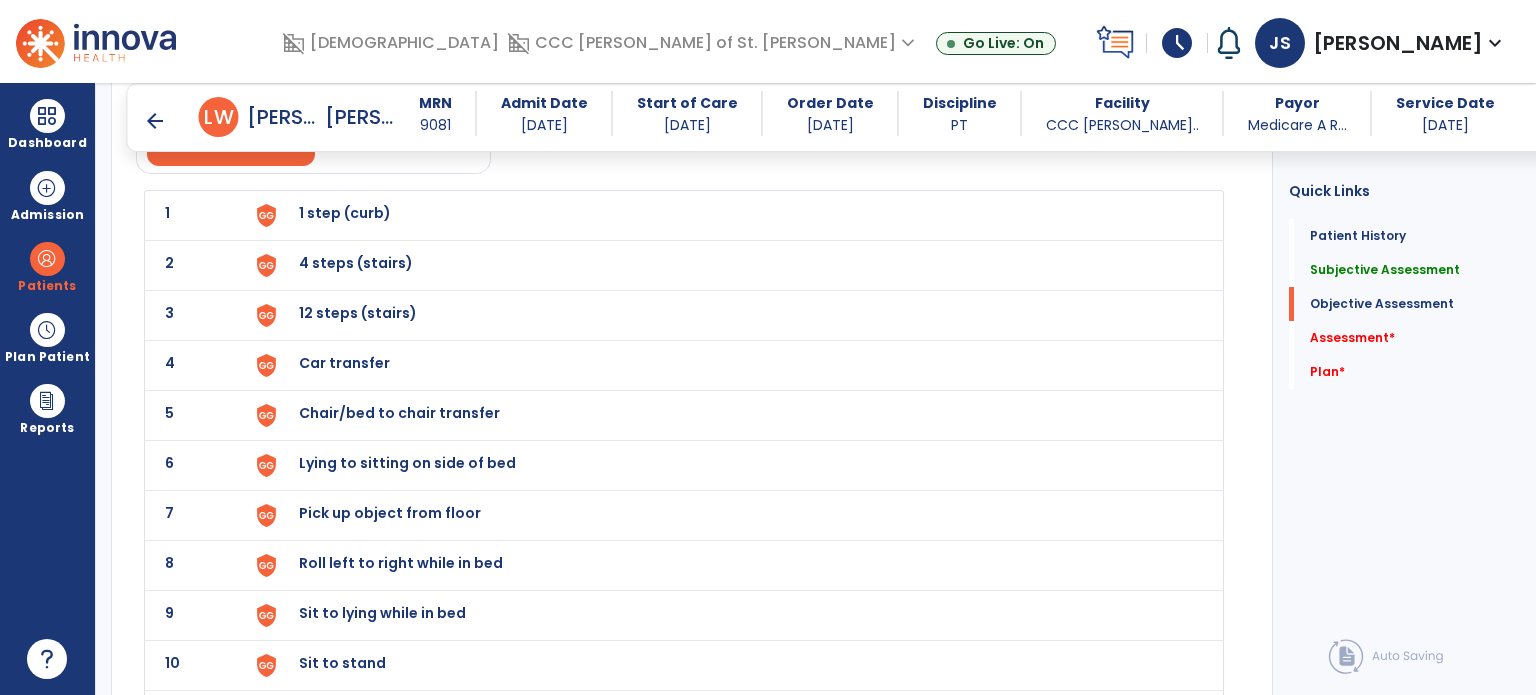 click on "1 step (curb)" at bounding box center [728, 215] 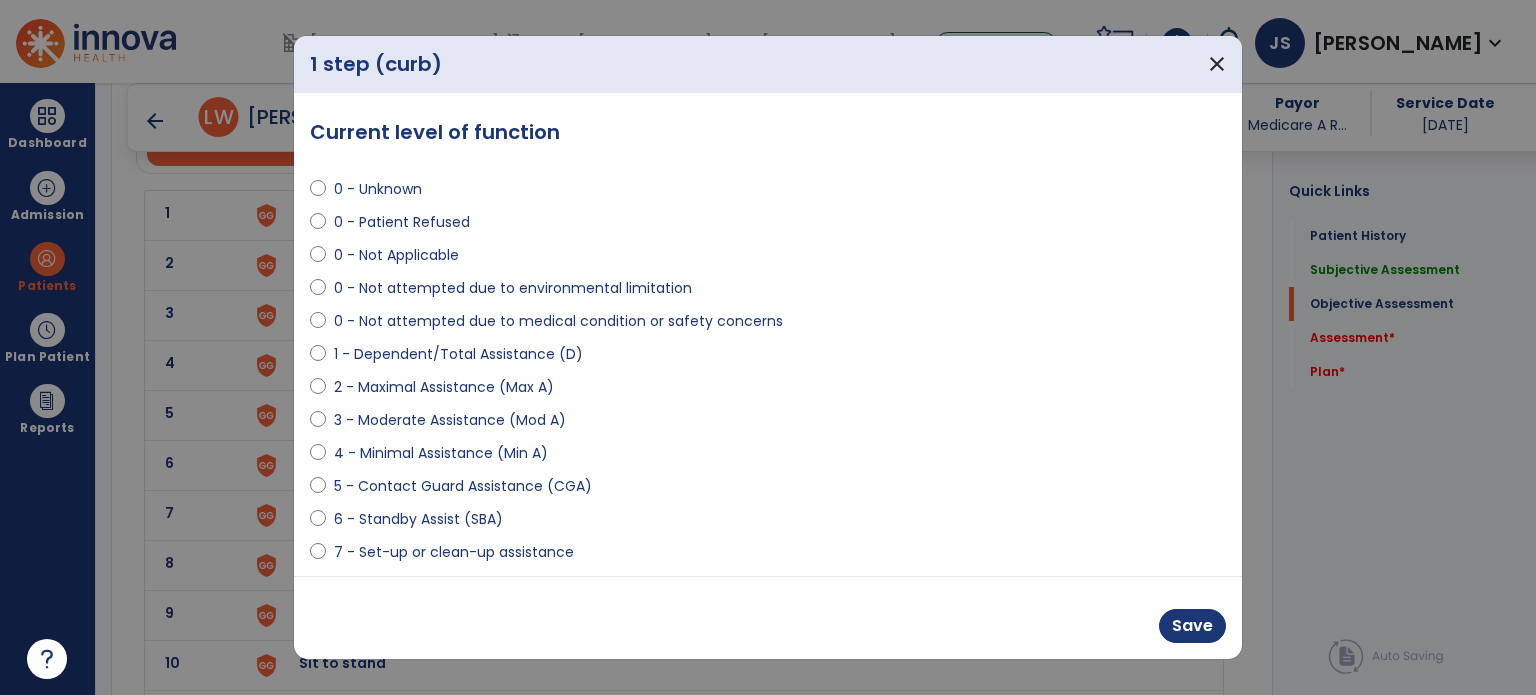click on "0 - Not Applicable" at bounding box center (396, 255) 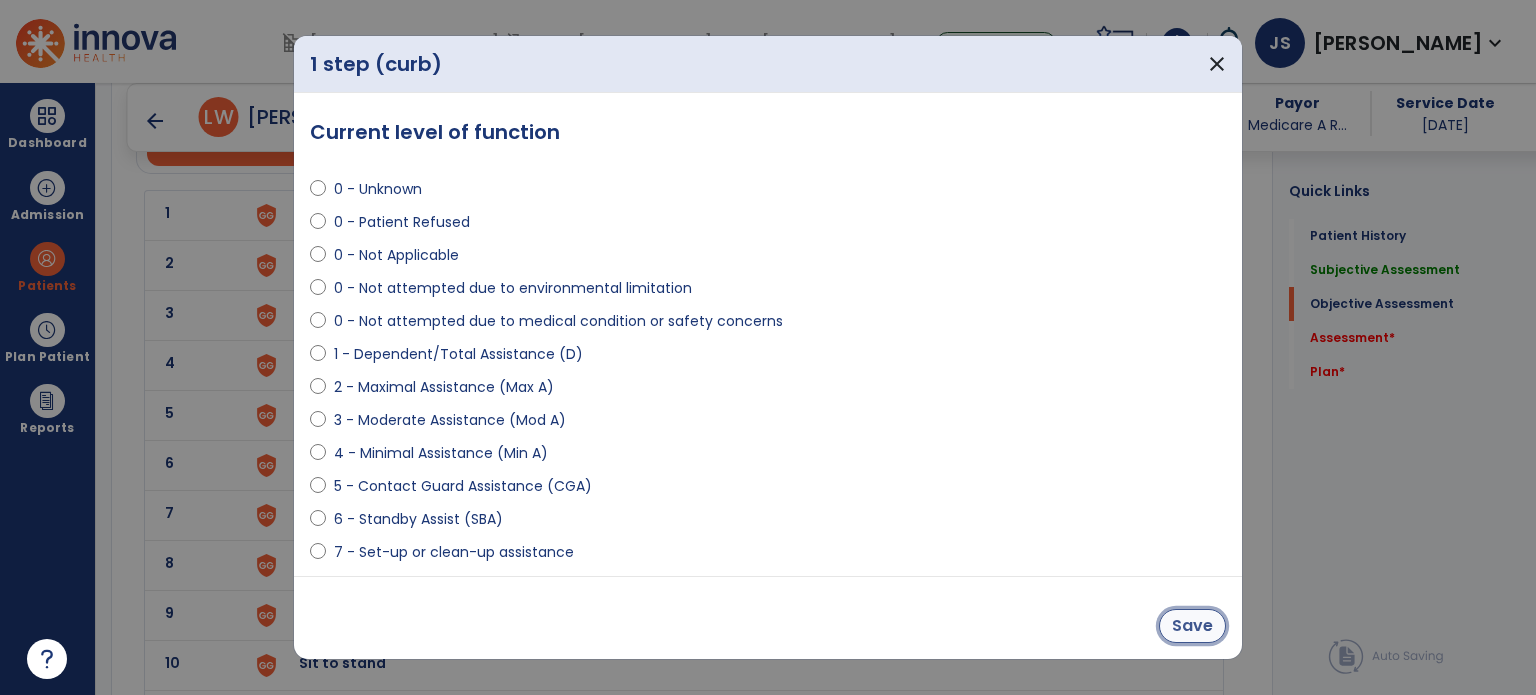click on "Save" at bounding box center [1192, 626] 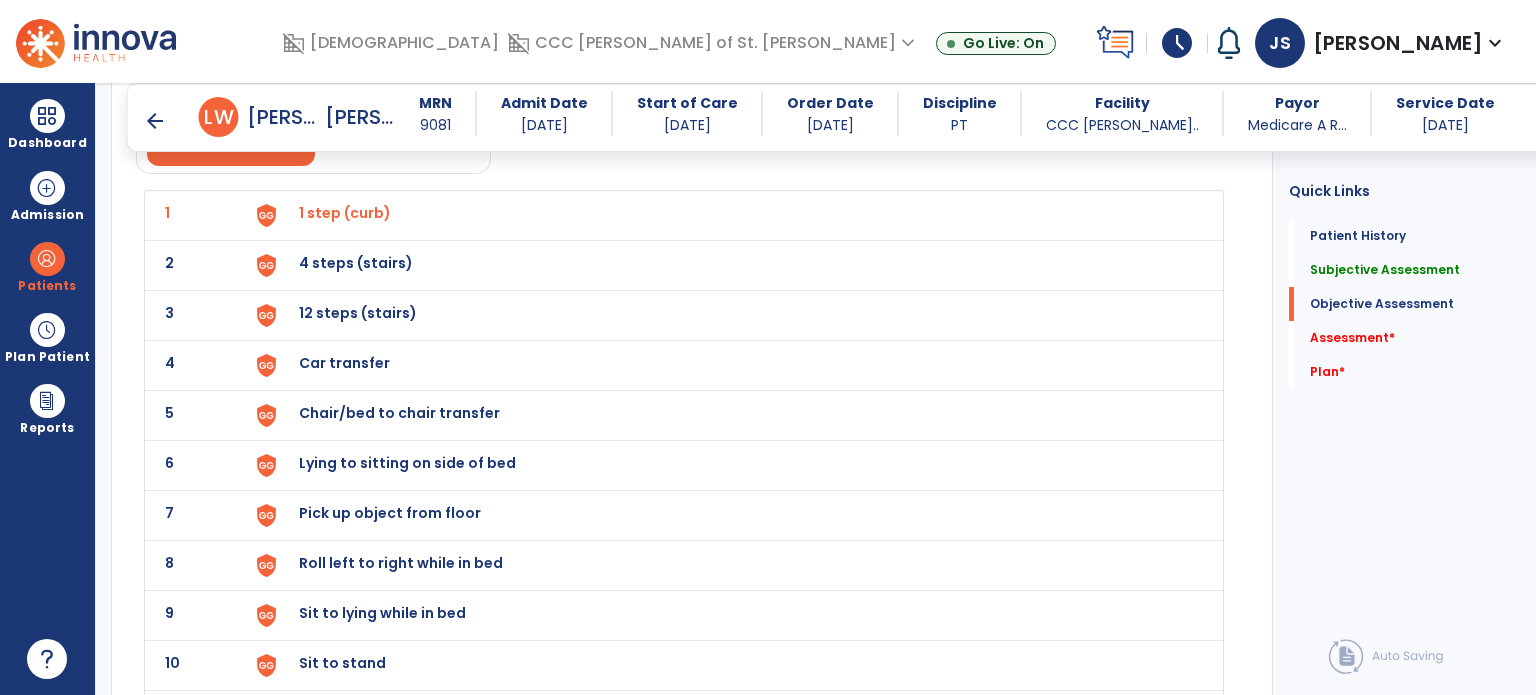 click on "4 steps (stairs)" at bounding box center (728, 215) 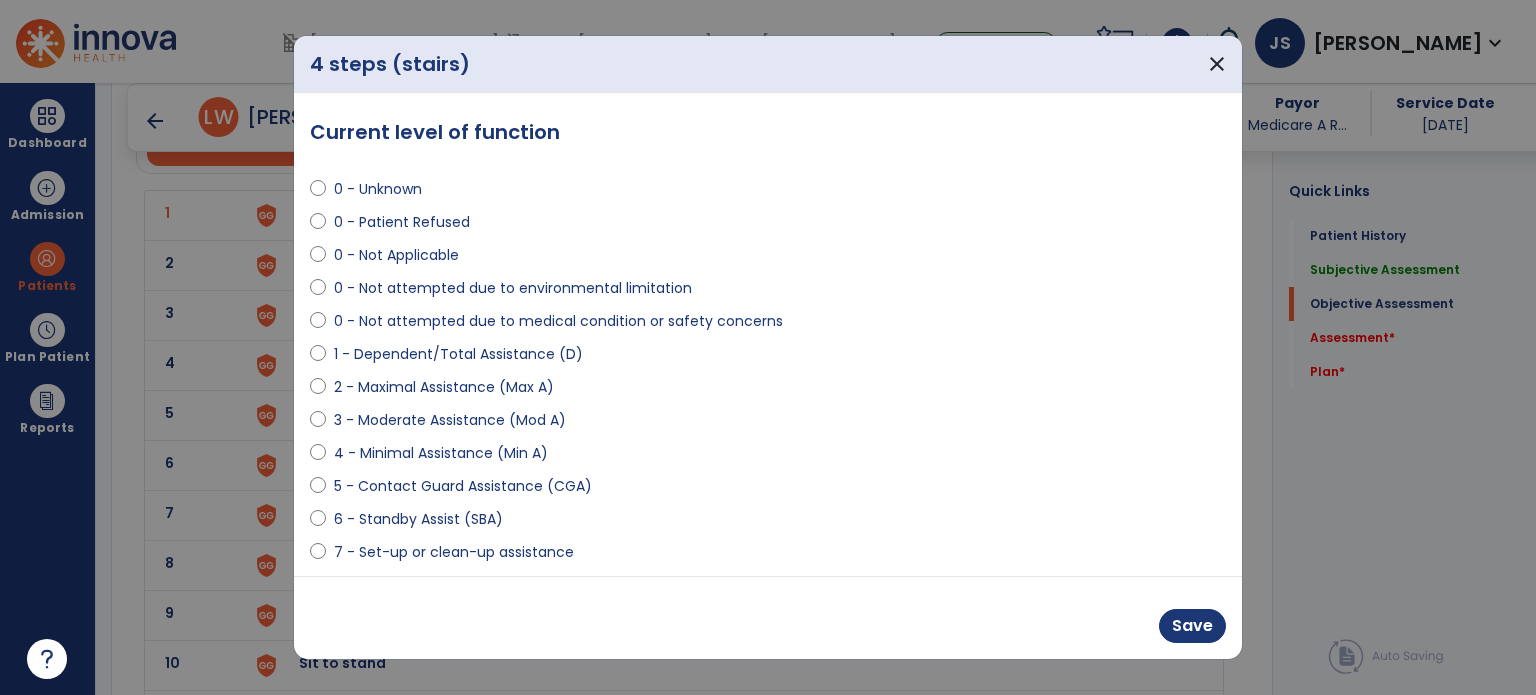 click on "0 - Not Applicable" at bounding box center (396, 255) 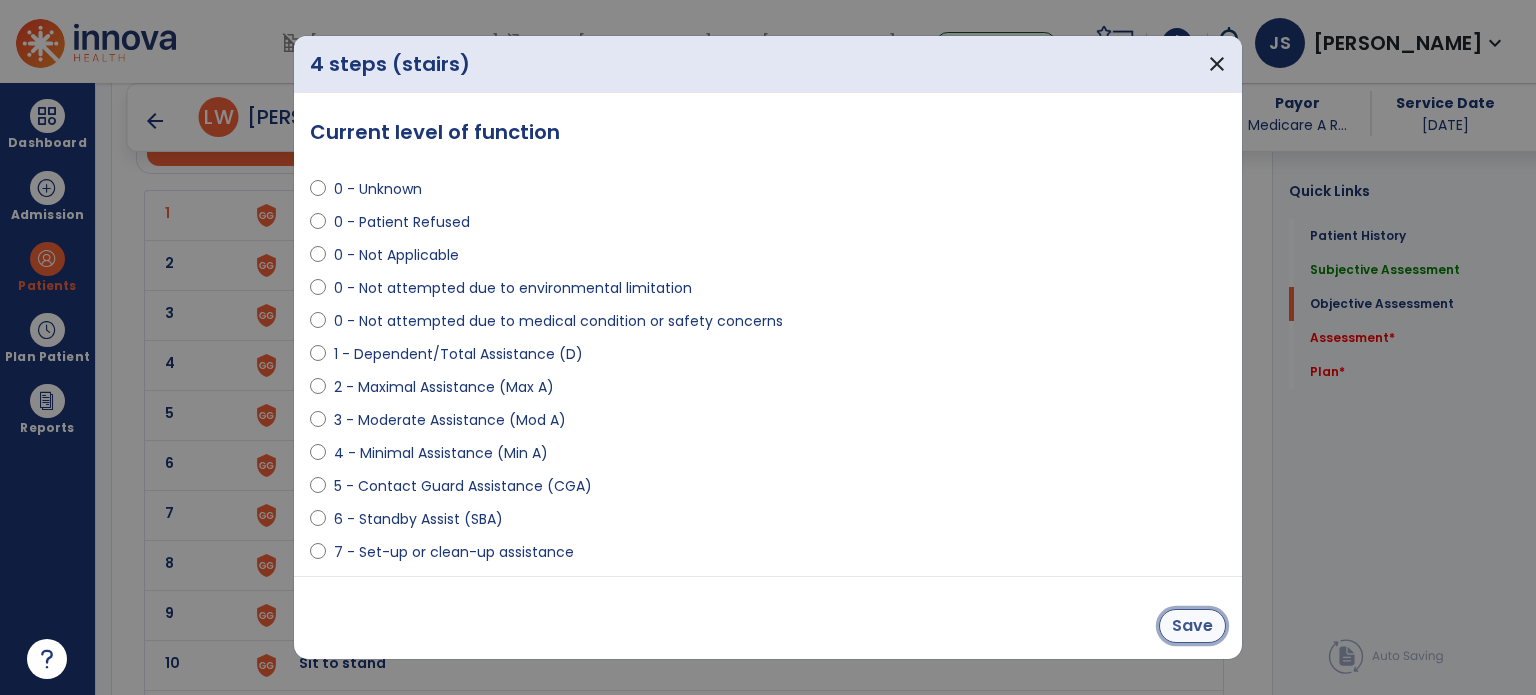 click on "Save" at bounding box center (1192, 626) 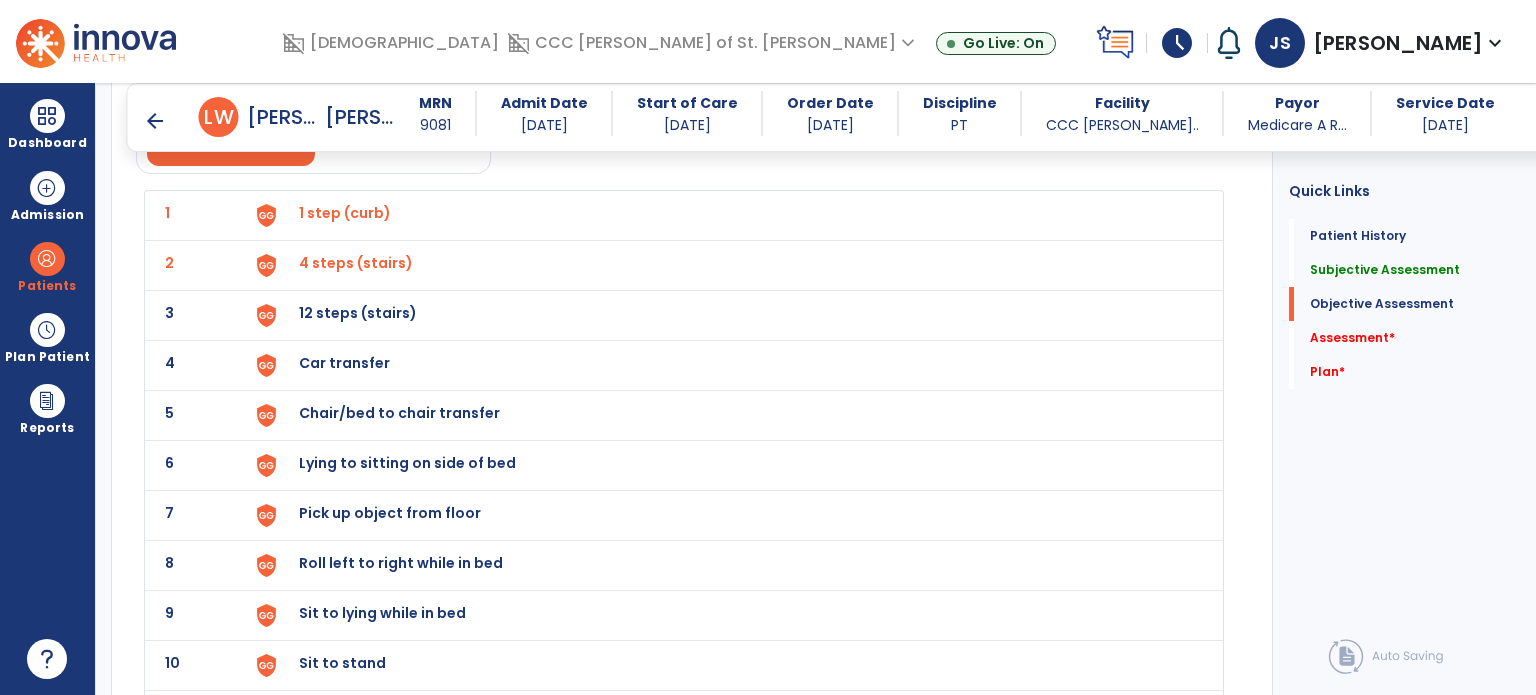 click on "3 12 steps (stairs)" 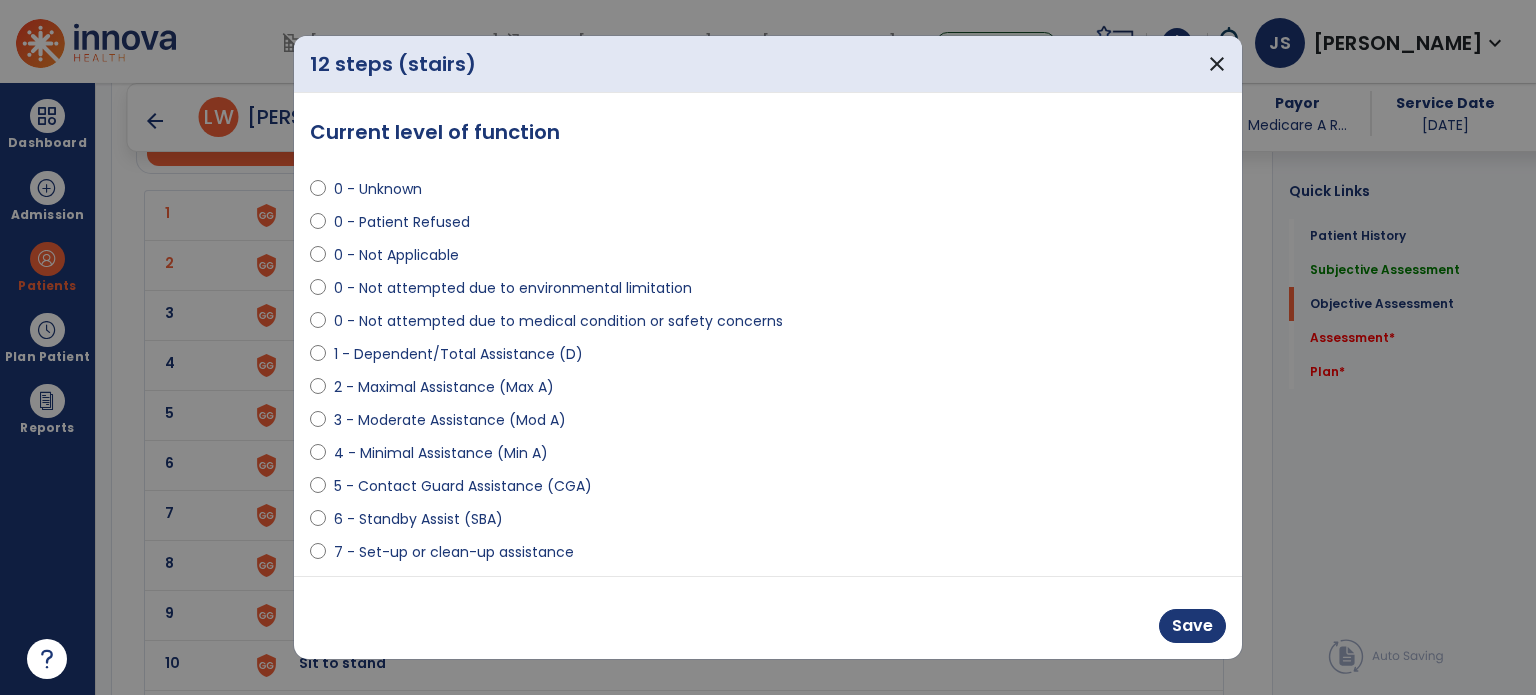 click on "0 - Not Applicable" at bounding box center (396, 255) 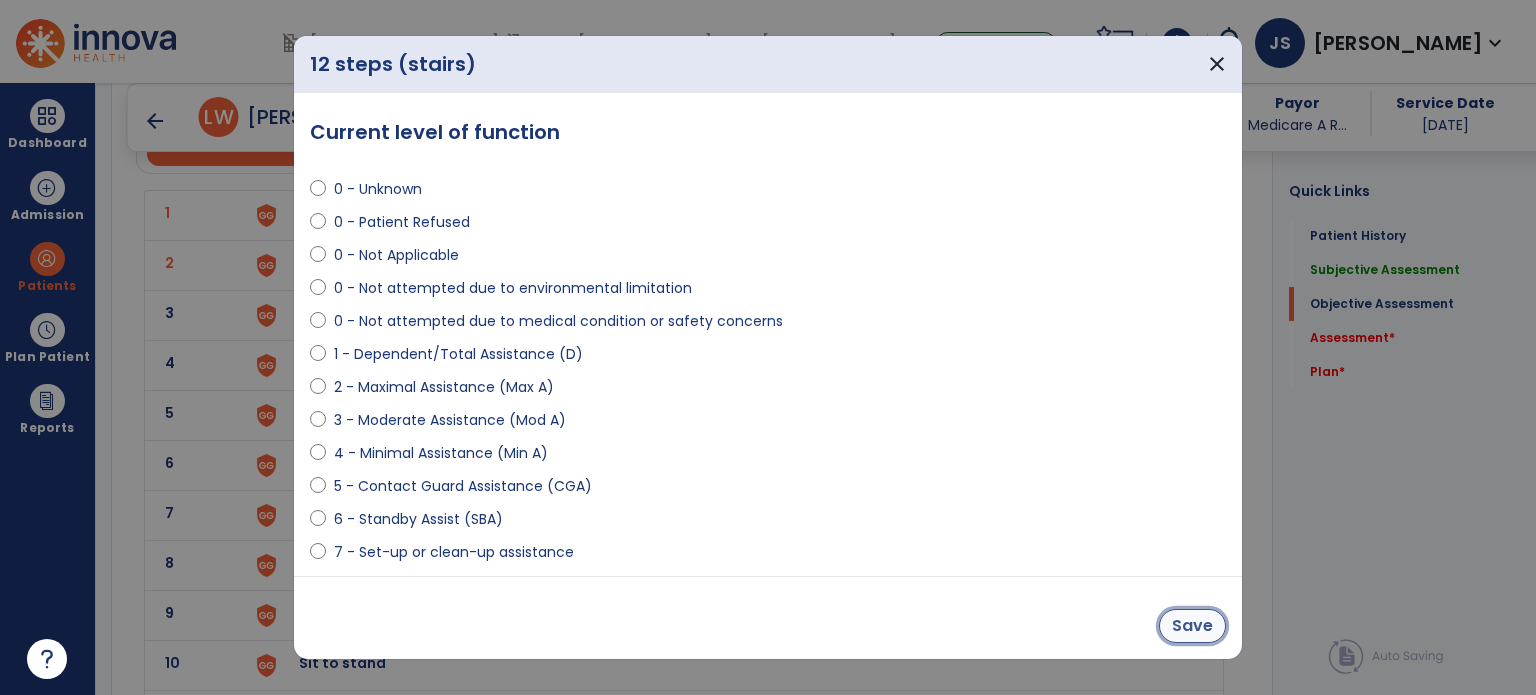 click on "Save" at bounding box center [1192, 626] 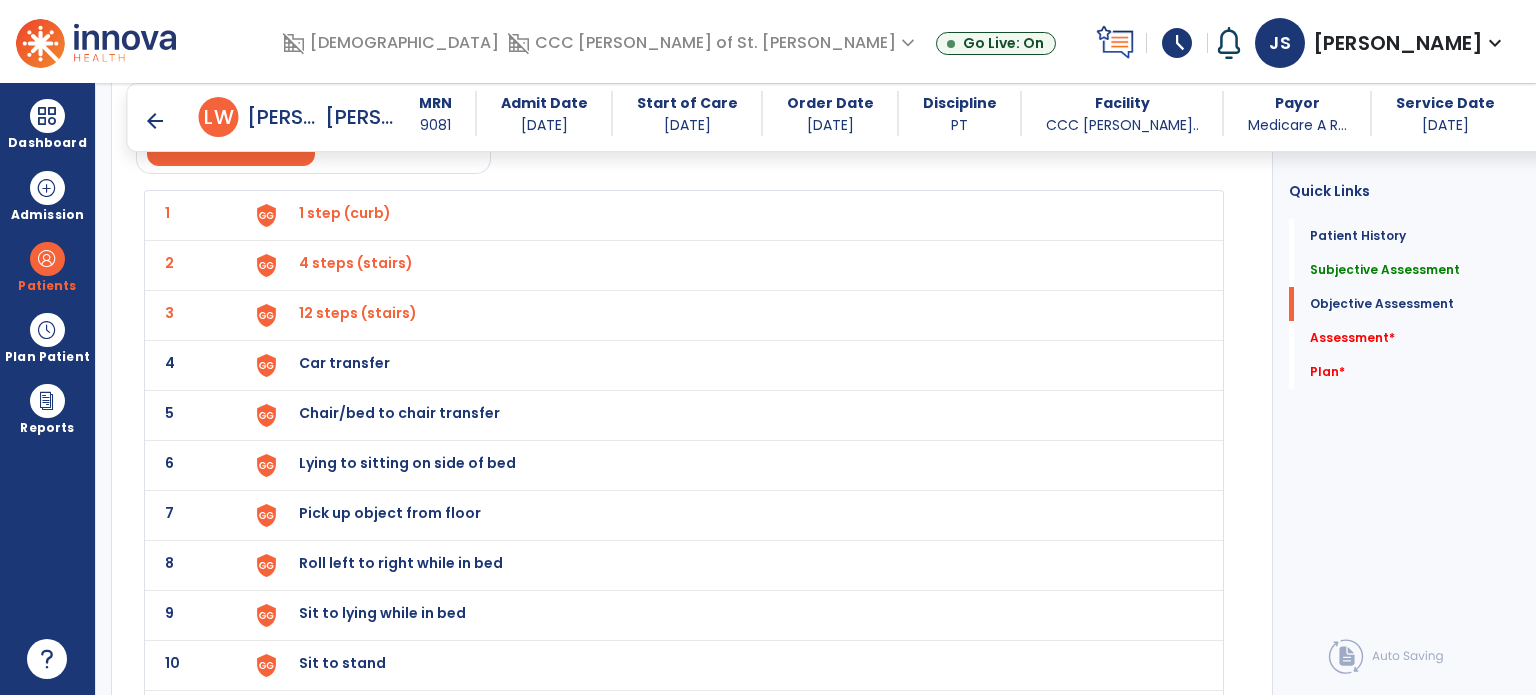 click on "Car transfer" at bounding box center (345, 213) 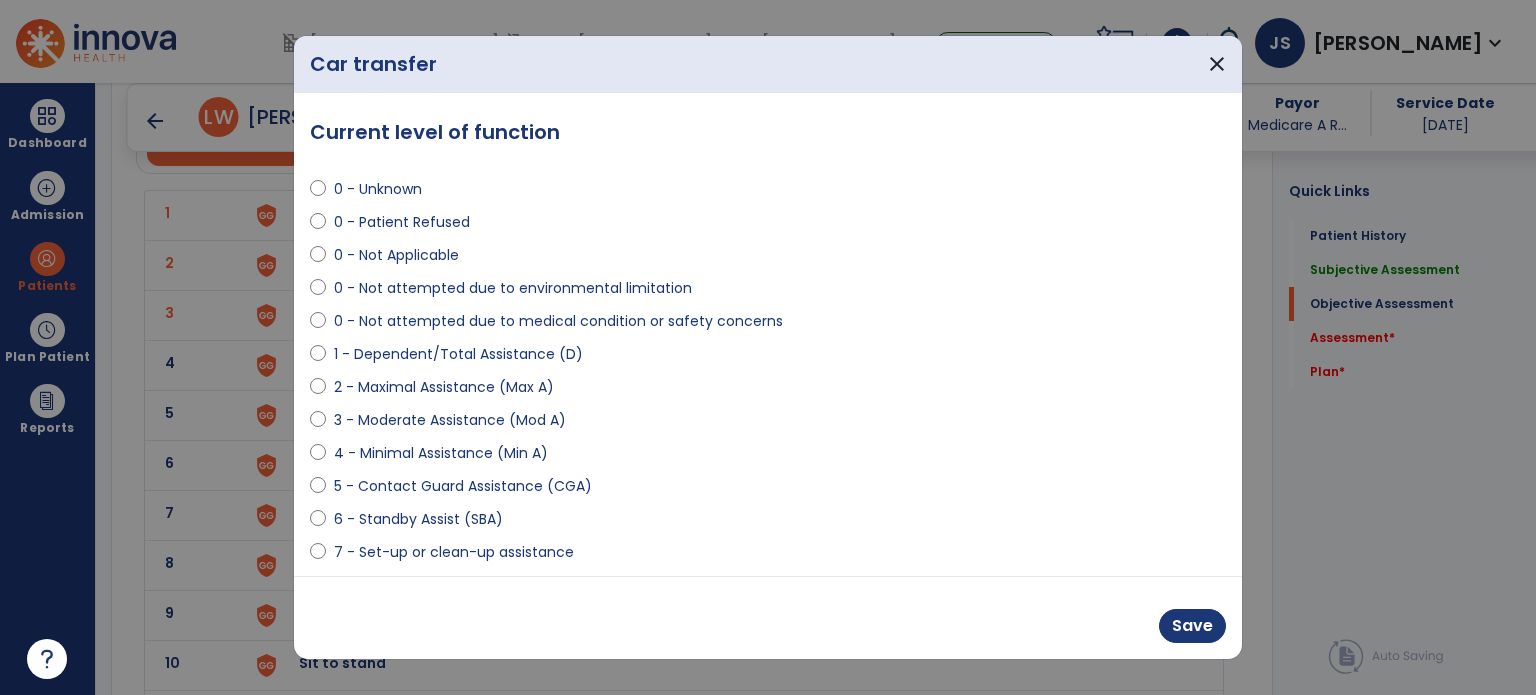 click on "0 - Not attempted due to environmental limitation" at bounding box center [513, 288] 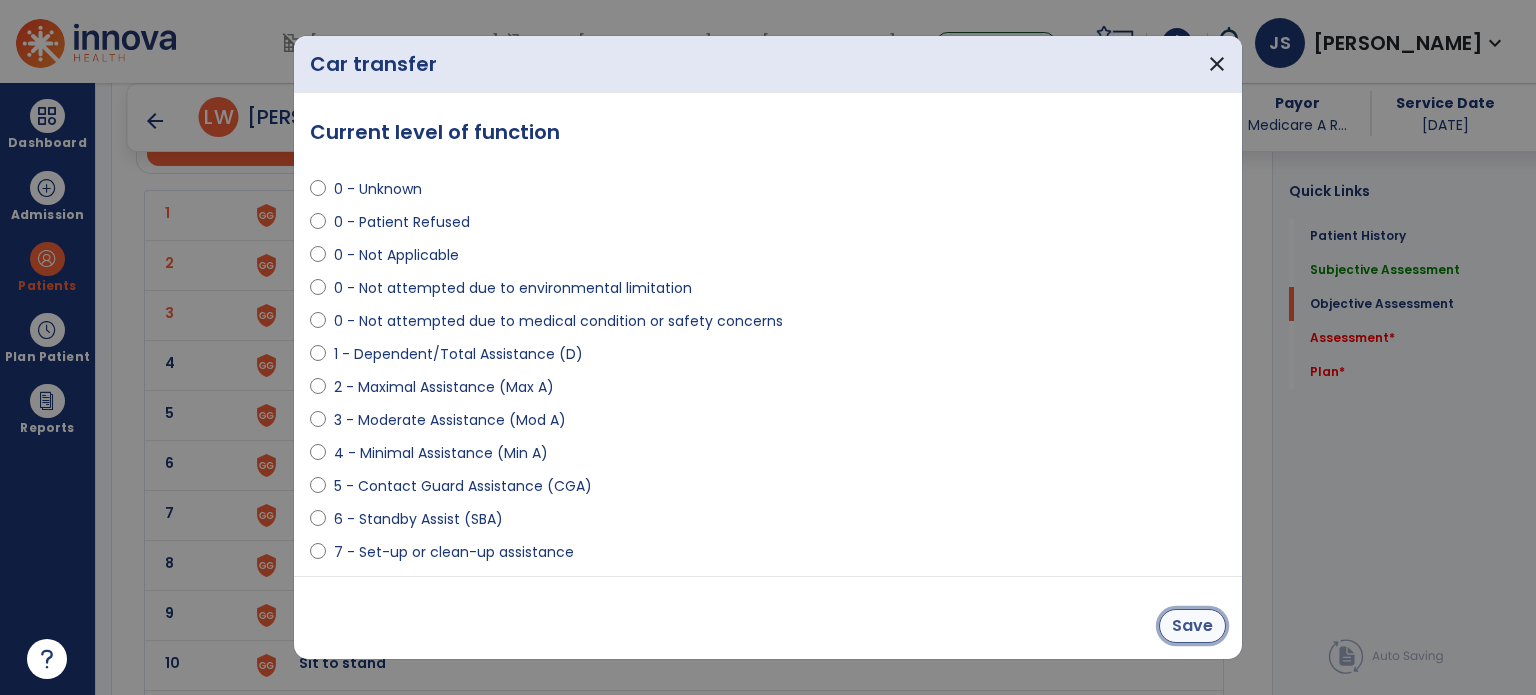 click on "Save" at bounding box center (1192, 626) 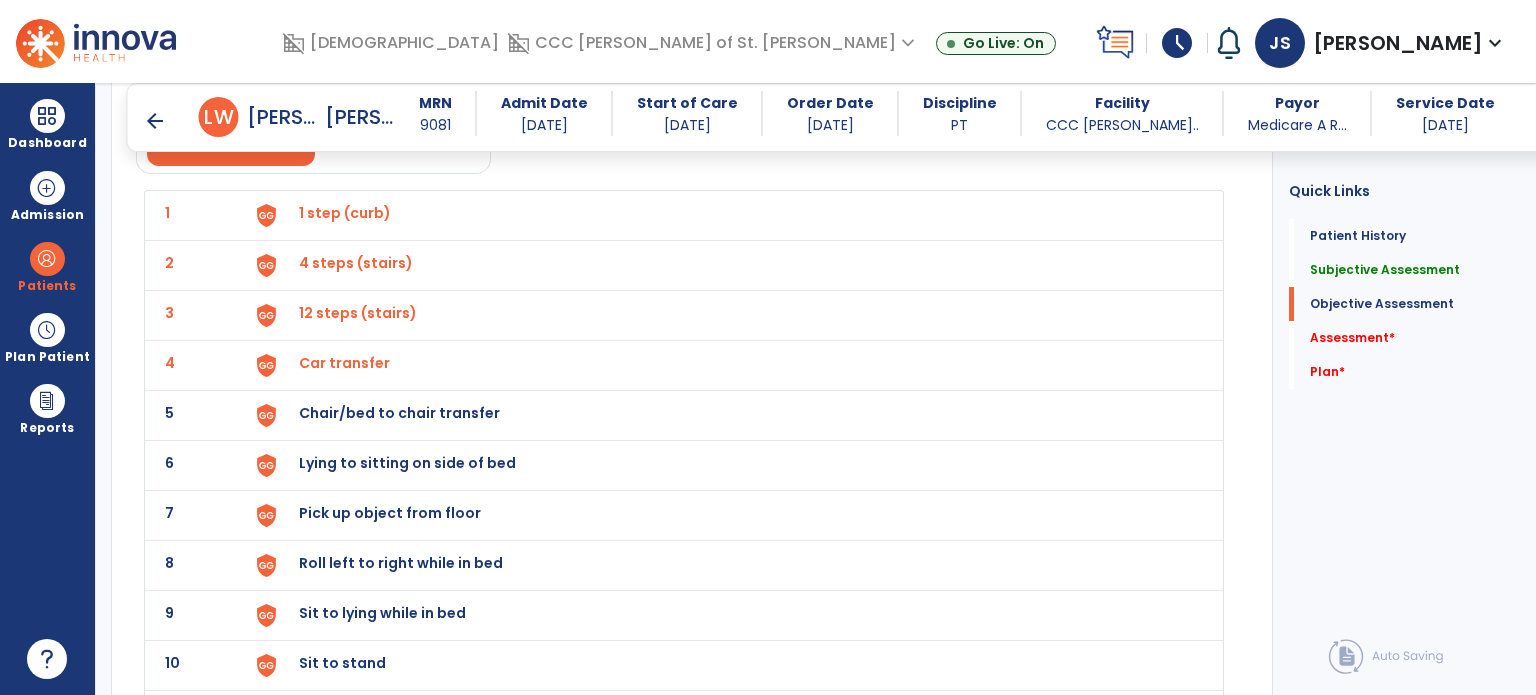 click on "Chair/bed to chair transfer" at bounding box center [345, 213] 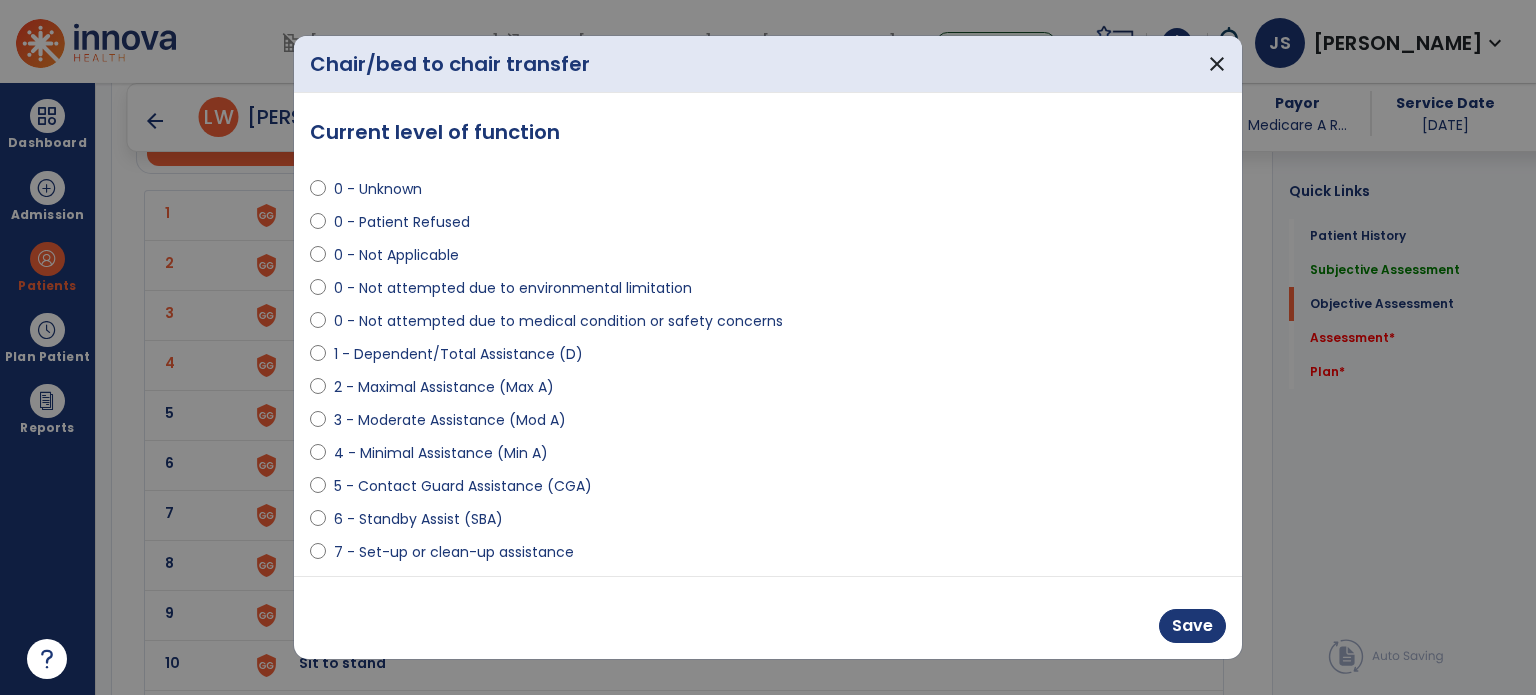 scroll, scrollTop: 136, scrollLeft: 0, axis: vertical 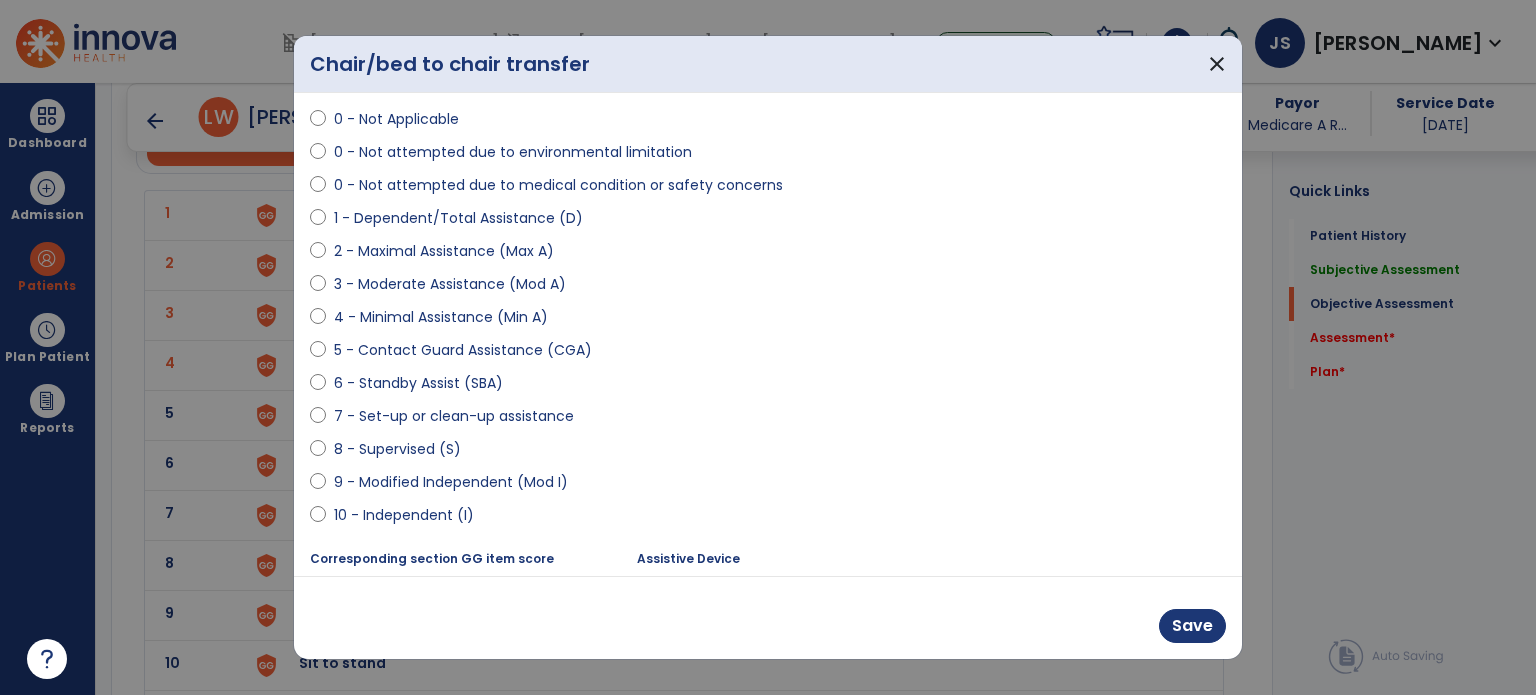 click on "8 - Supervised (S)" at bounding box center [397, 449] 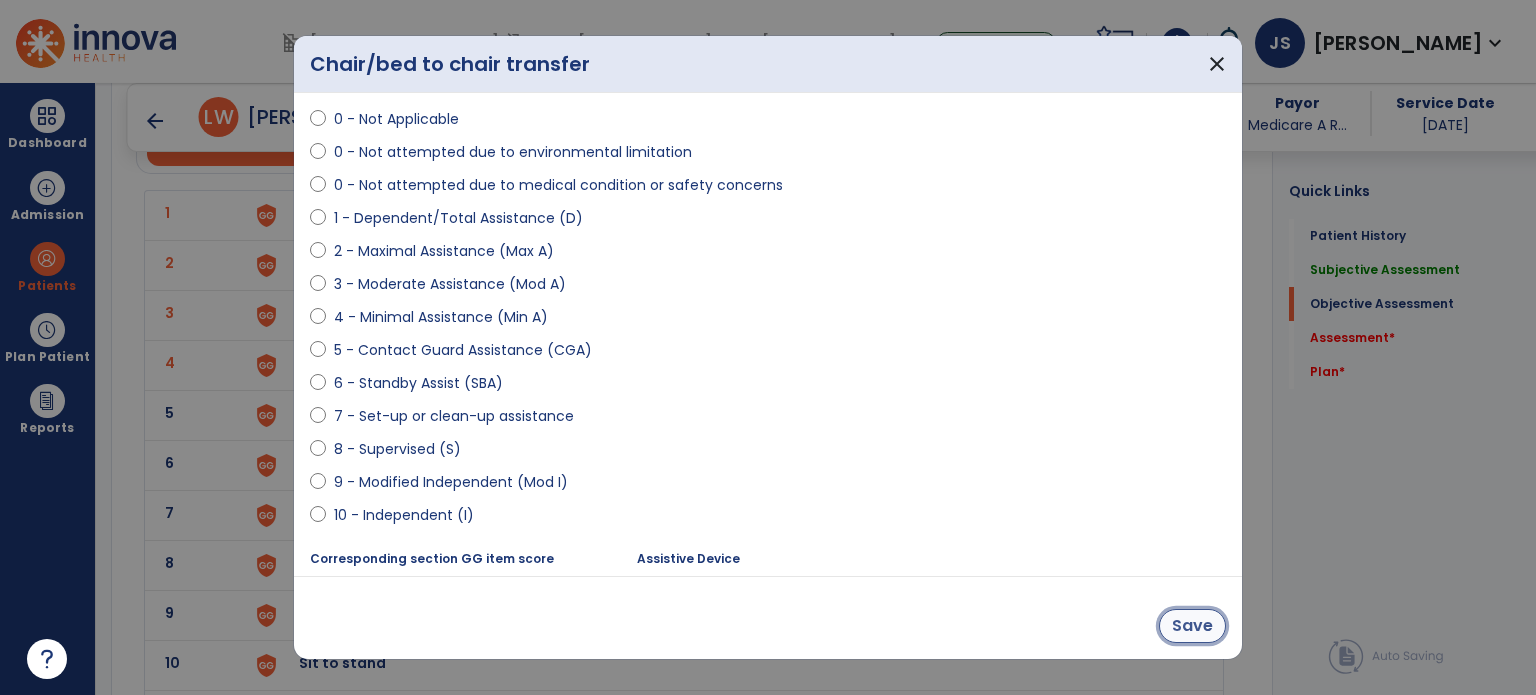 click on "Save" at bounding box center [1192, 626] 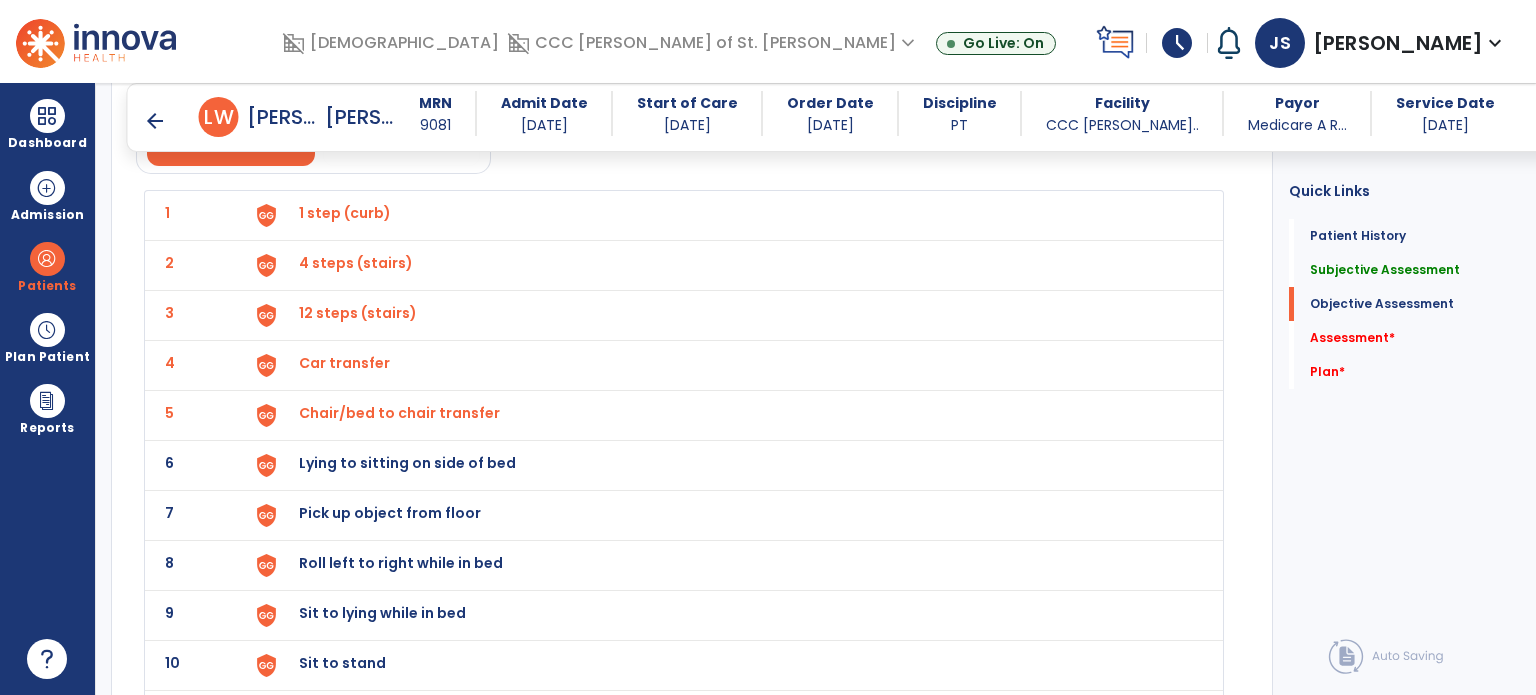 click on "Lying to sitting on side of bed" at bounding box center [345, 213] 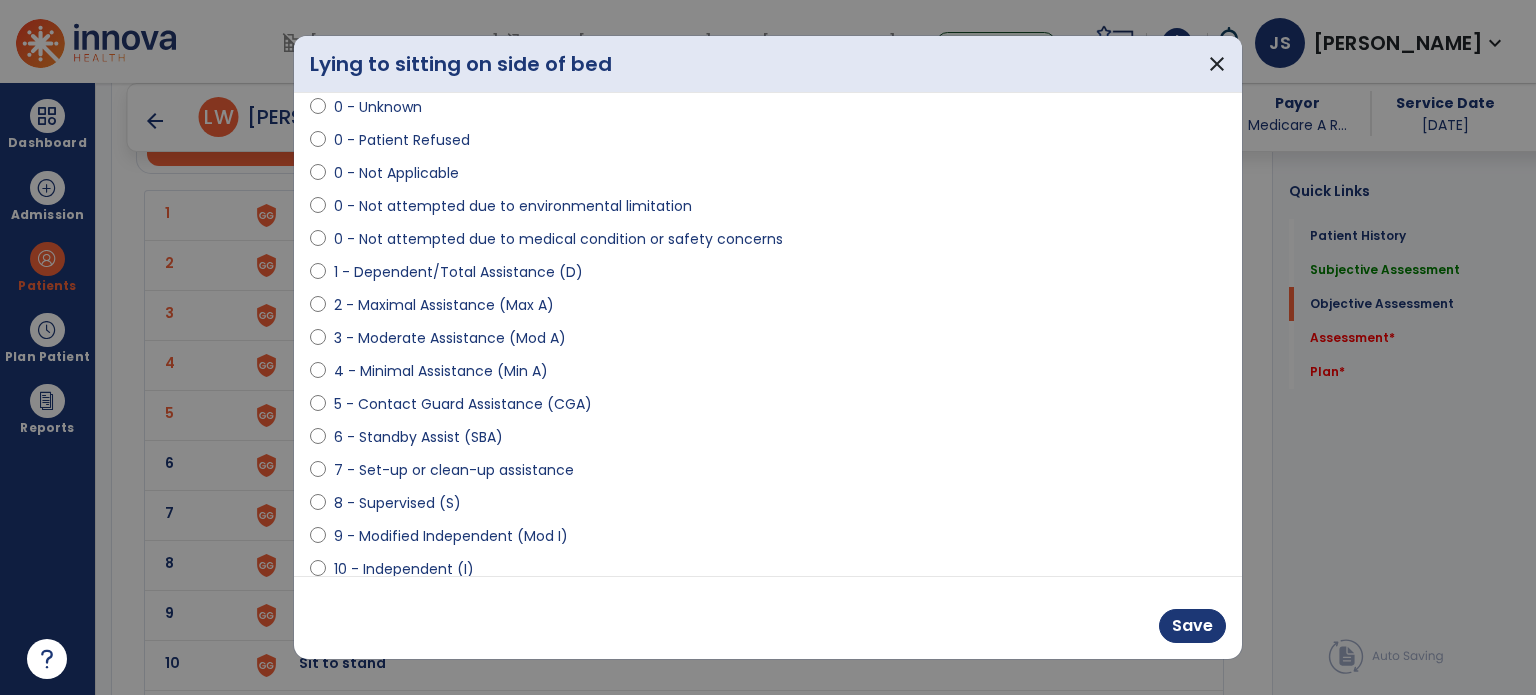 scroll, scrollTop: 88, scrollLeft: 0, axis: vertical 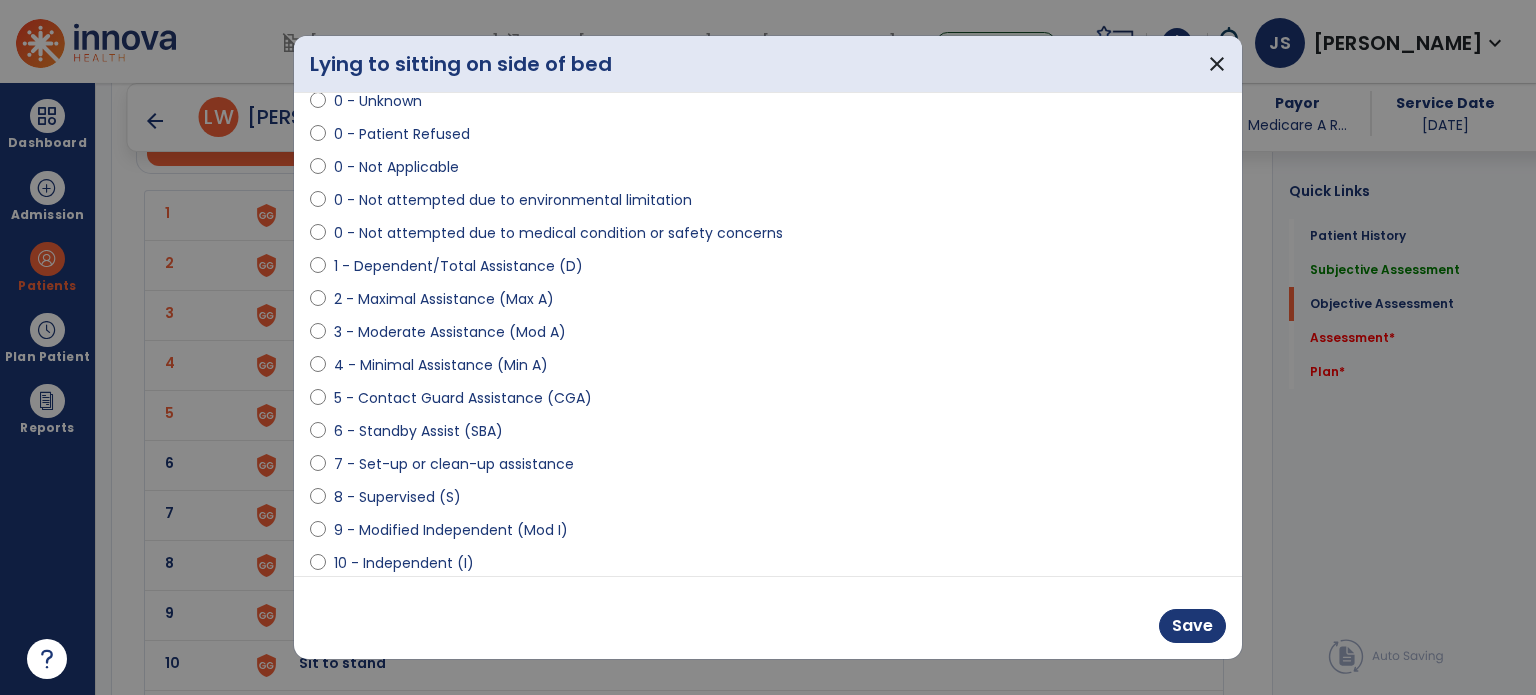 click on "8 - Supervised (S)" at bounding box center [397, 497] 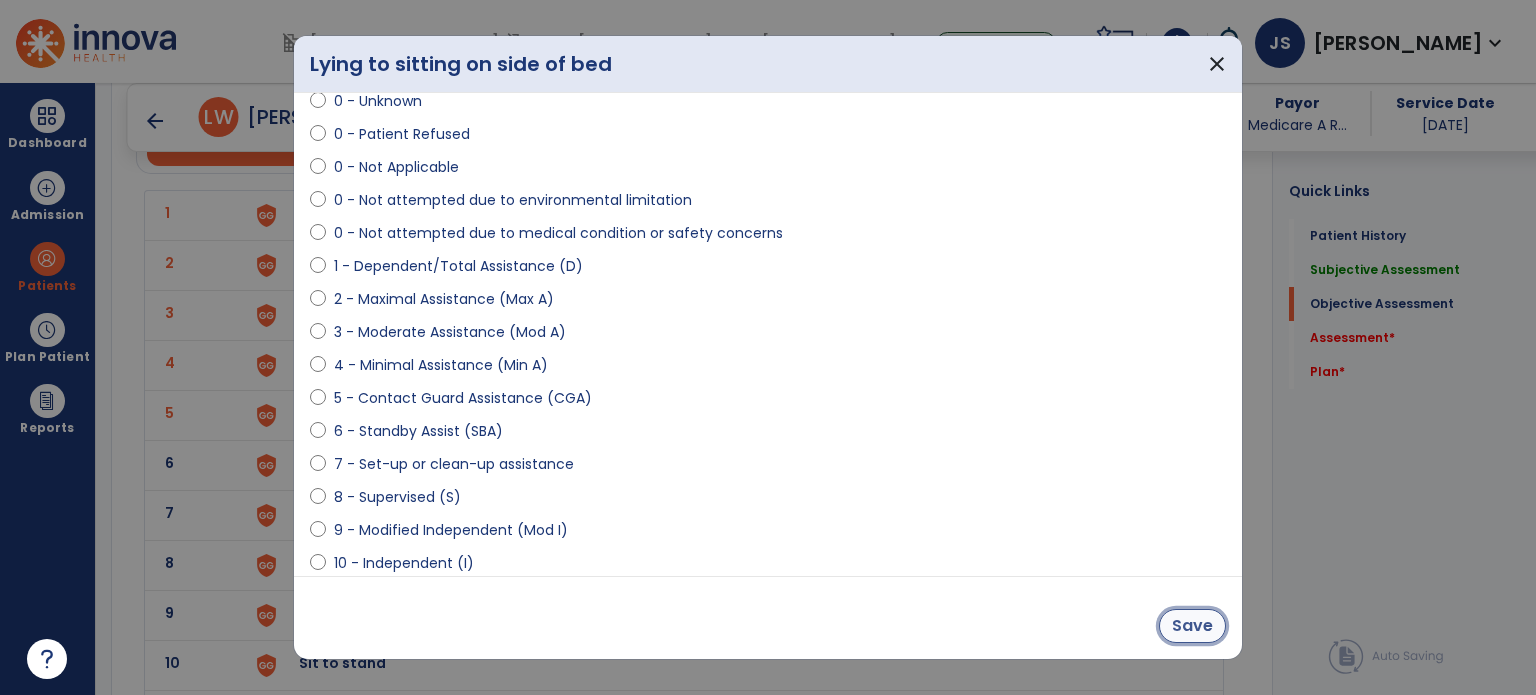 click on "Save" at bounding box center (1192, 626) 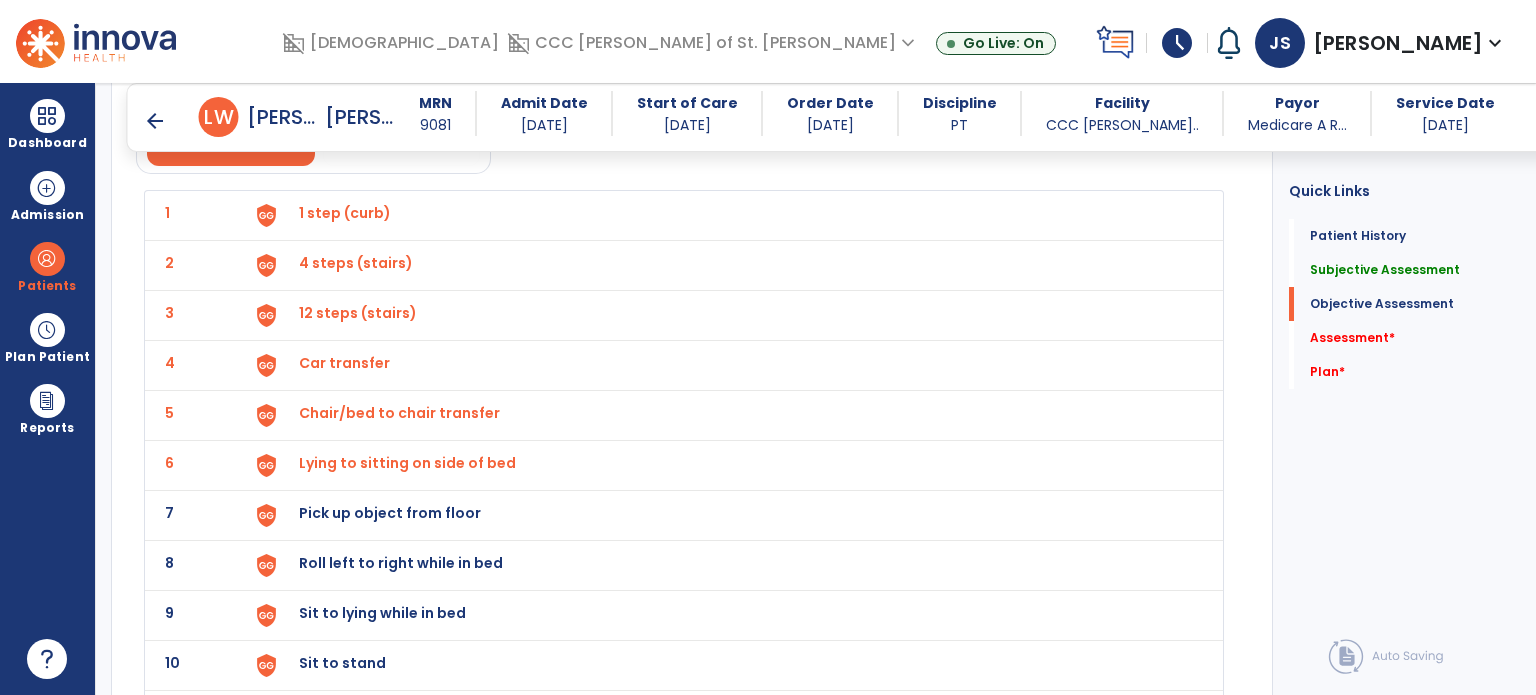 click on "Pick up object from floor" at bounding box center (345, 213) 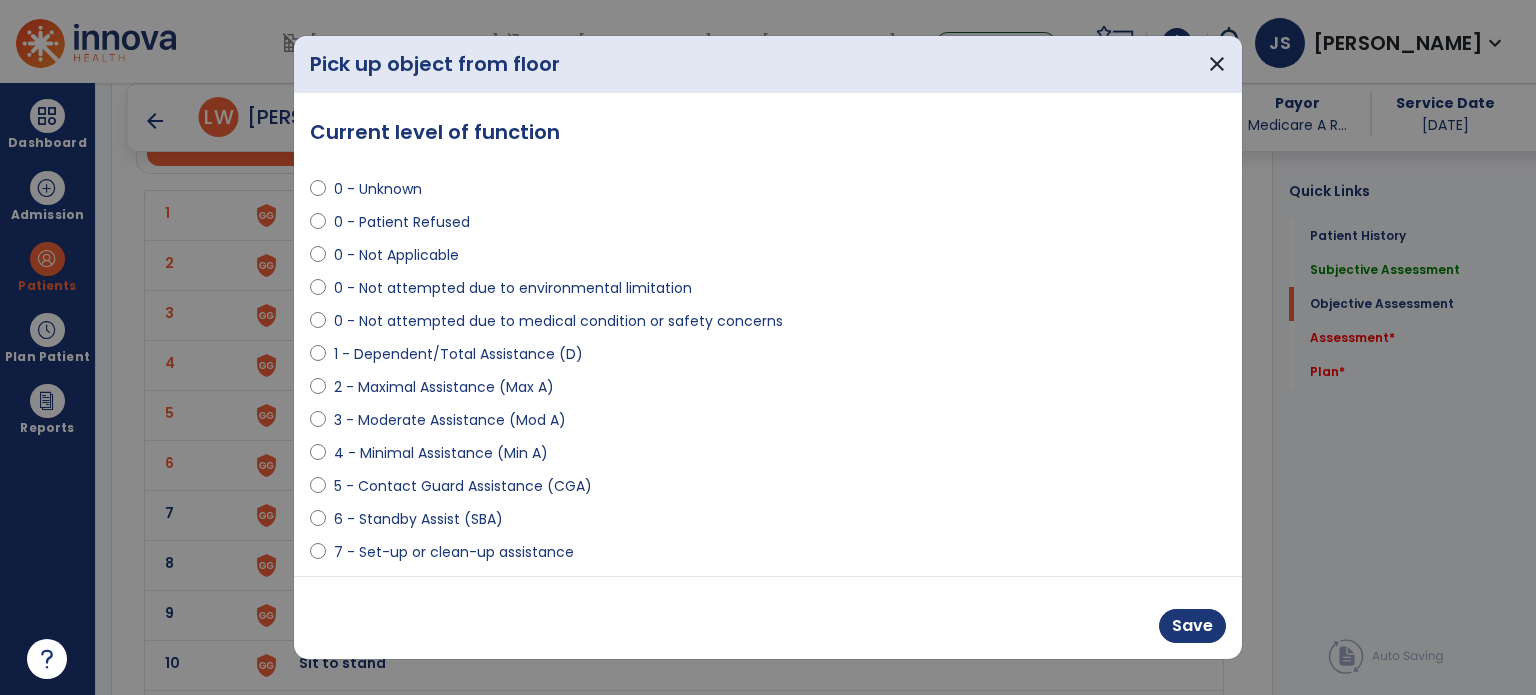 click on "0 - Not attempted due to medical condition or safety concerns" at bounding box center (558, 321) 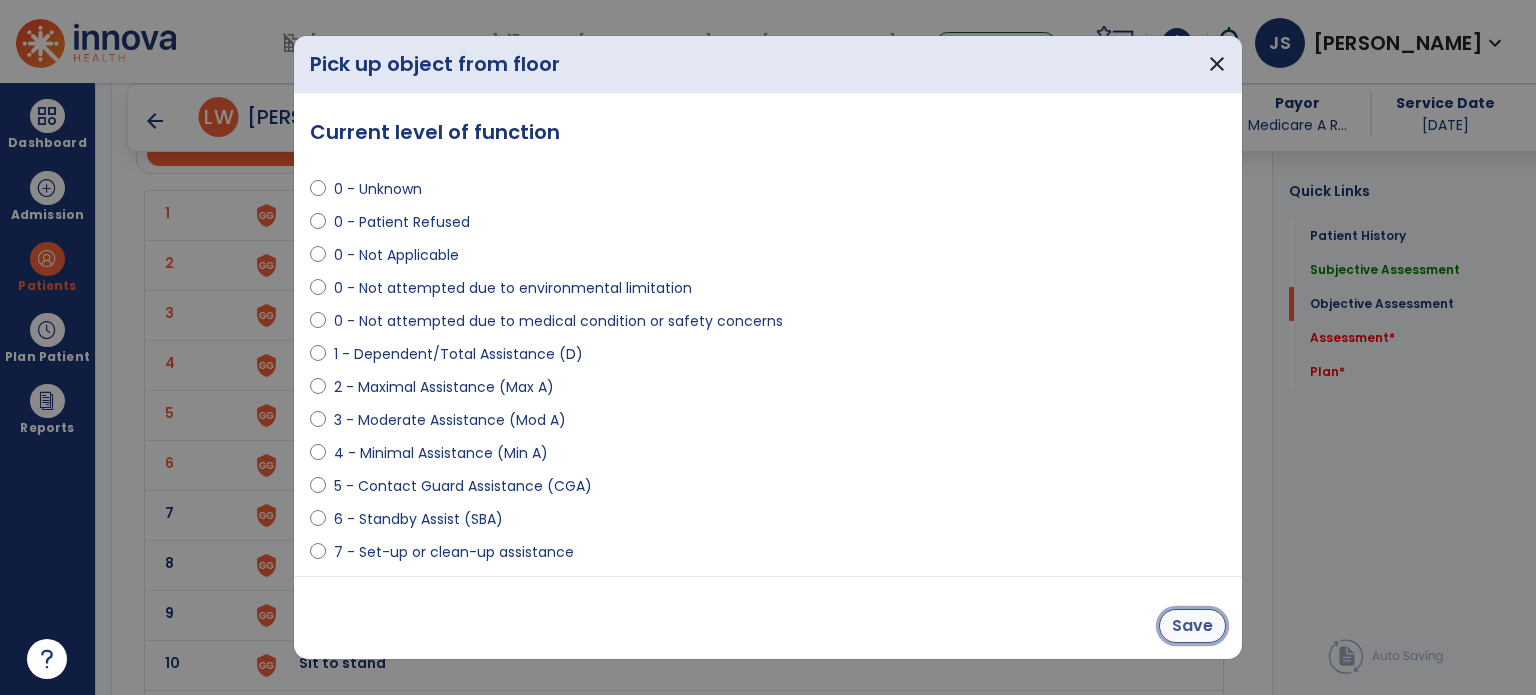 click on "Save" at bounding box center [1192, 626] 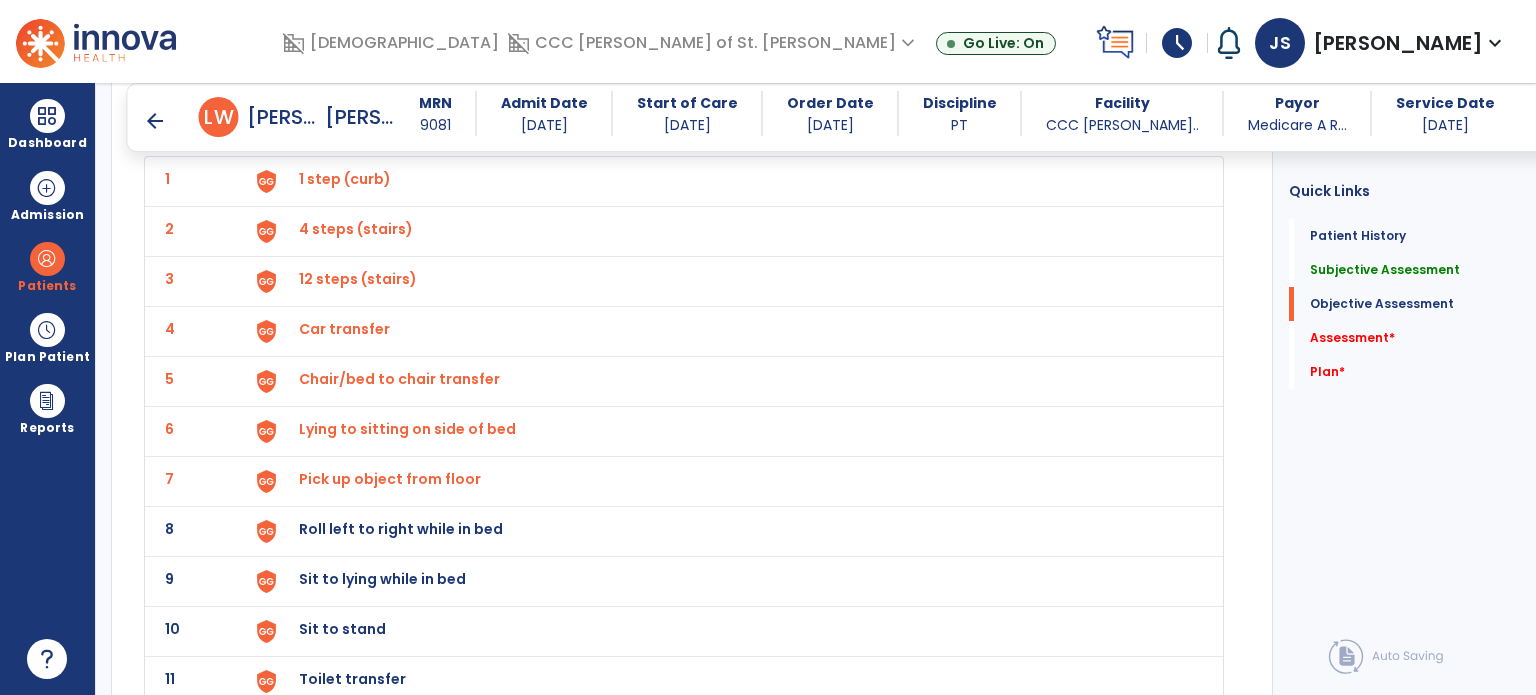 scroll, scrollTop: 1618, scrollLeft: 0, axis: vertical 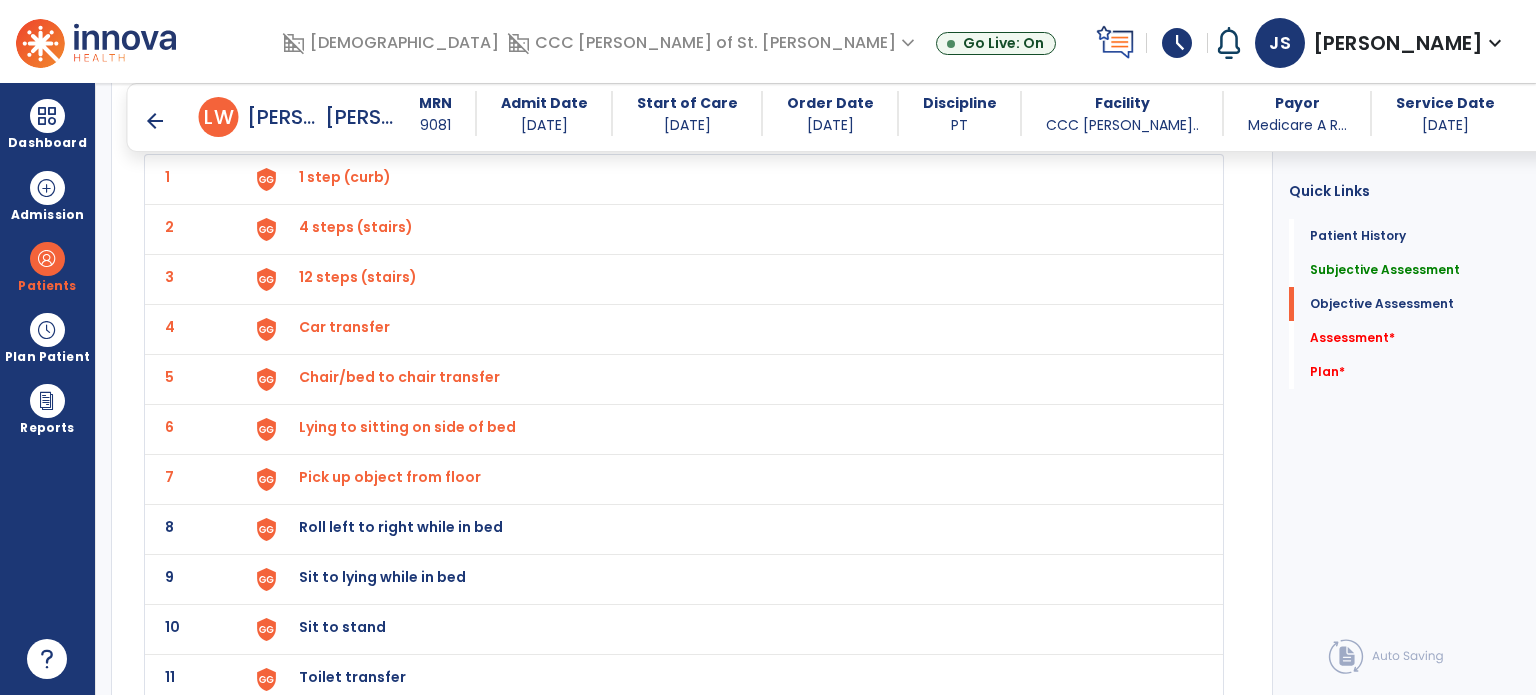 click on "Roll left to right while in bed" at bounding box center (345, 177) 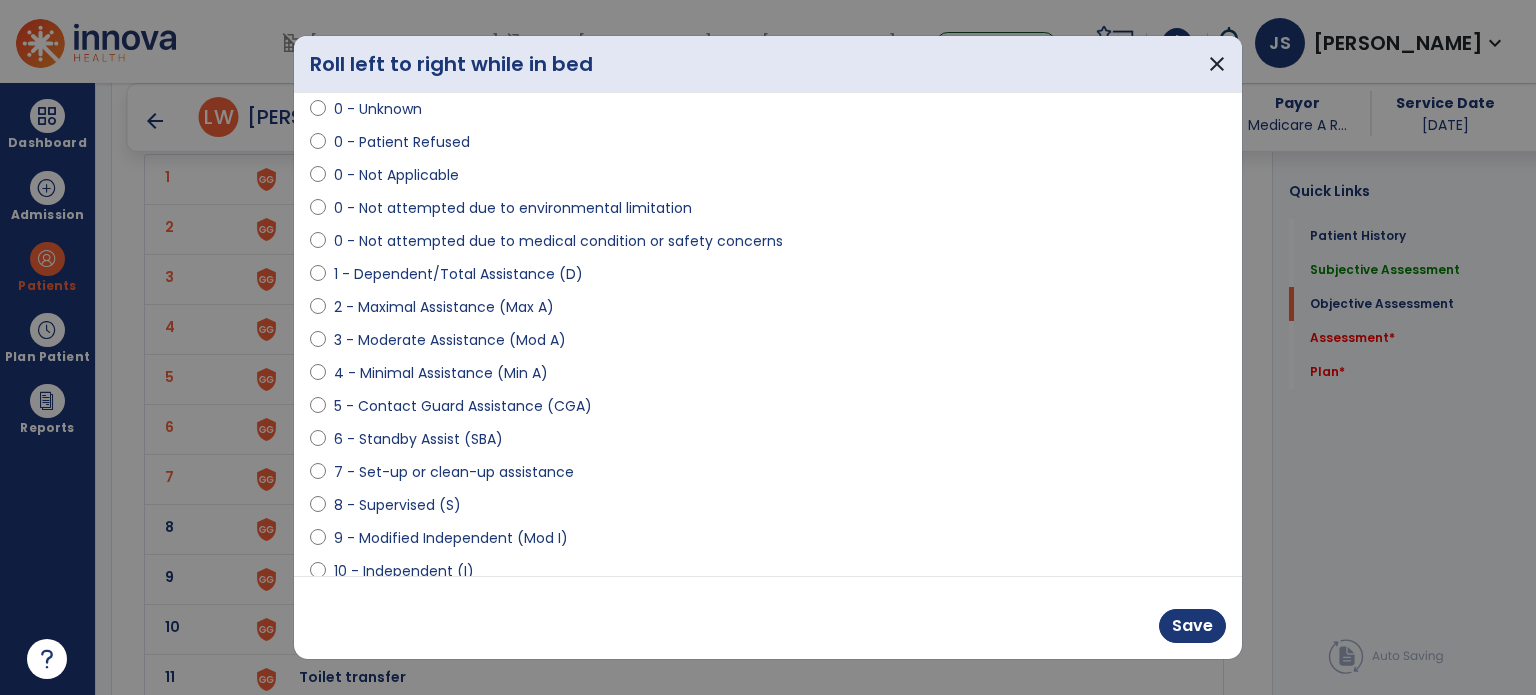 scroll, scrollTop: 80, scrollLeft: 0, axis: vertical 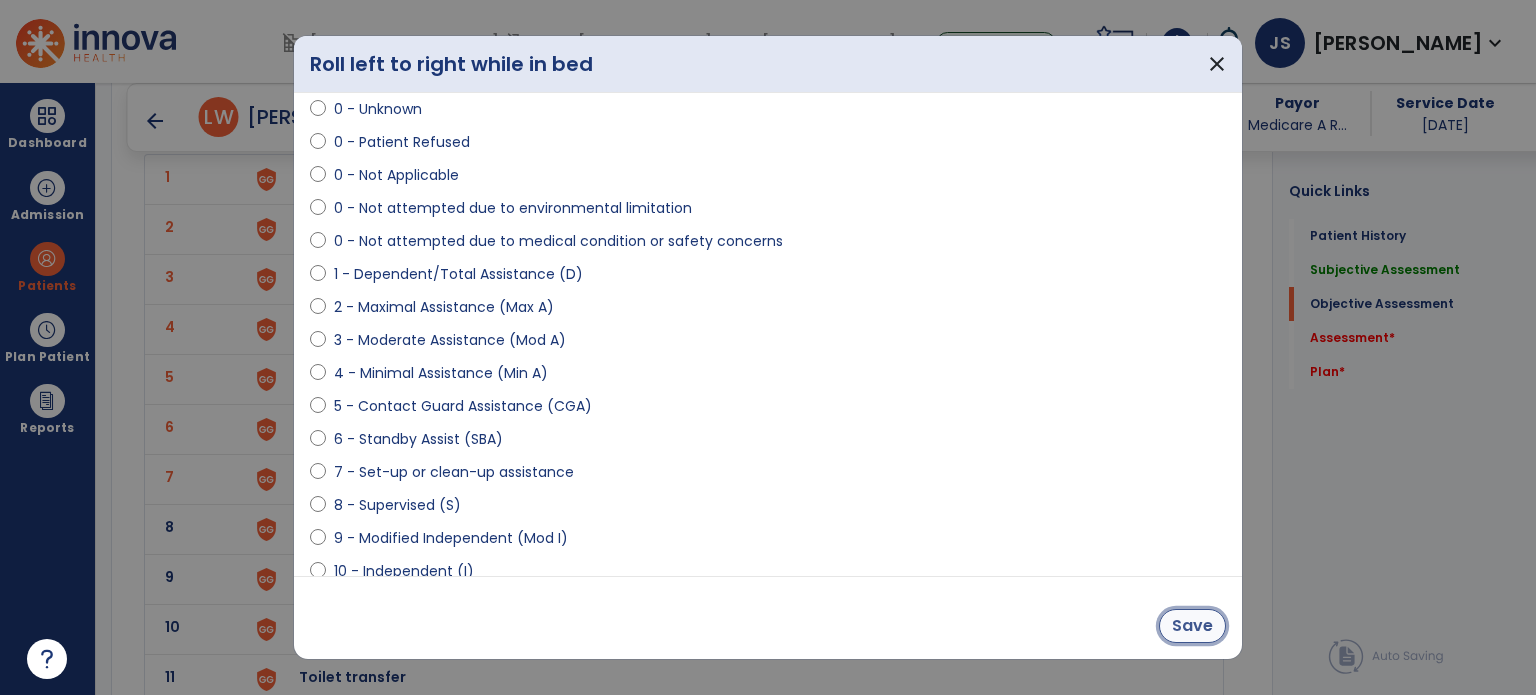 click on "Save" at bounding box center (1192, 626) 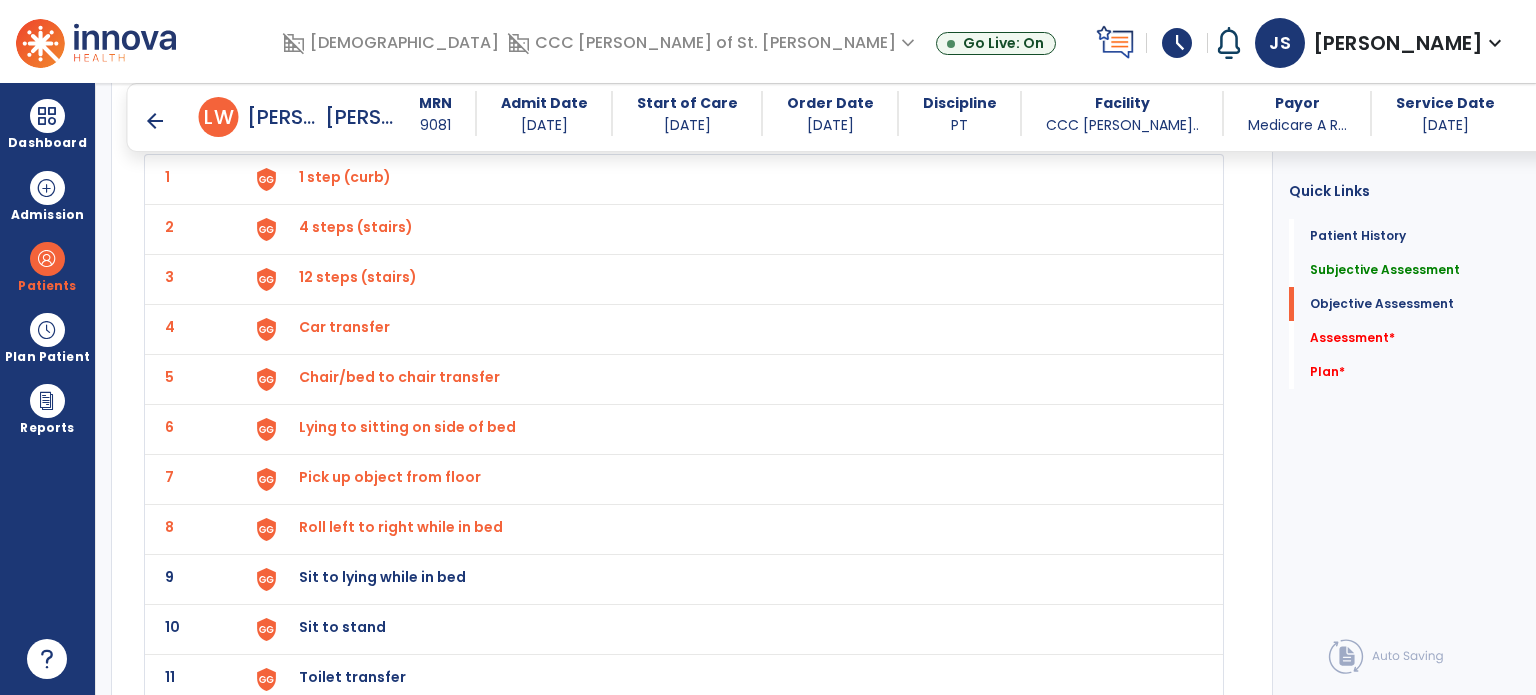 scroll, scrollTop: 1672, scrollLeft: 0, axis: vertical 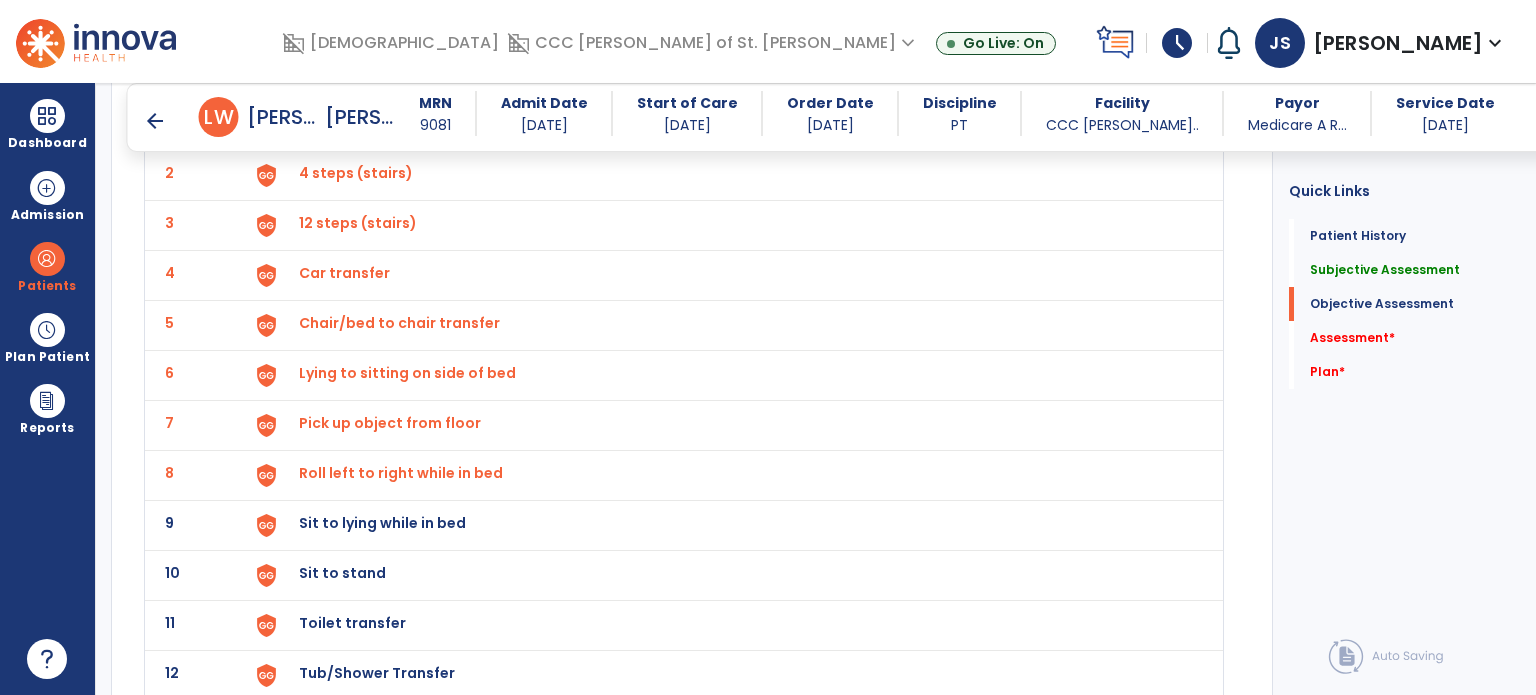 click on "9 Sit to lying while in bed" 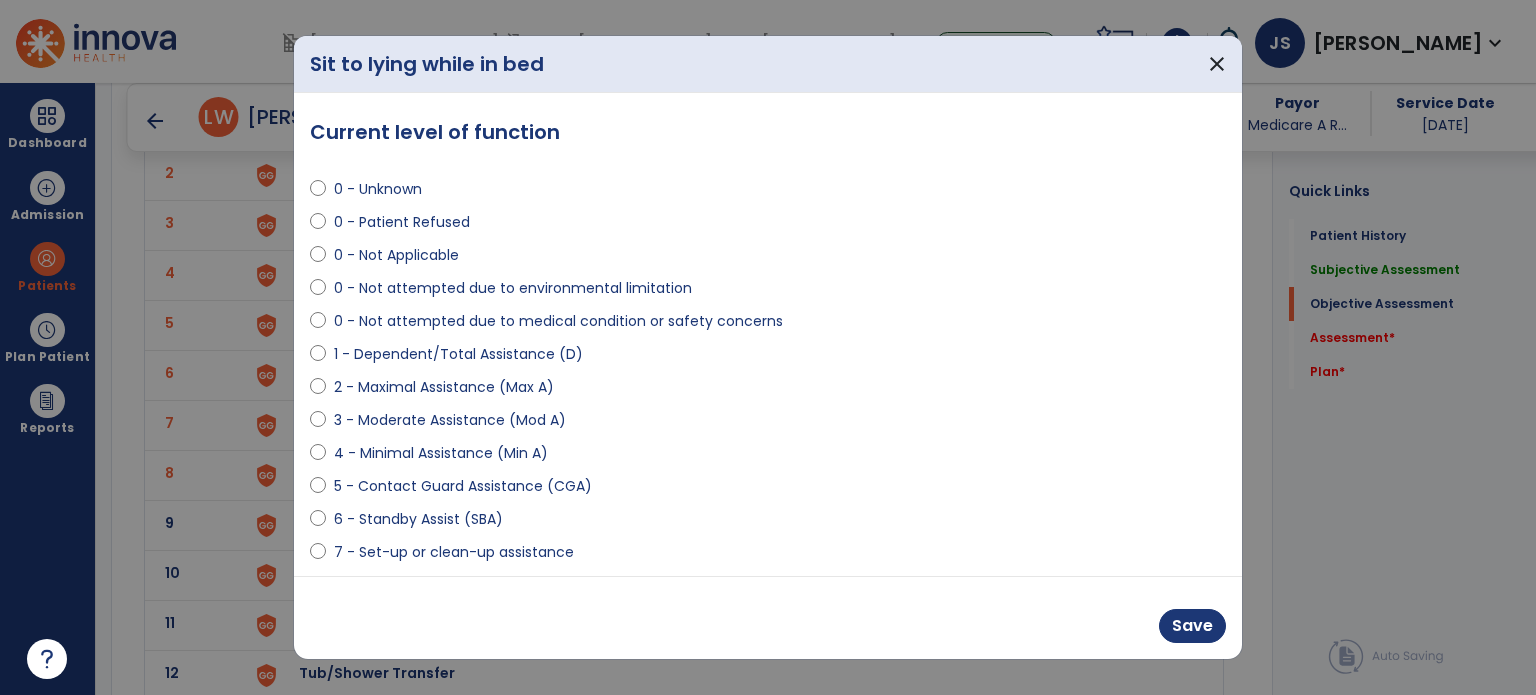 scroll, scrollTop: 120, scrollLeft: 0, axis: vertical 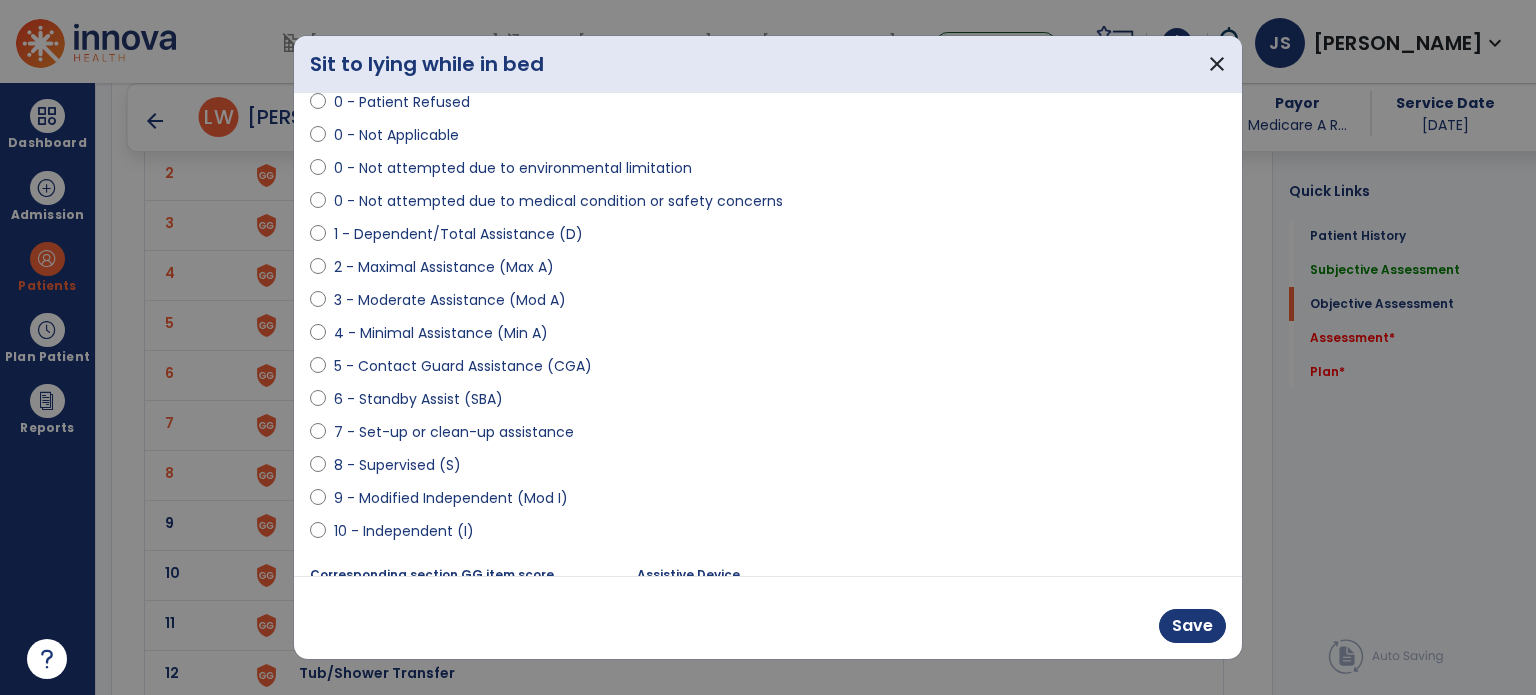 click on "8 - Supervised (S)" at bounding box center (397, 465) 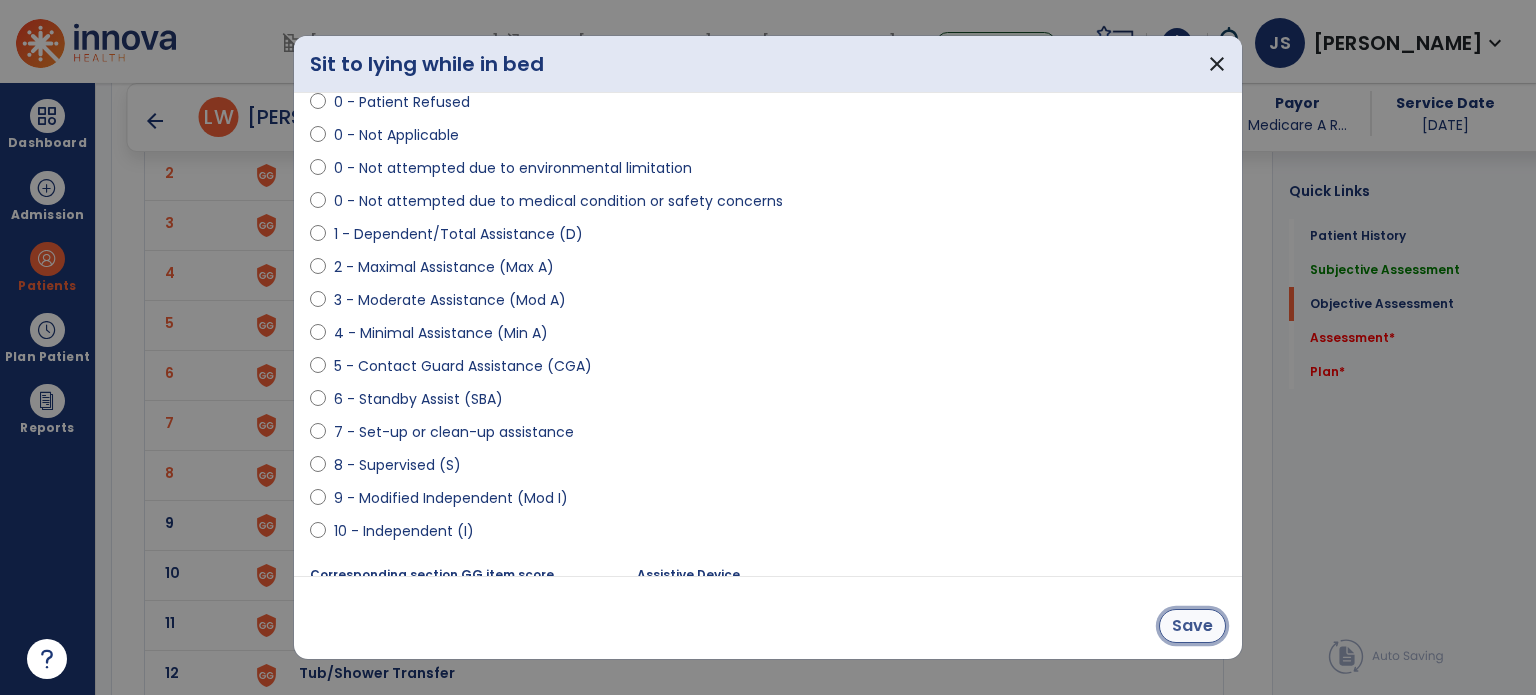 click on "Save" at bounding box center (1192, 626) 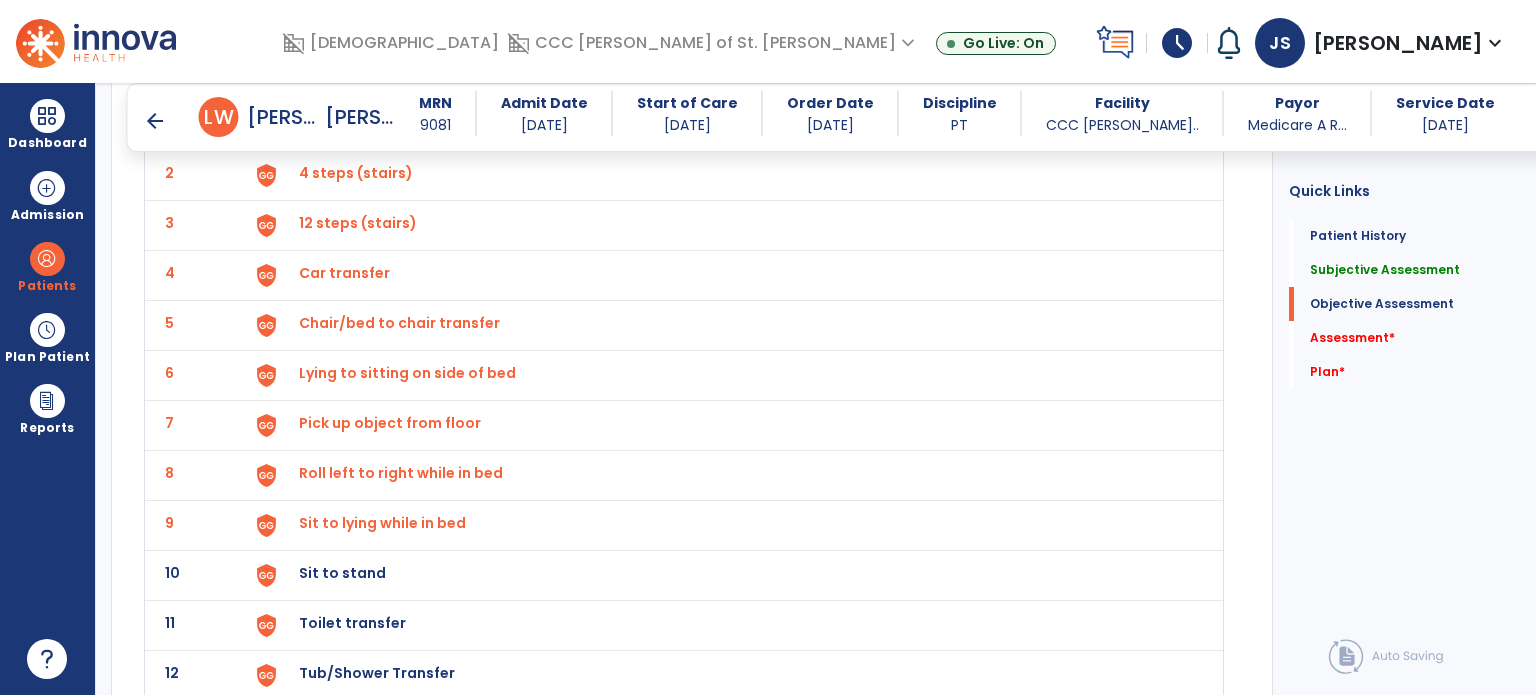 click on "Sit to stand" at bounding box center (728, 125) 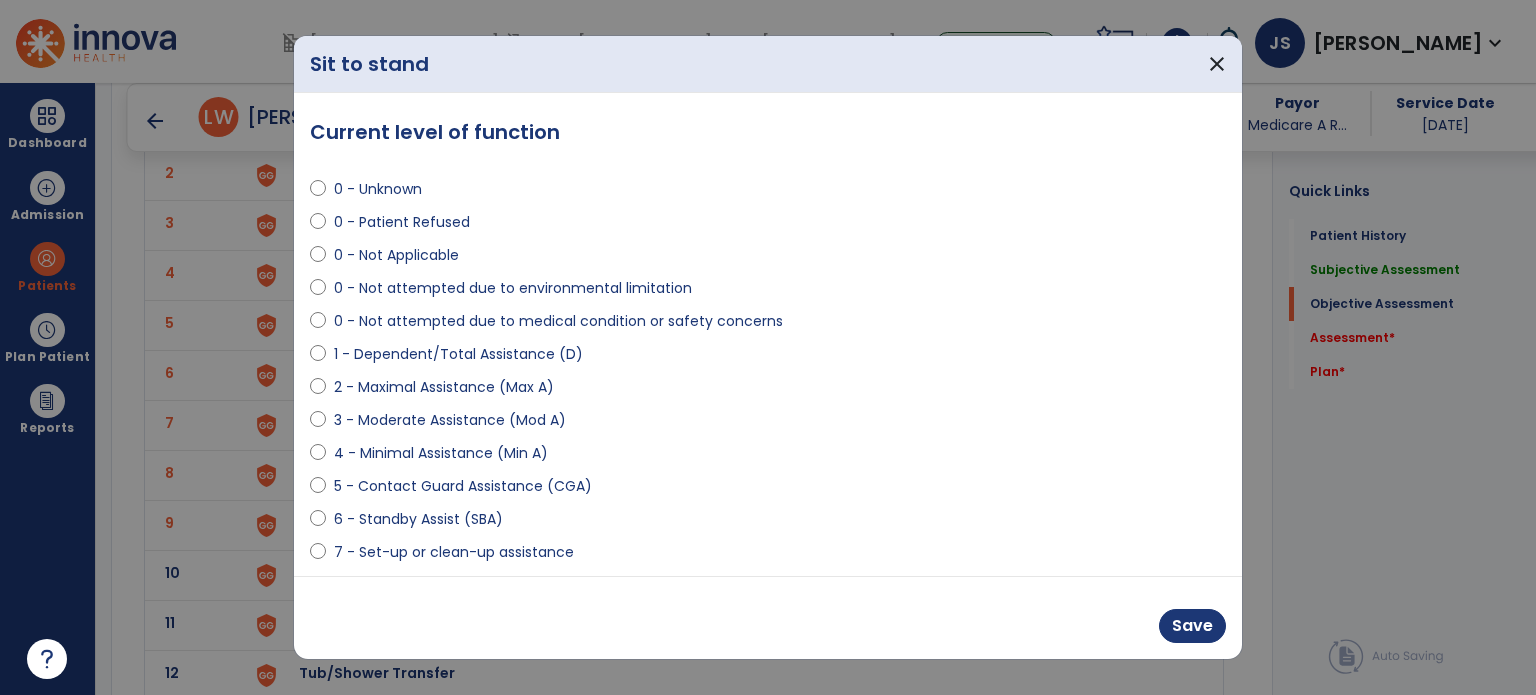 scroll, scrollTop: 76, scrollLeft: 0, axis: vertical 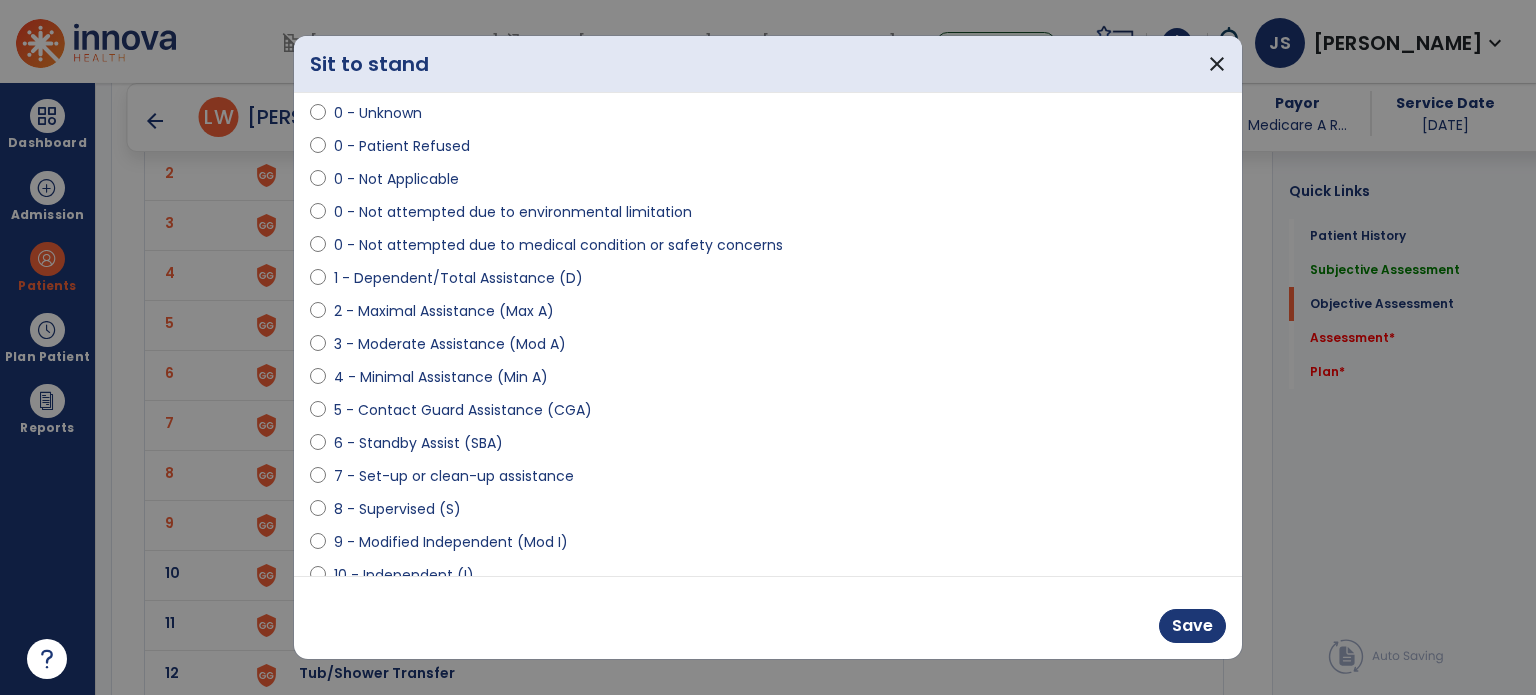 click on "8 - Supervised (S)" at bounding box center [397, 509] 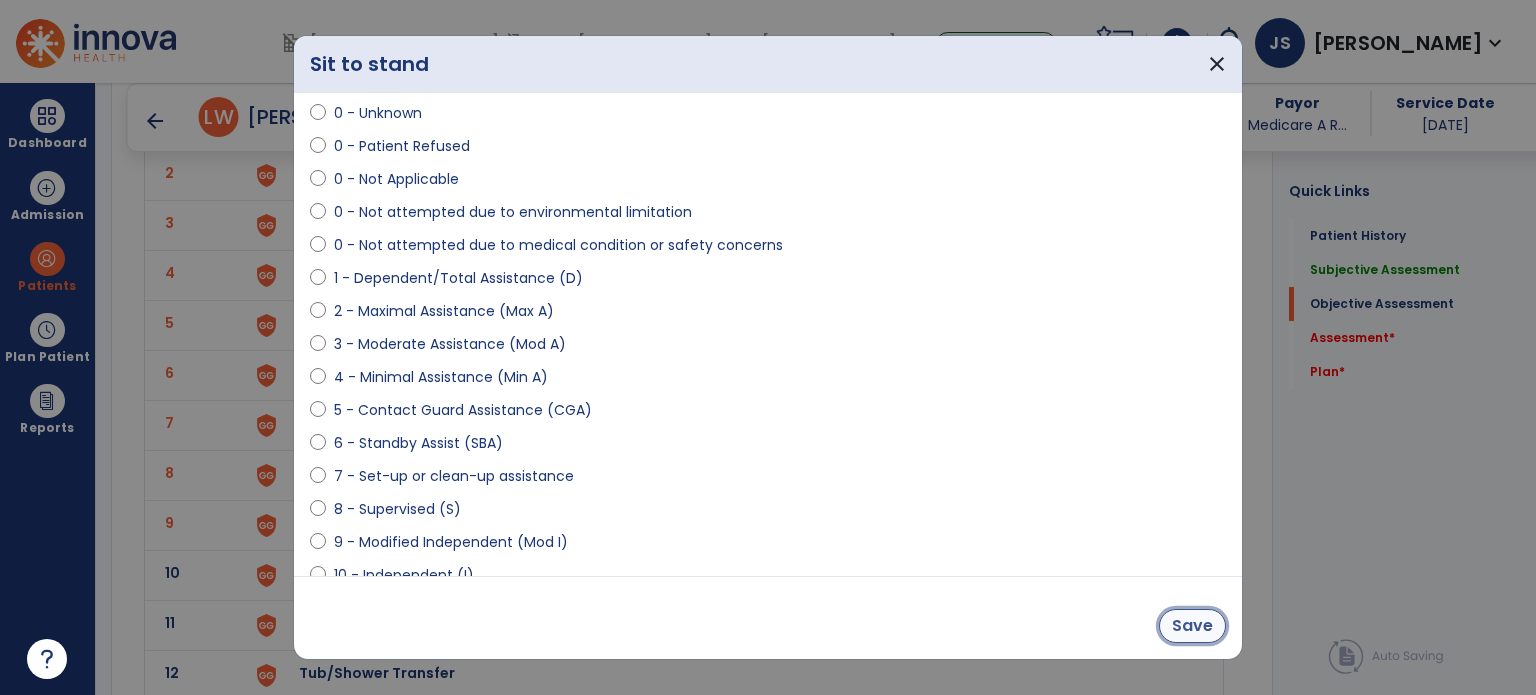 click on "Save" at bounding box center [1192, 626] 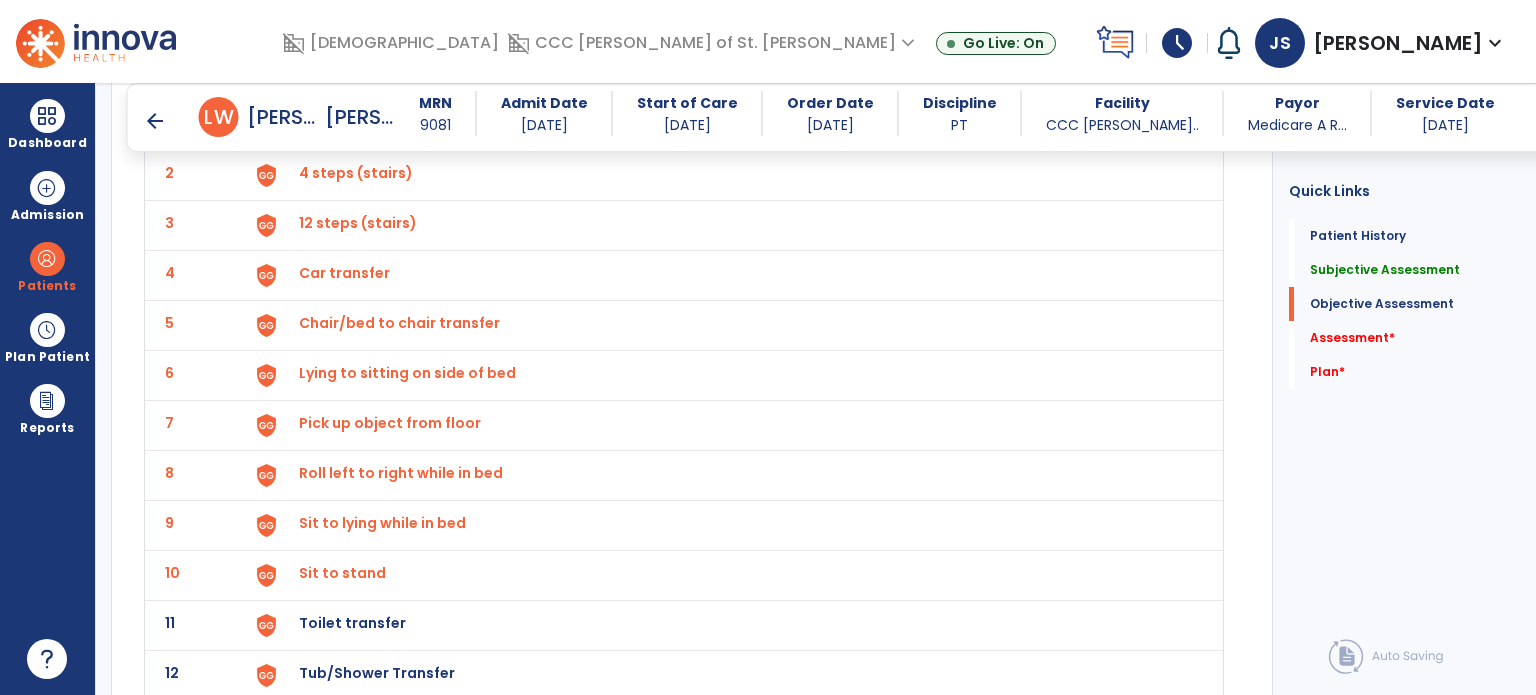 click on "Toilet transfer" at bounding box center (728, 125) 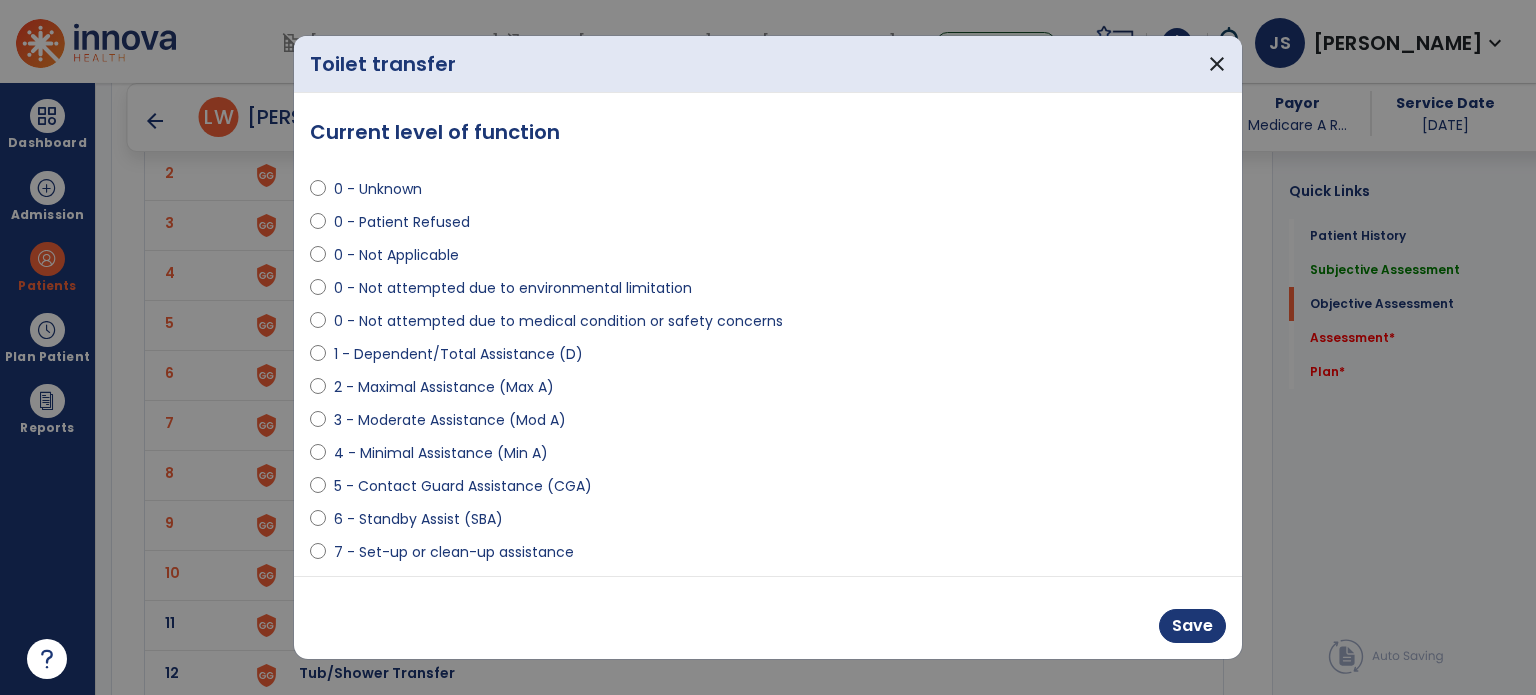 scroll, scrollTop: 56, scrollLeft: 0, axis: vertical 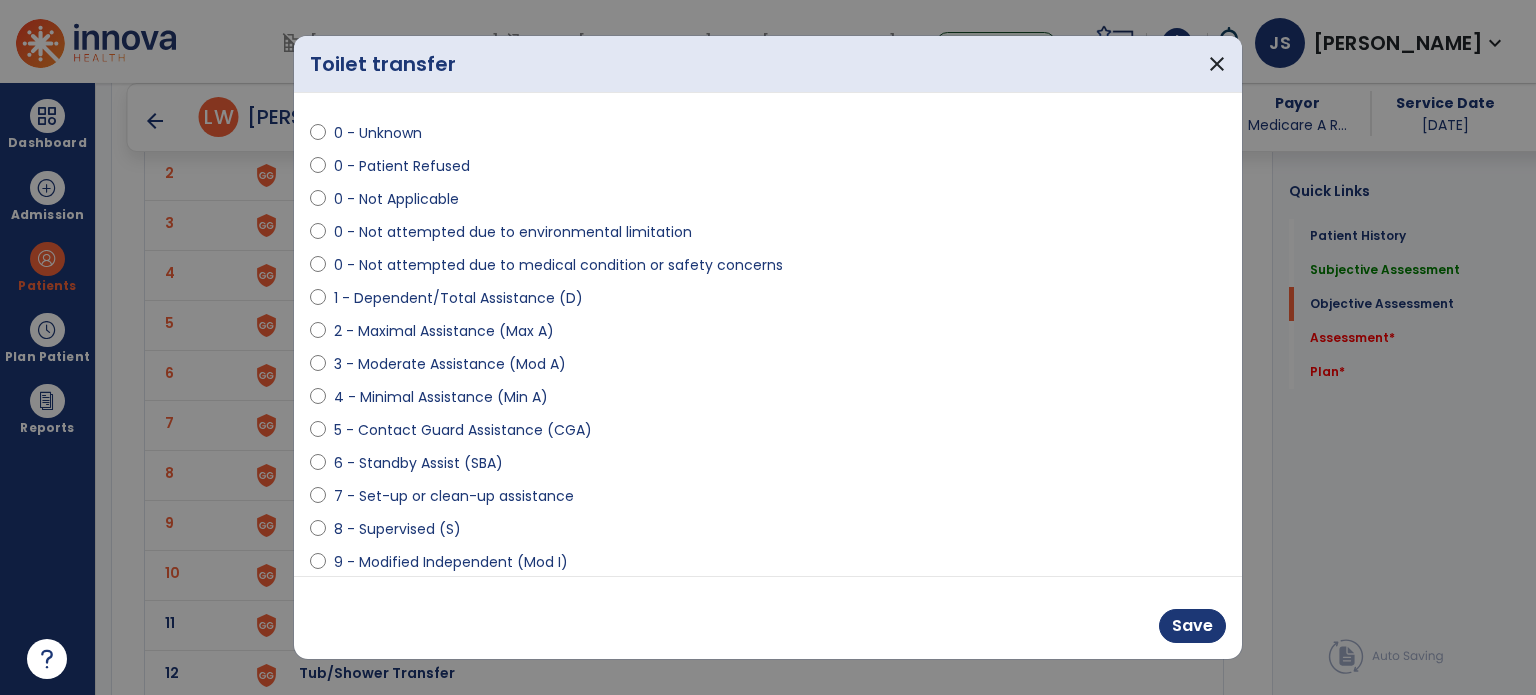 click on "8 - Supervised (S)" at bounding box center [397, 529] 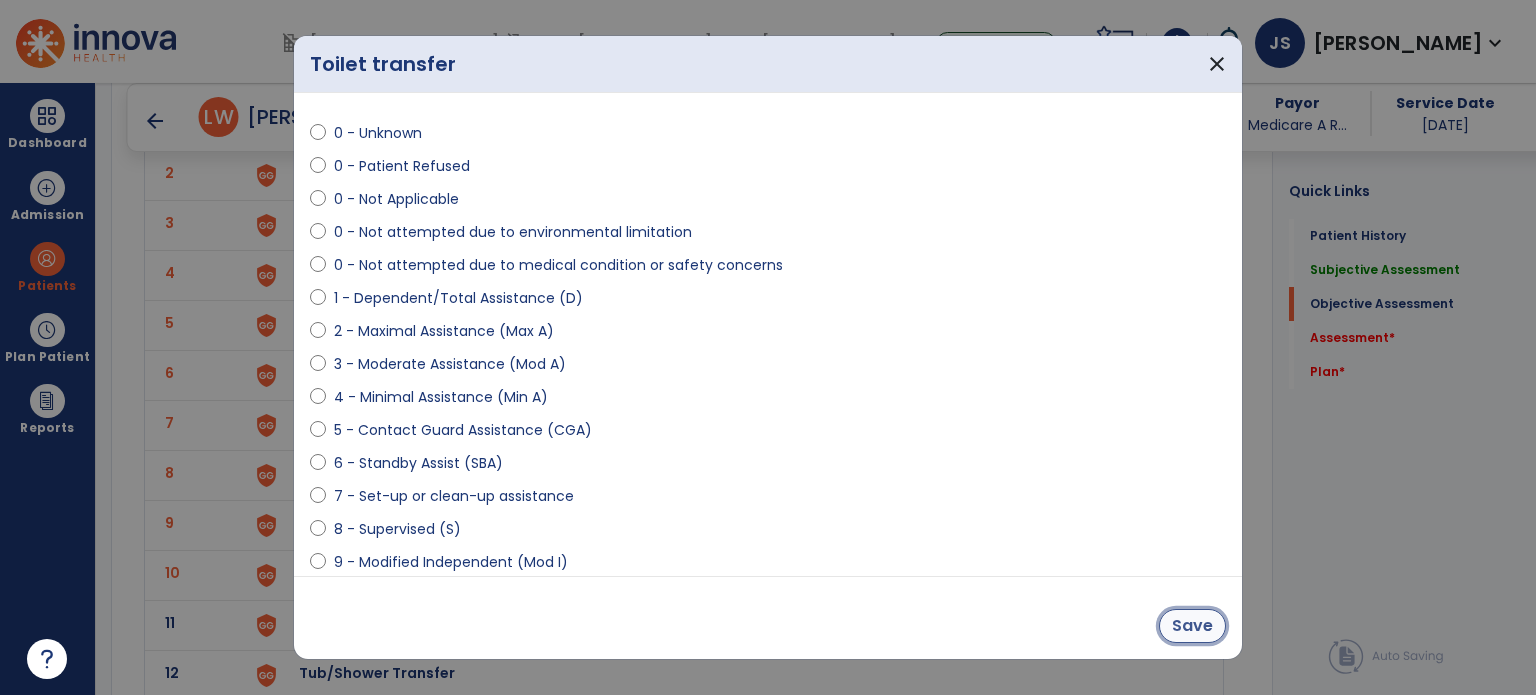 click on "Save" at bounding box center [1192, 626] 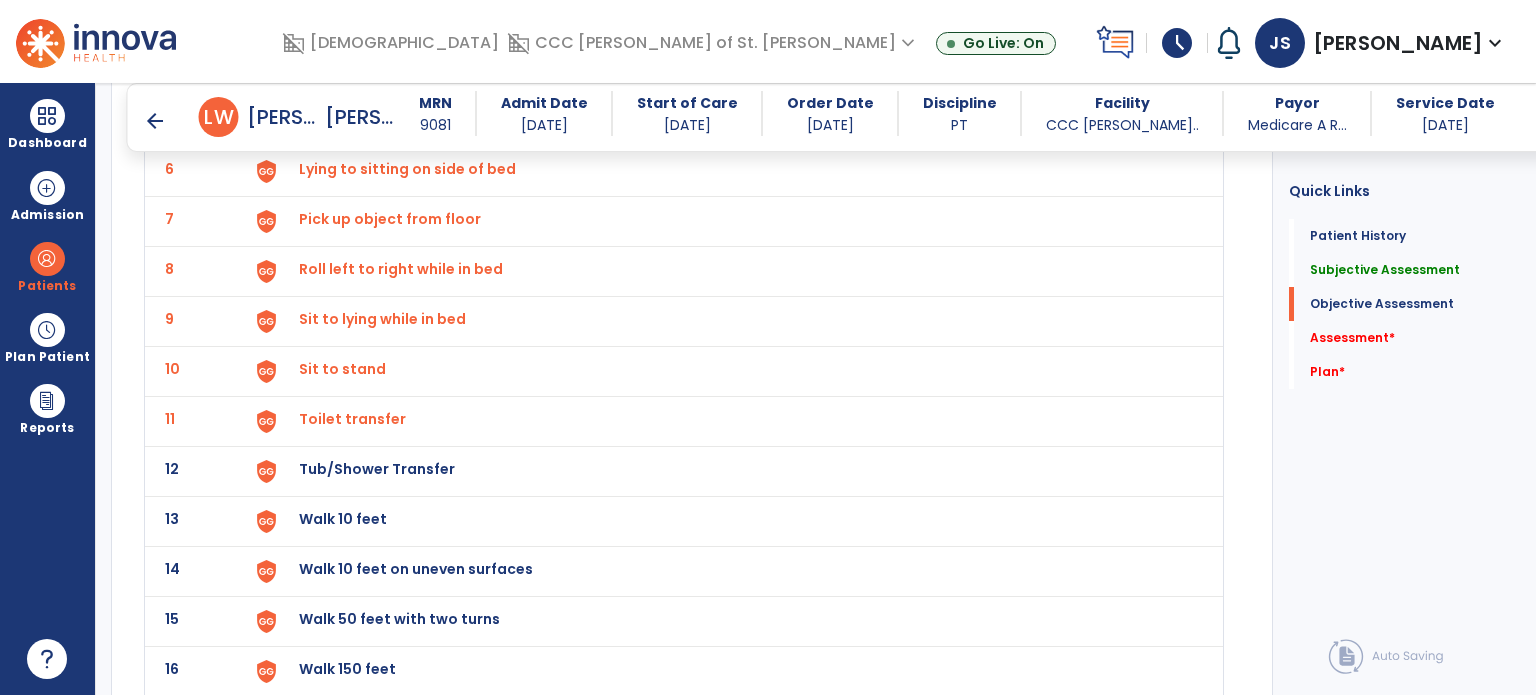 scroll, scrollTop: 1884, scrollLeft: 0, axis: vertical 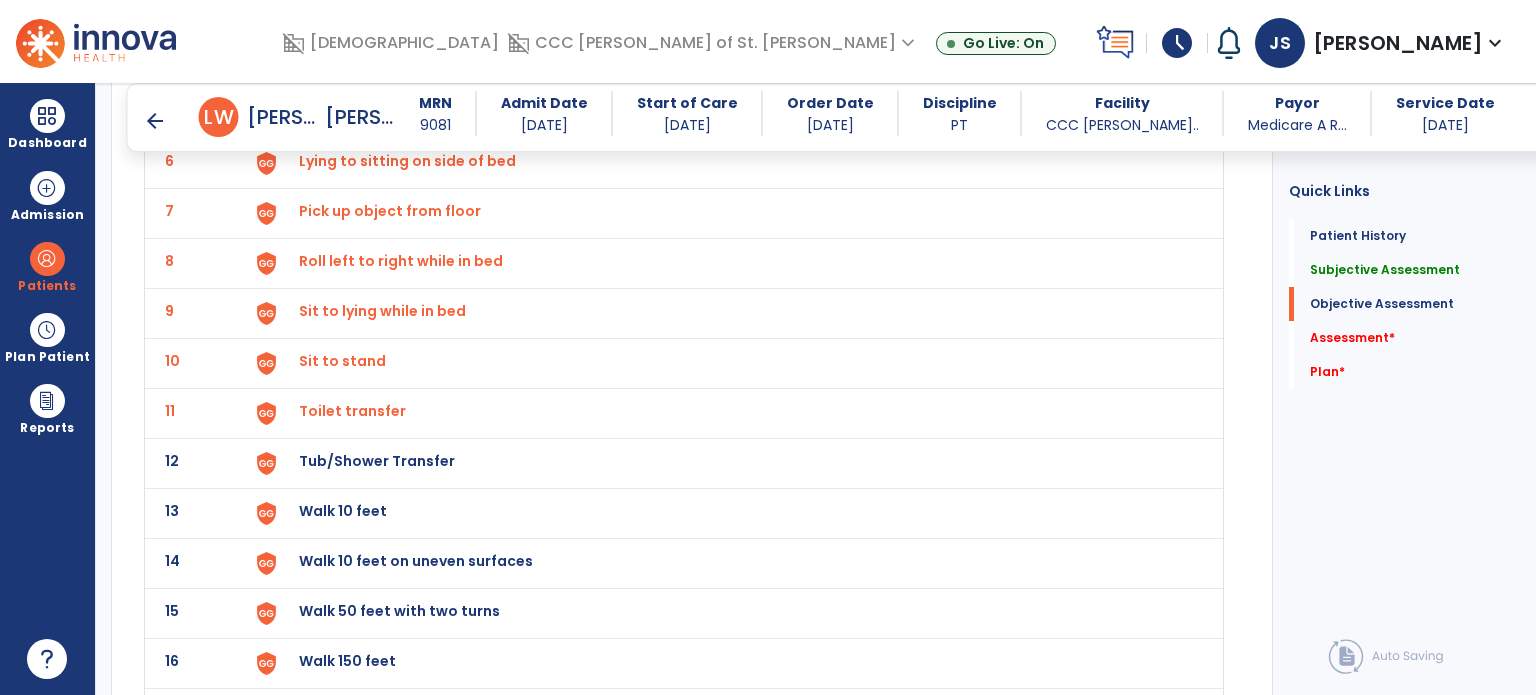 click on "Tub/Shower Transfer" at bounding box center (728, -87) 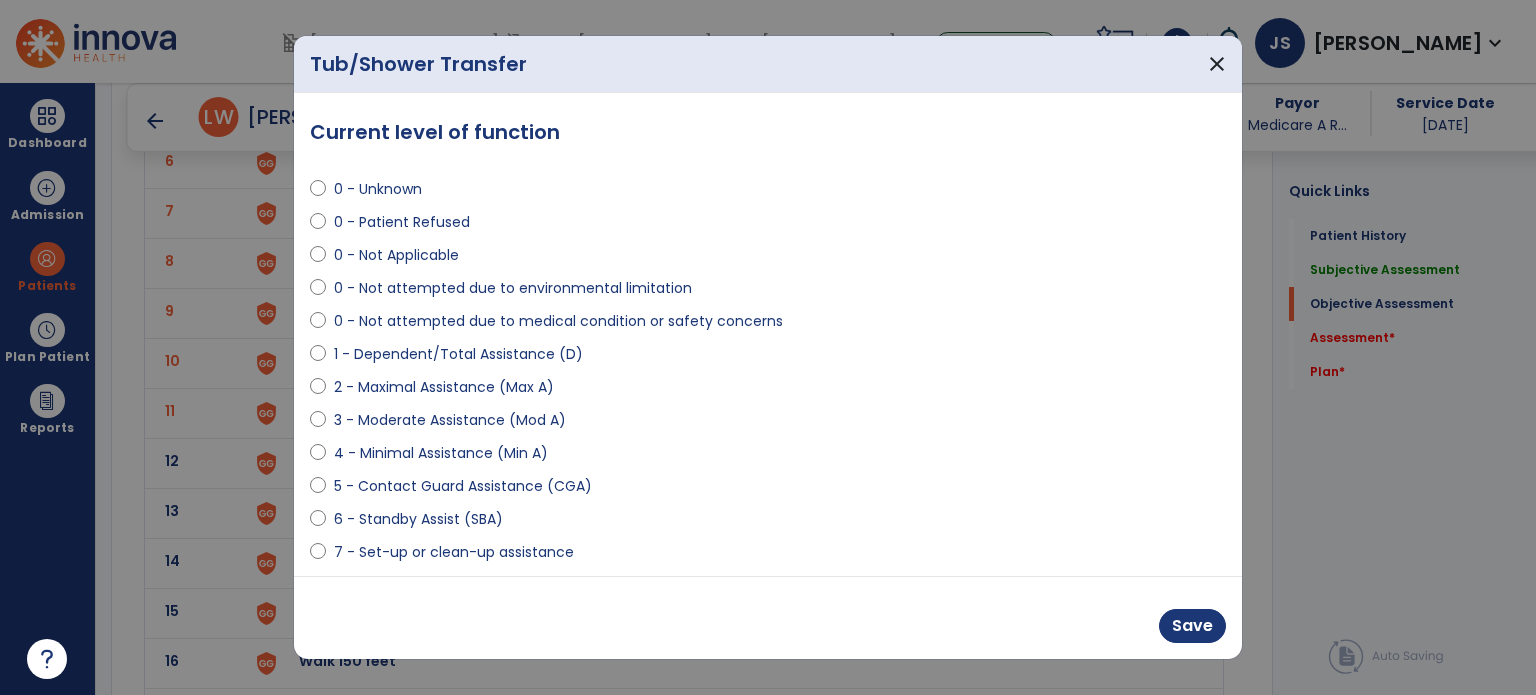 click on "0 - Not attempted due to medical condition or safety concerns" at bounding box center (558, 321) 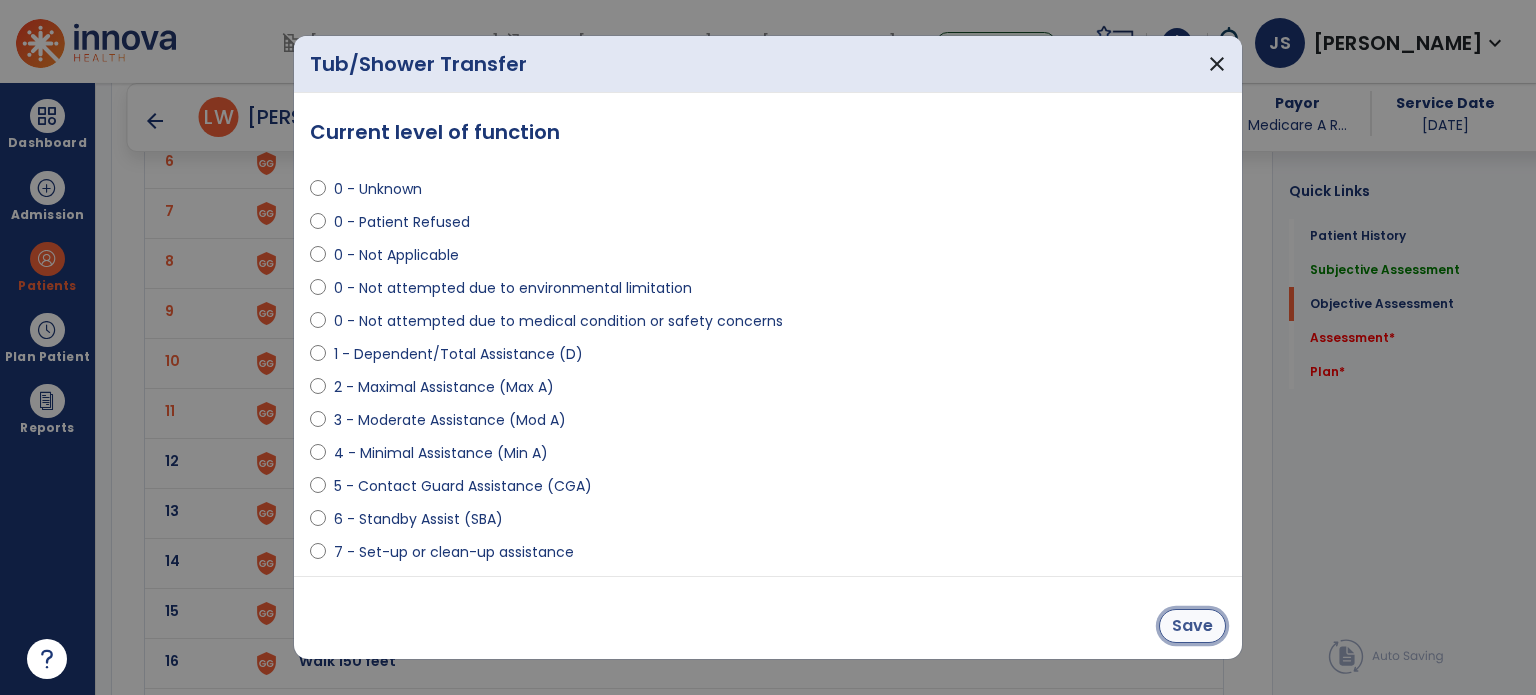 click on "Save" at bounding box center [1192, 626] 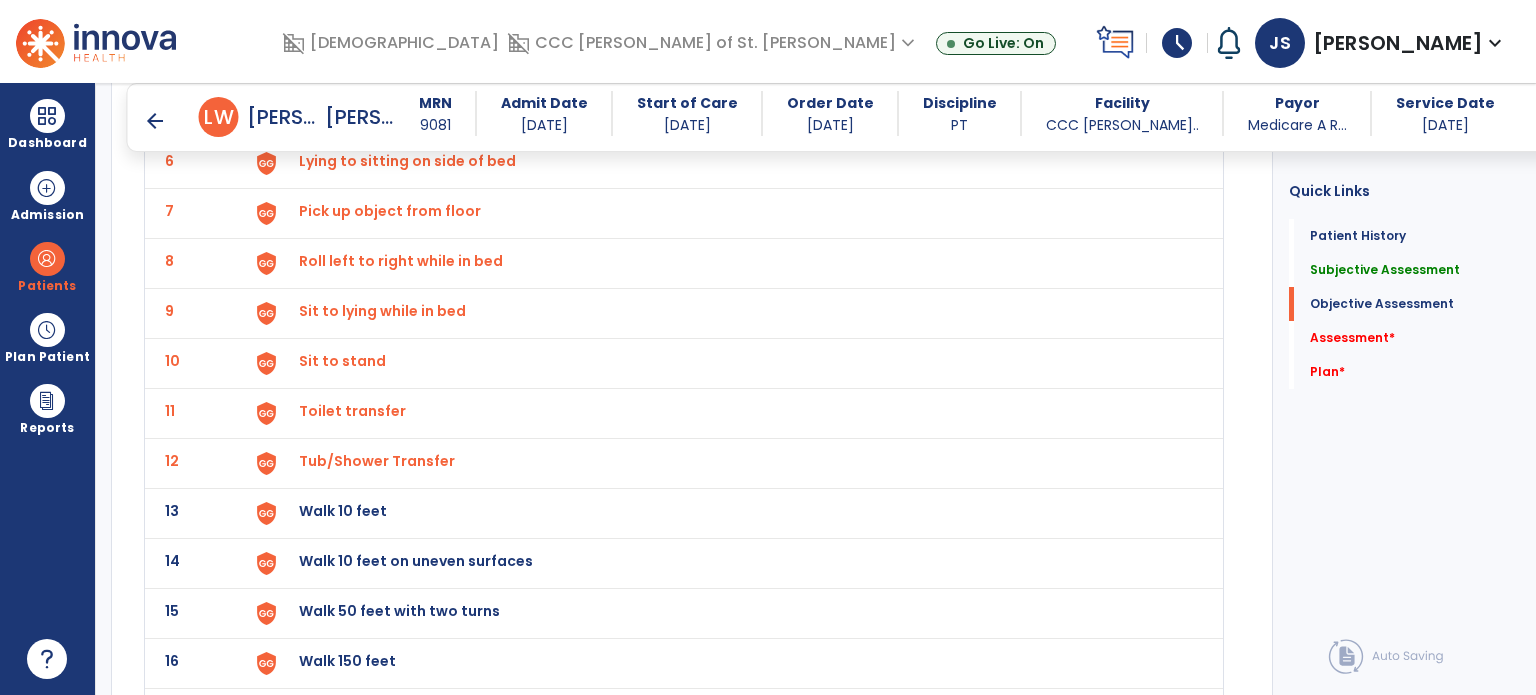 scroll, scrollTop: 2003, scrollLeft: 0, axis: vertical 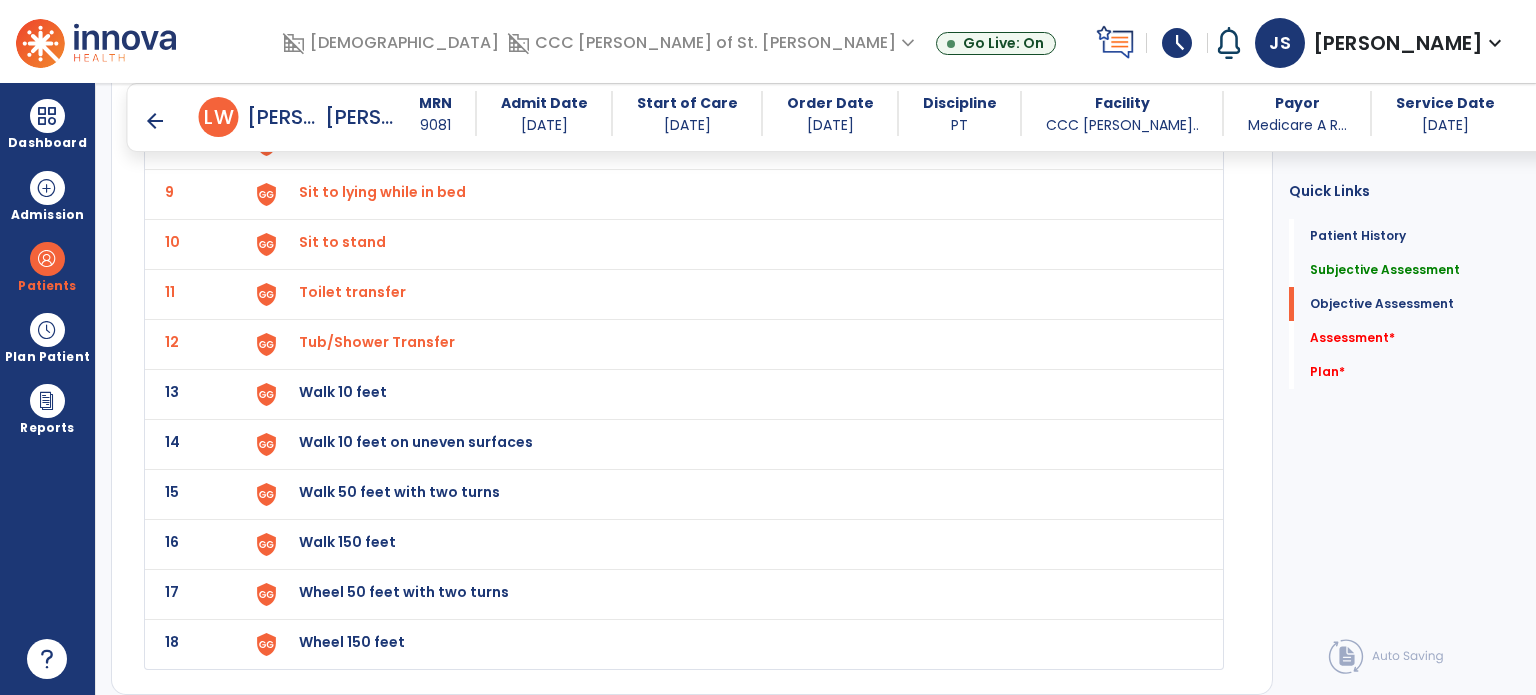 click on "Walk 10 feet" at bounding box center (345, -208) 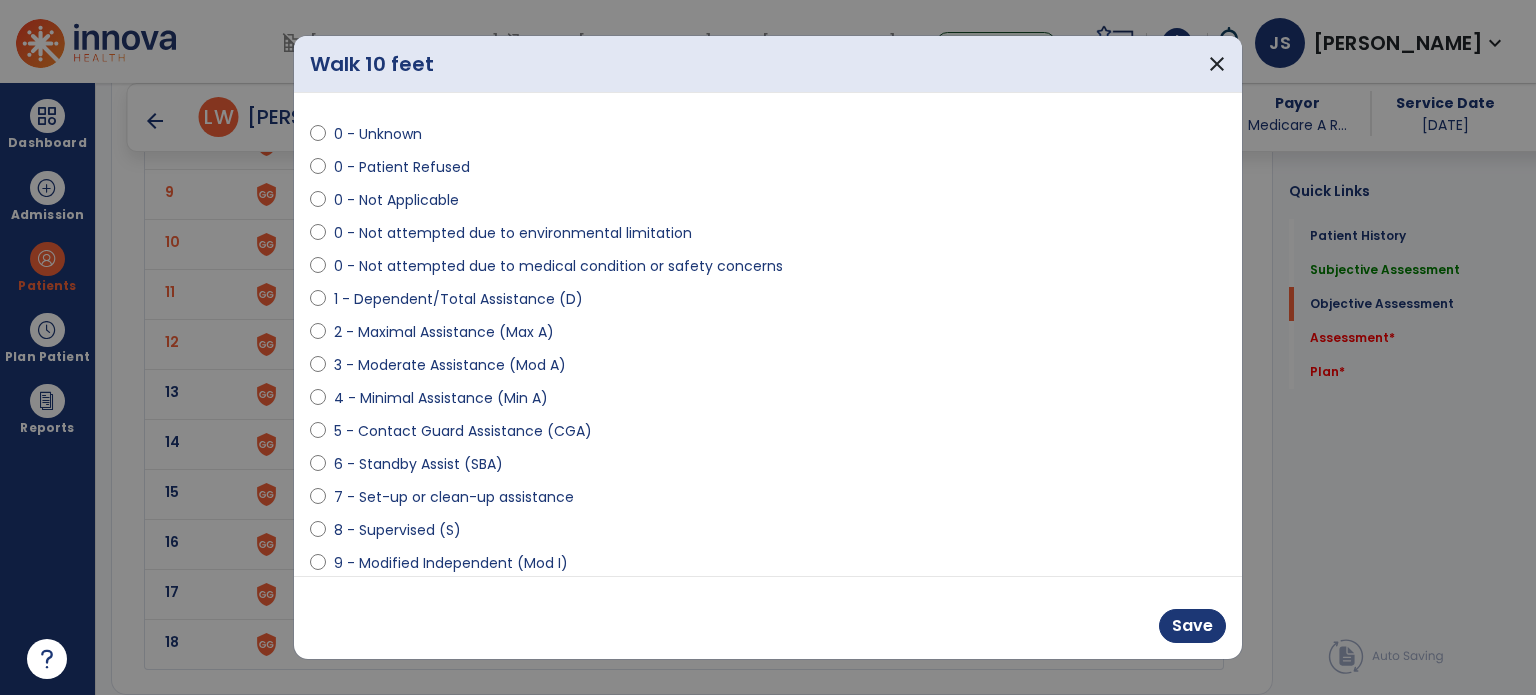 scroll, scrollTop: 56, scrollLeft: 0, axis: vertical 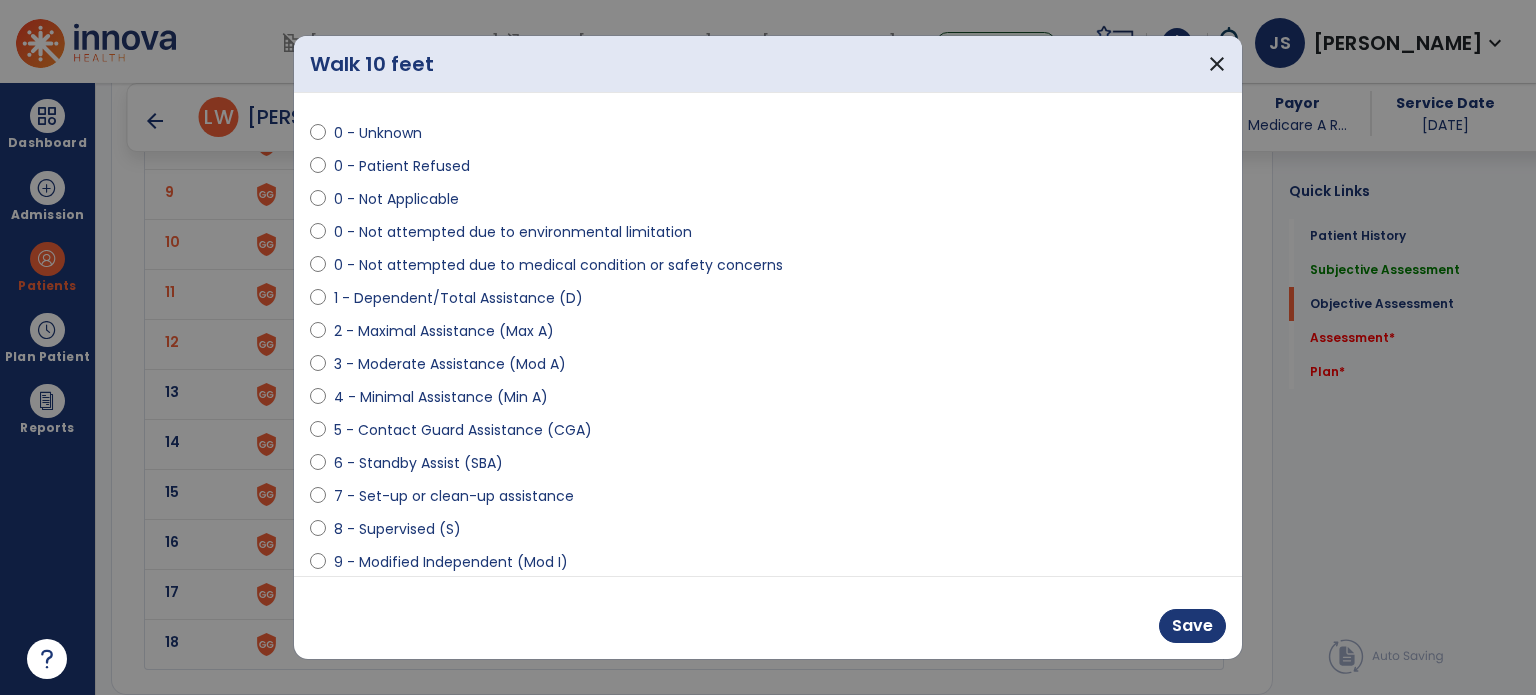 click on "8 - Supervised (S)" at bounding box center (397, 529) 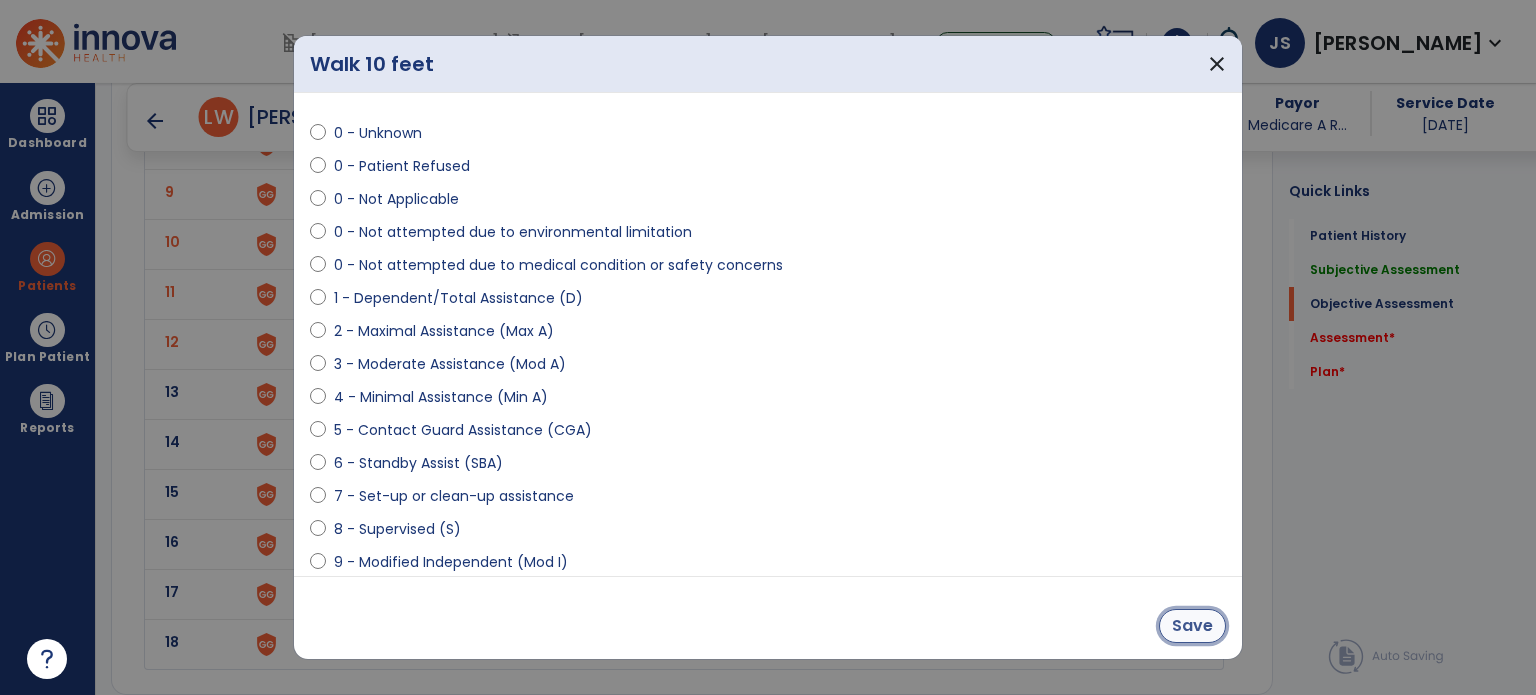 click on "Save" at bounding box center [1192, 626] 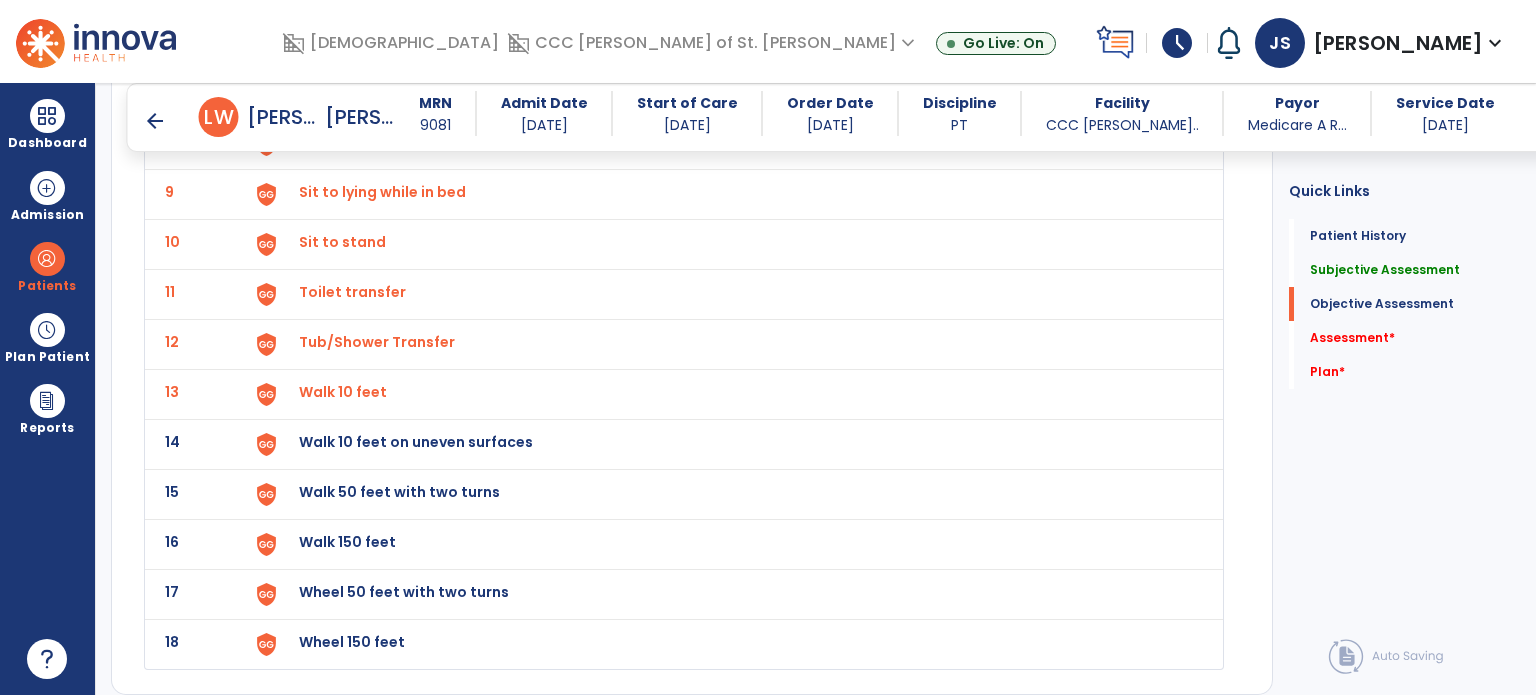 click on "Walk 10 feet on uneven surfaces" at bounding box center (345, -208) 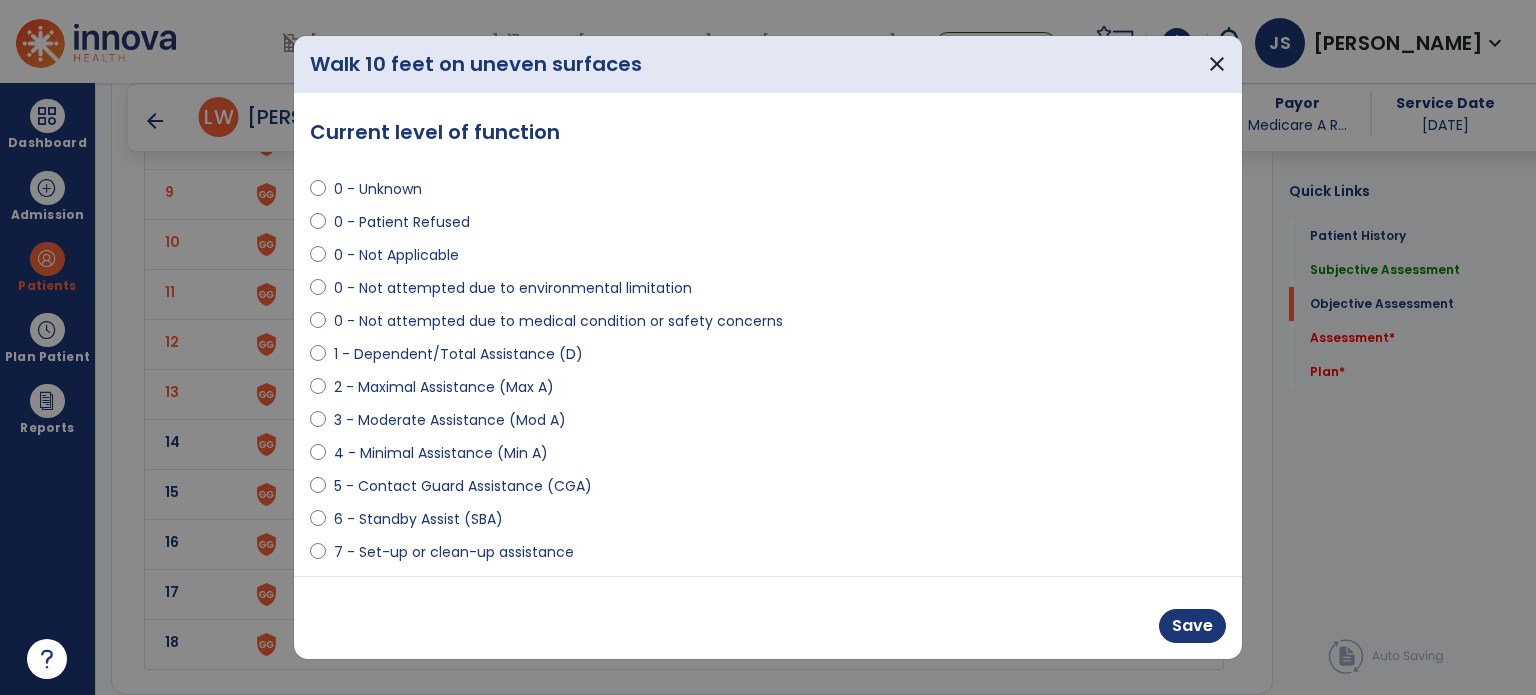 scroll, scrollTop: 44, scrollLeft: 0, axis: vertical 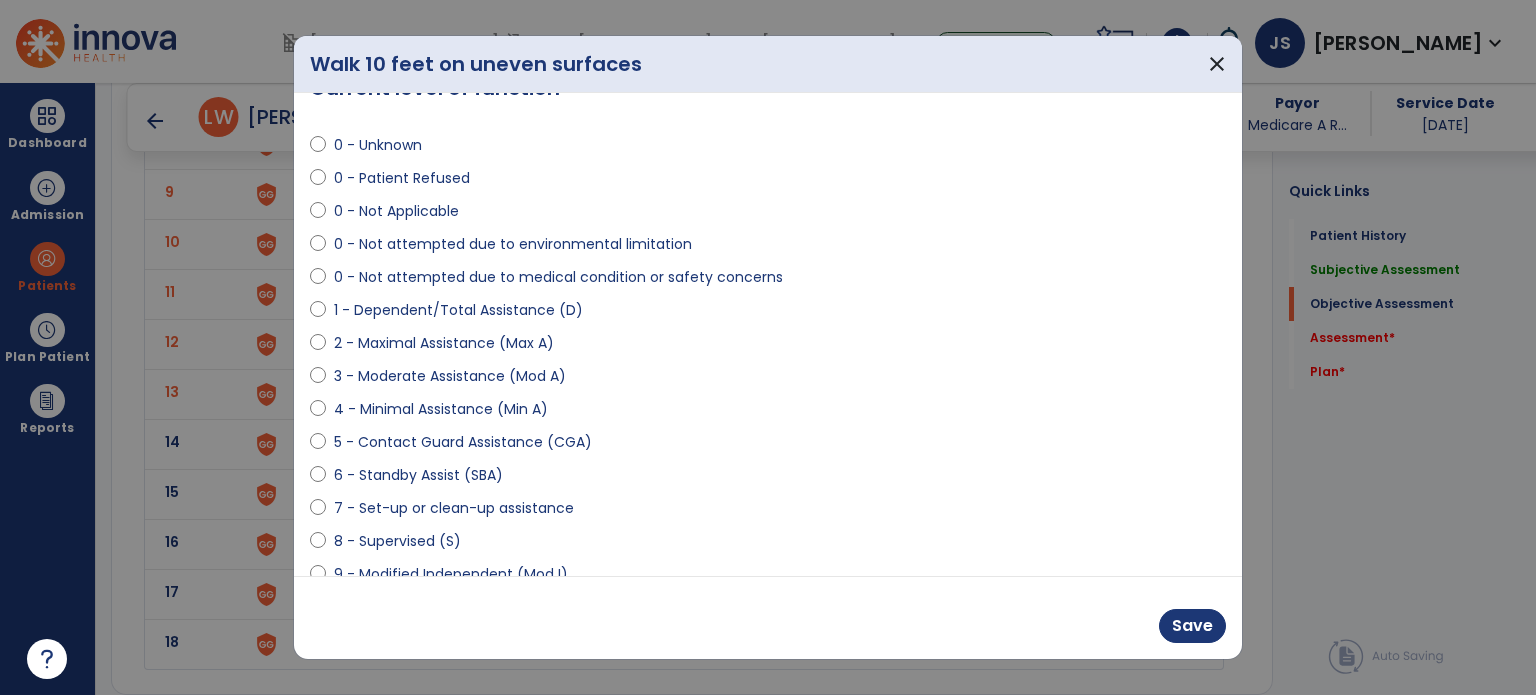 click on "8 - Supervised (S)" at bounding box center [397, 541] 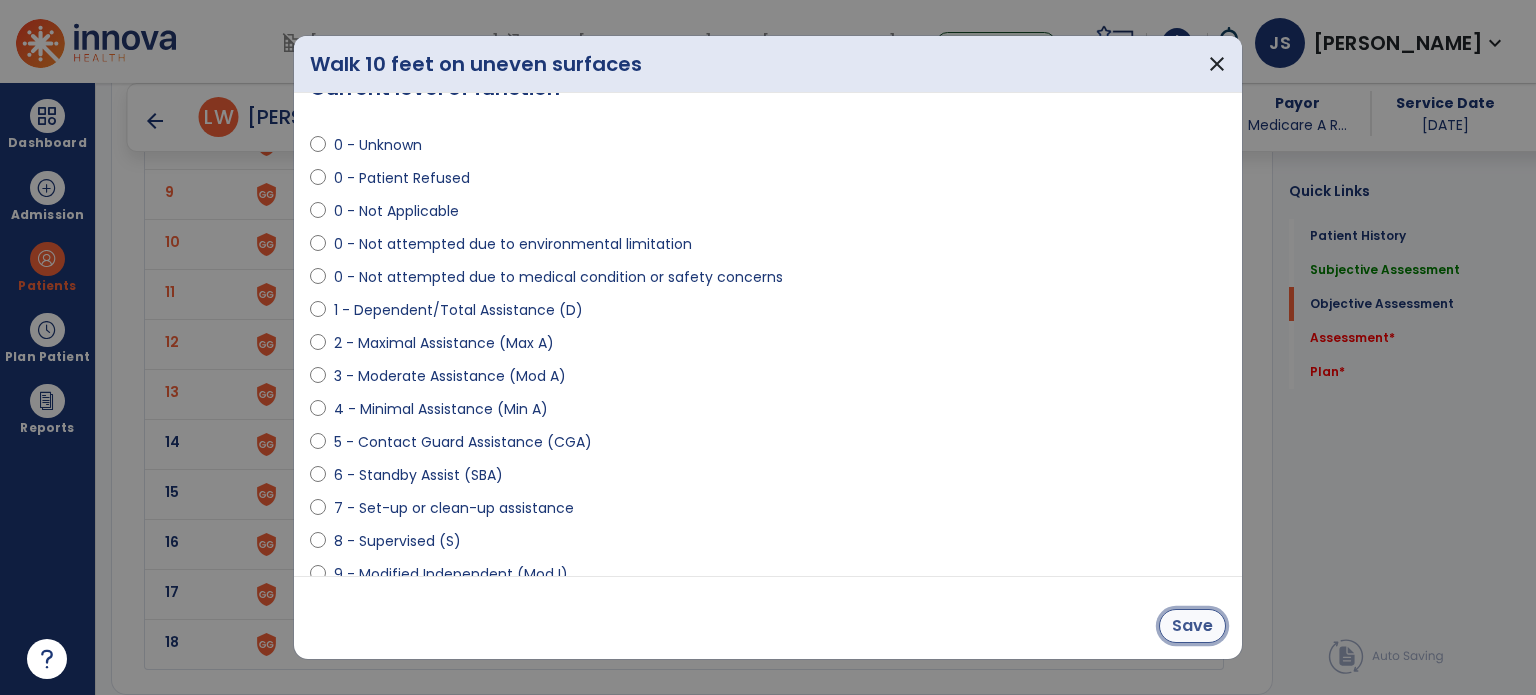 click on "Save" at bounding box center [1192, 626] 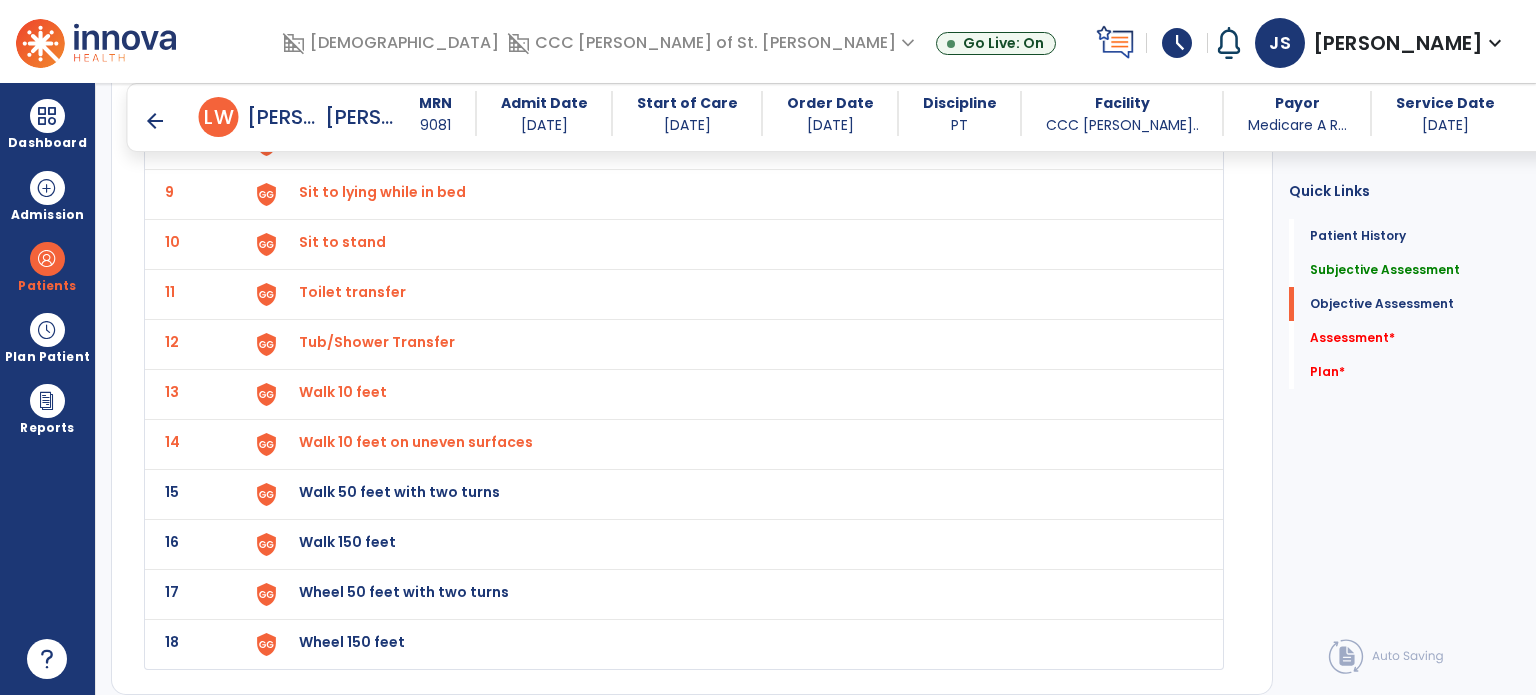 click on "Walk 50 feet with two turns" at bounding box center [345, -208] 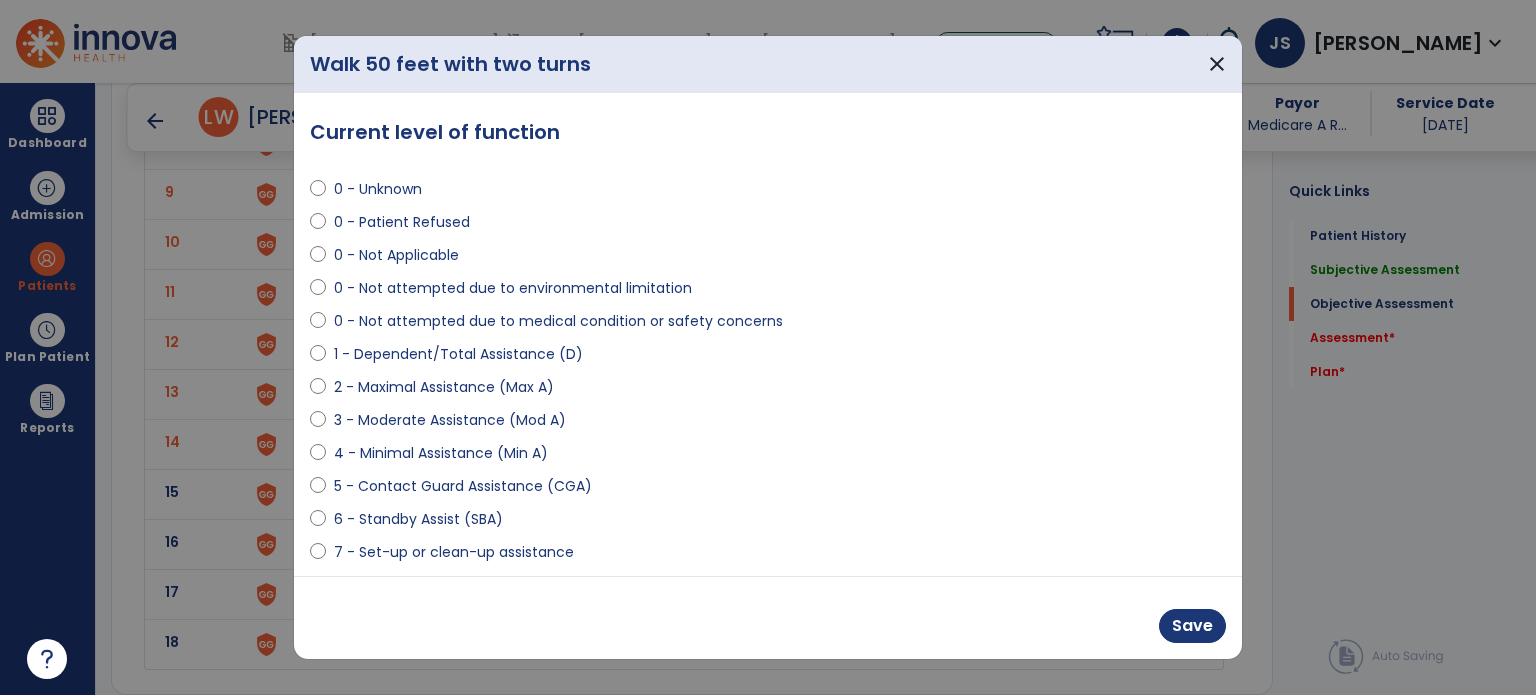 scroll, scrollTop: 56, scrollLeft: 0, axis: vertical 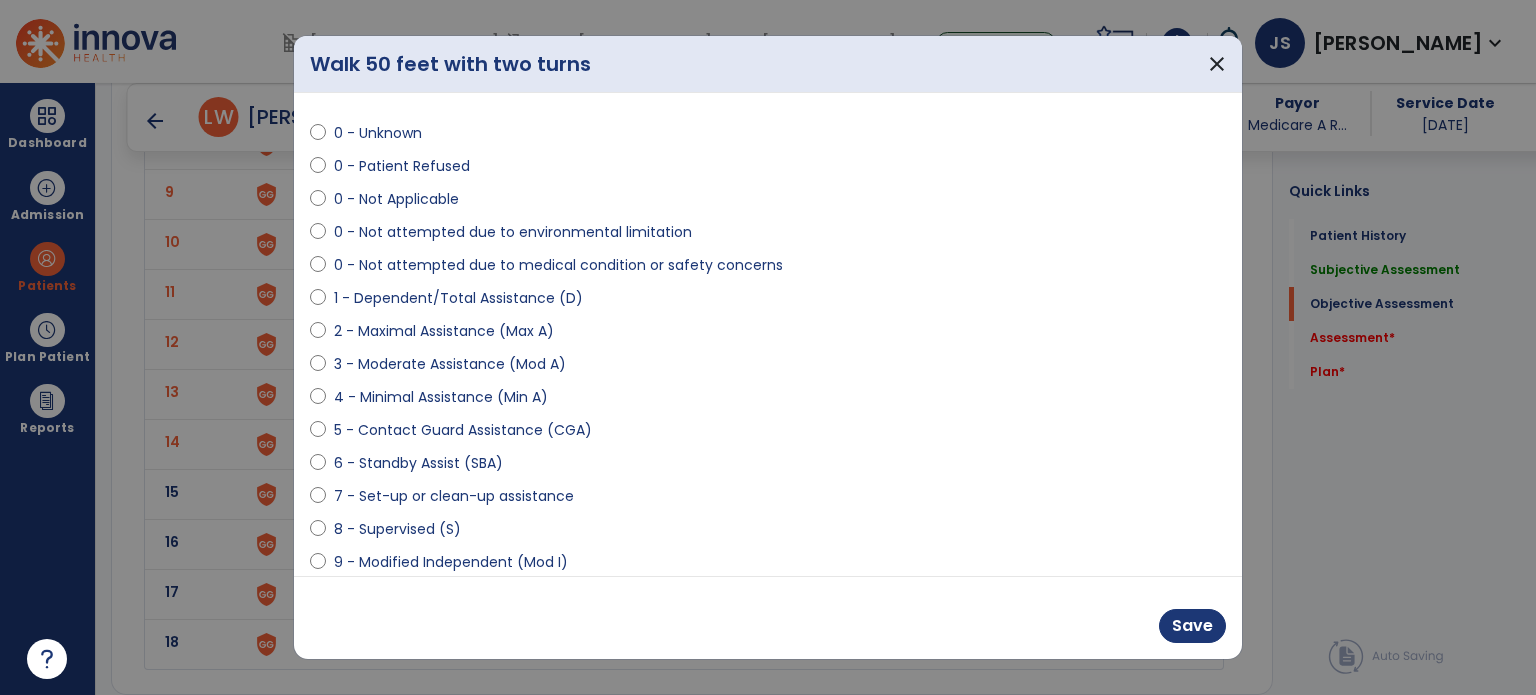 click on "8 - Supervised (S)" at bounding box center (397, 529) 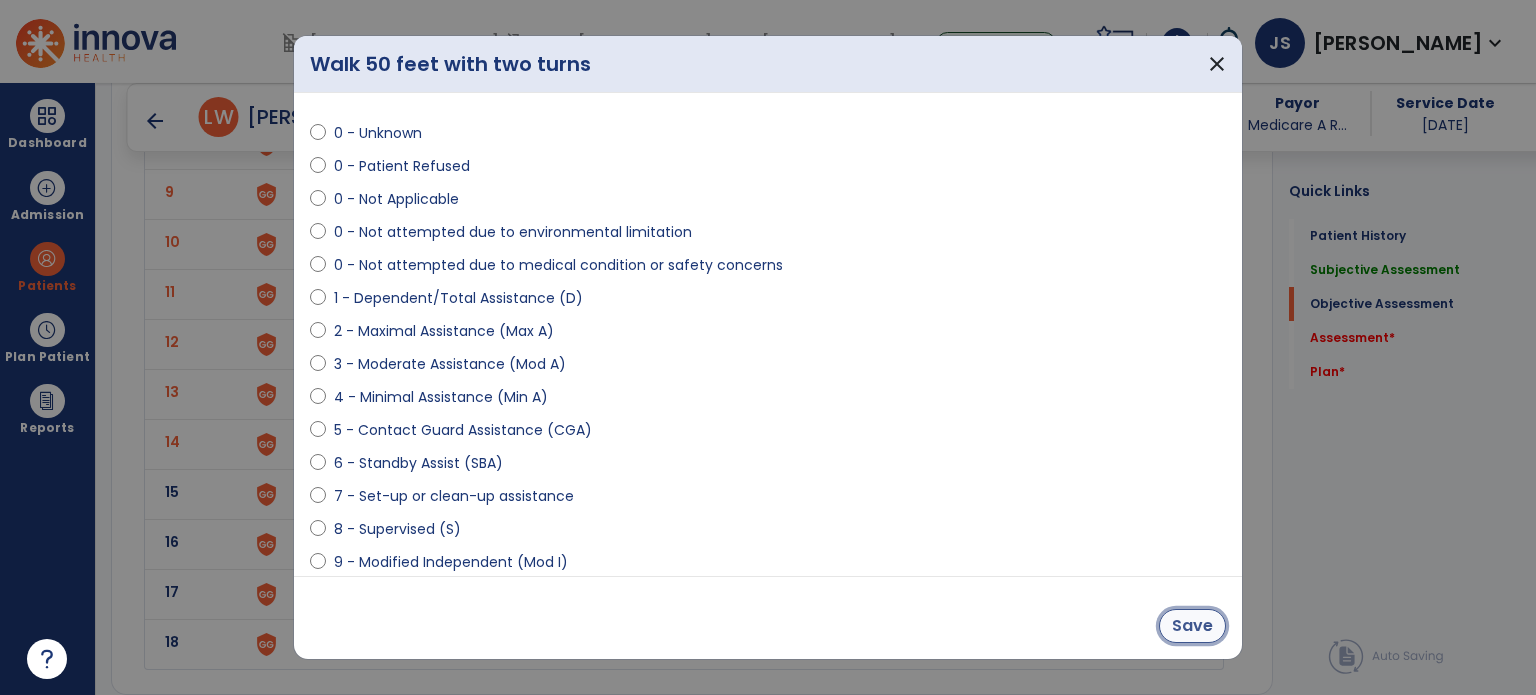 click on "Save" at bounding box center [1192, 626] 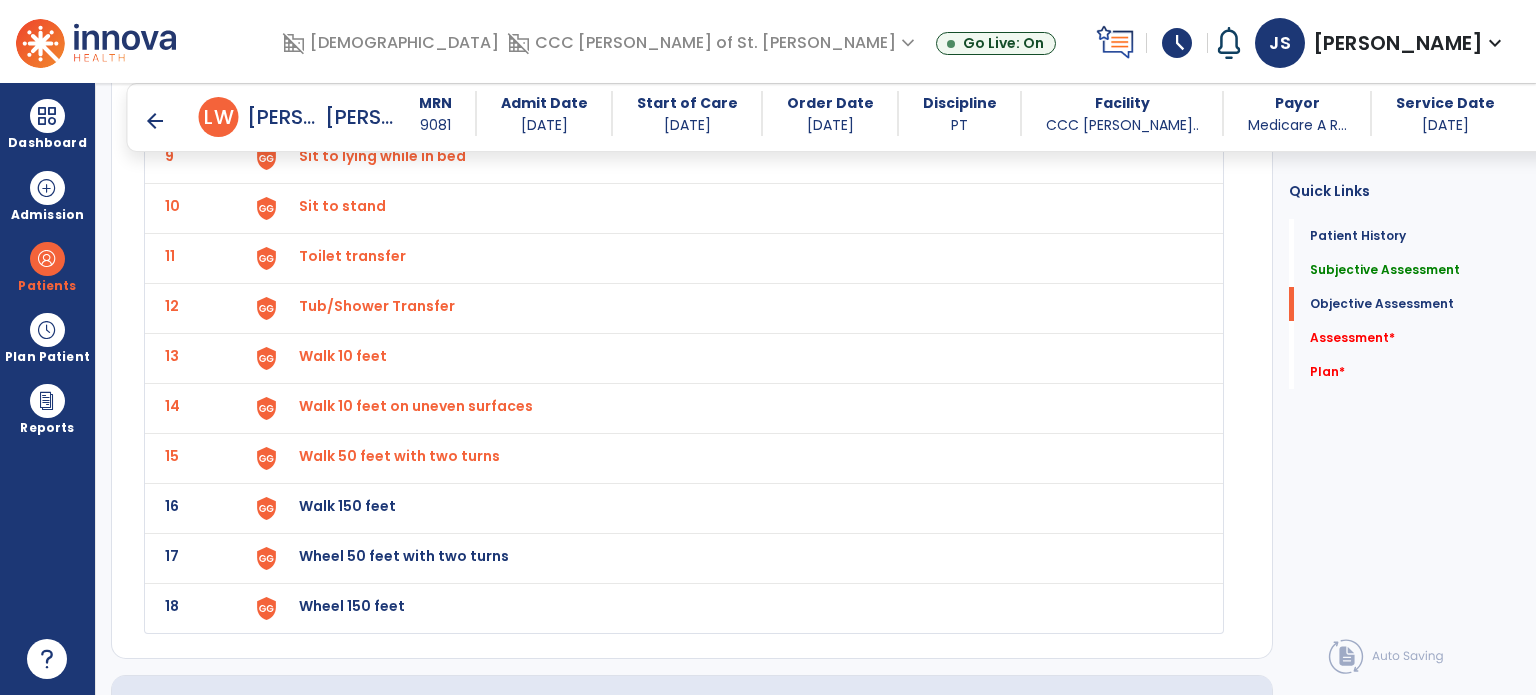 scroll, scrollTop: 2040, scrollLeft: 0, axis: vertical 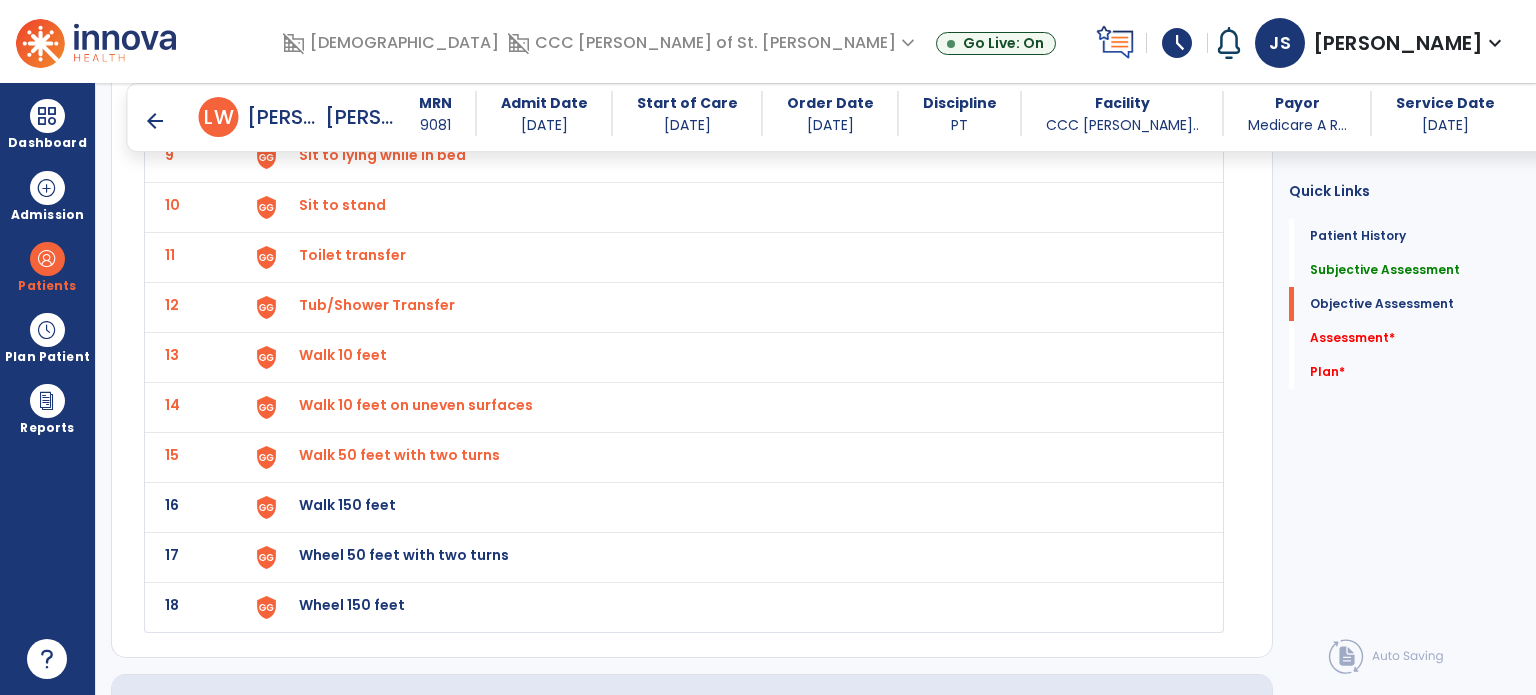 click on "Walk 150 feet" at bounding box center (728, -243) 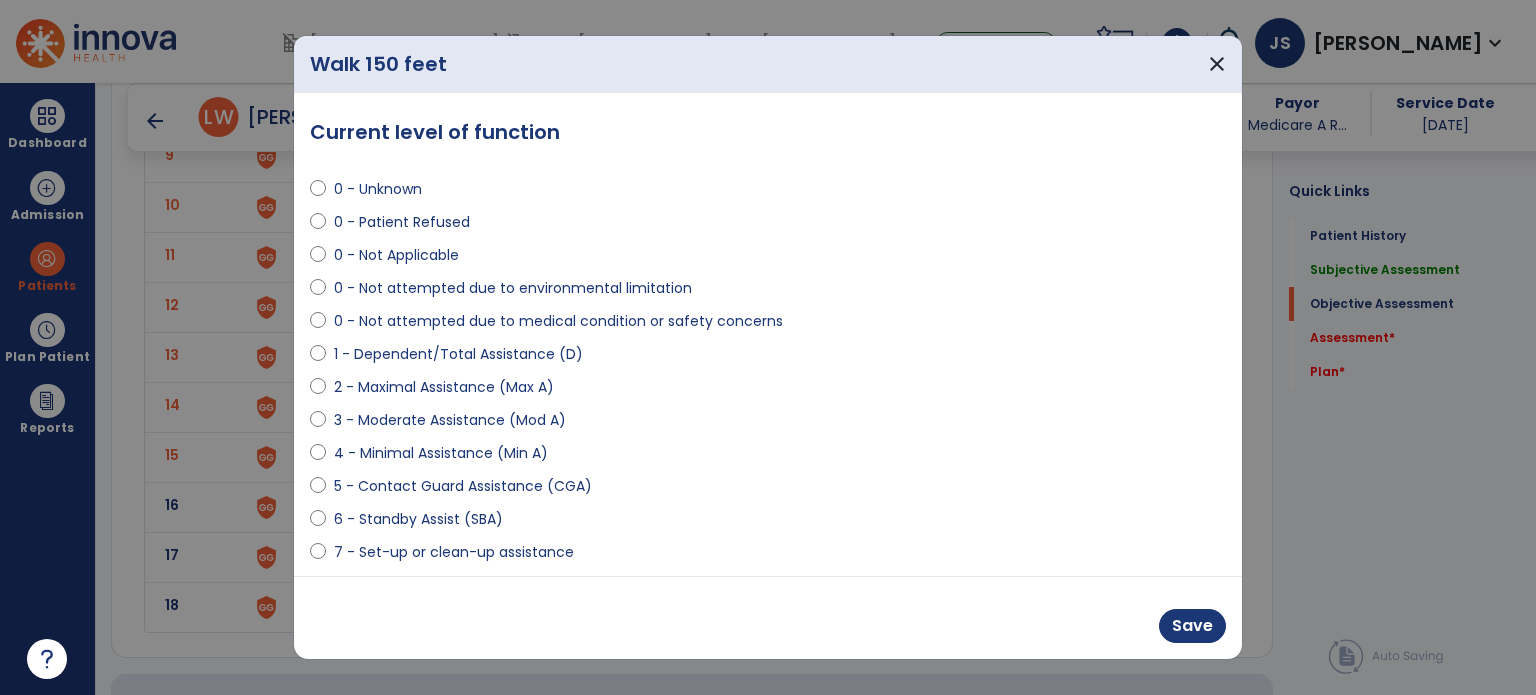 scroll, scrollTop: 120, scrollLeft: 0, axis: vertical 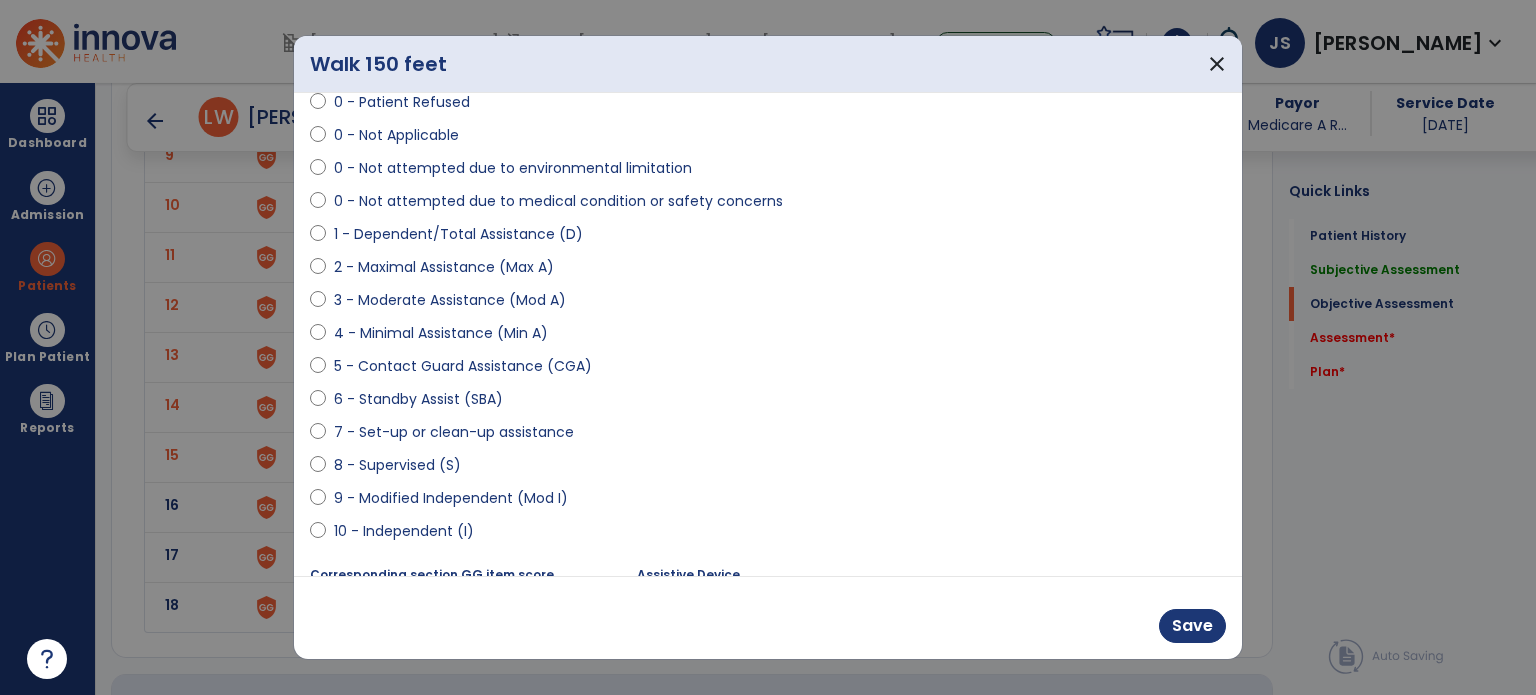 click on "7 - Set-up or clean-up assistance" at bounding box center [768, 436] 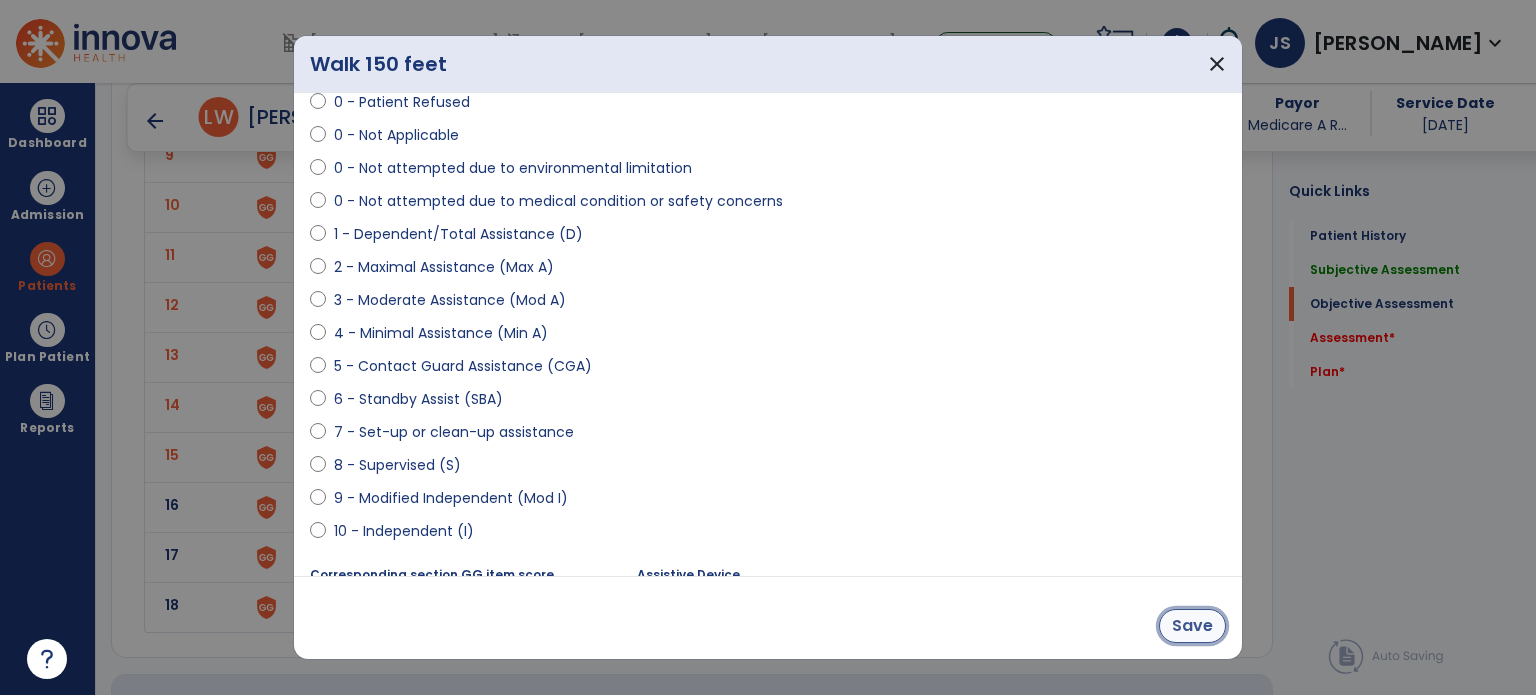 click on "Save" at bounding box center (1192, 626) 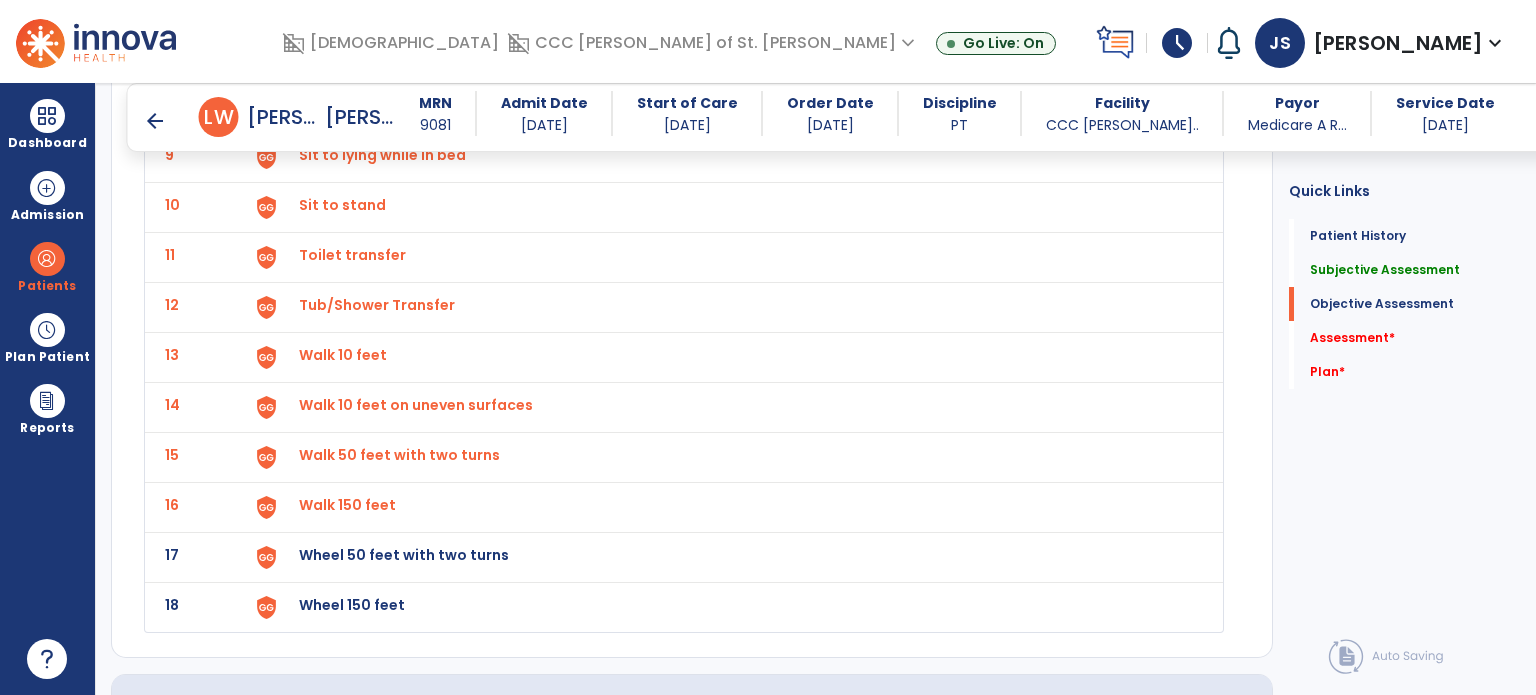 click on "Wheel 50 feet with two turns" at bounding box center [728, -243] 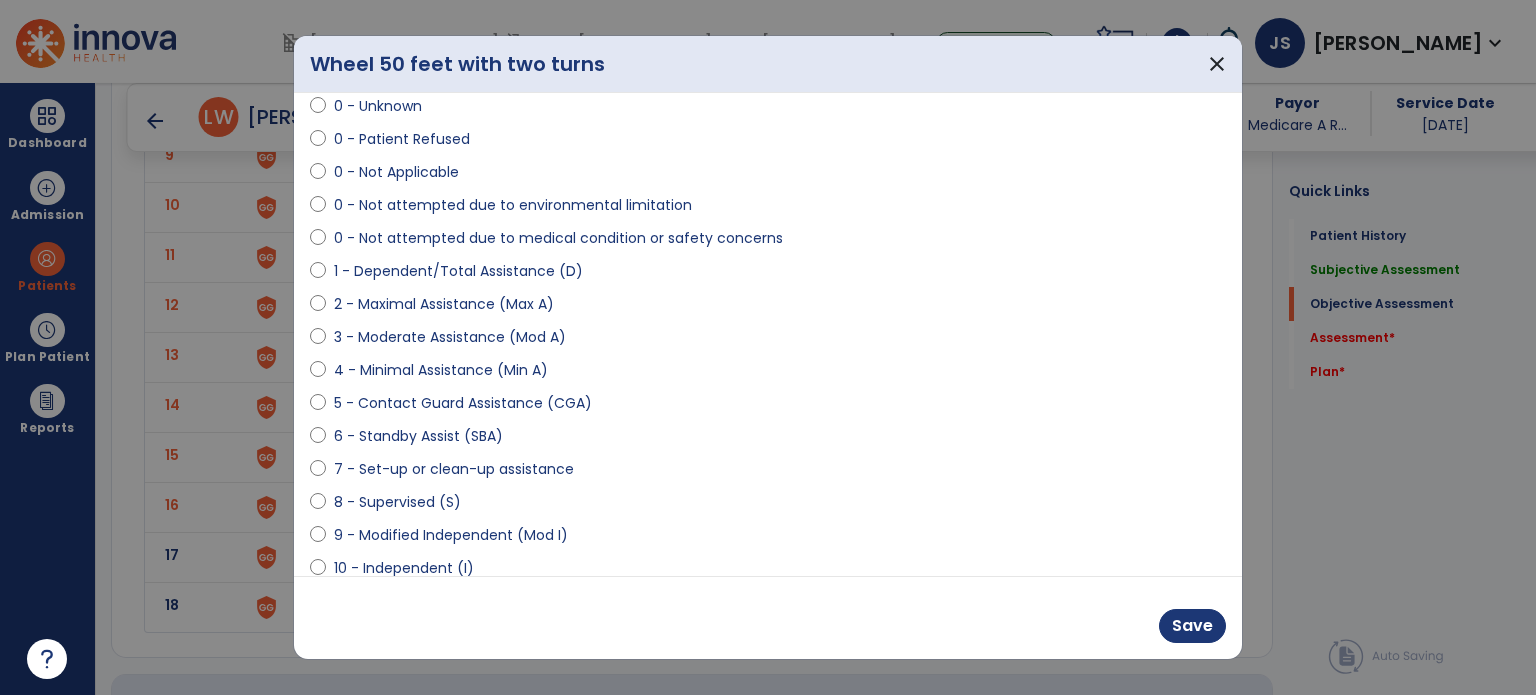 scroll, scrollTop: 87, scrollLeft: 0, axis: vertical 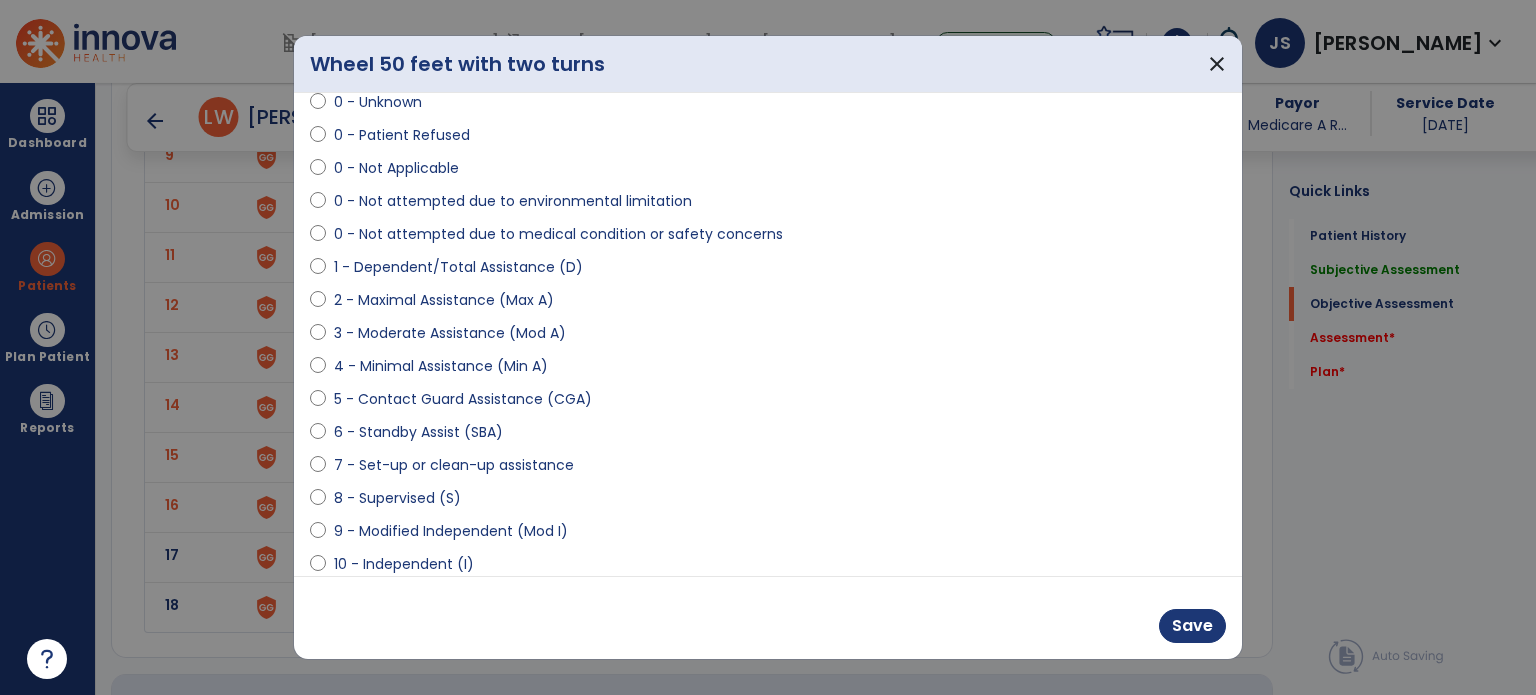 click on "8 - Supervised (S)" at bounding box center (397, 498) 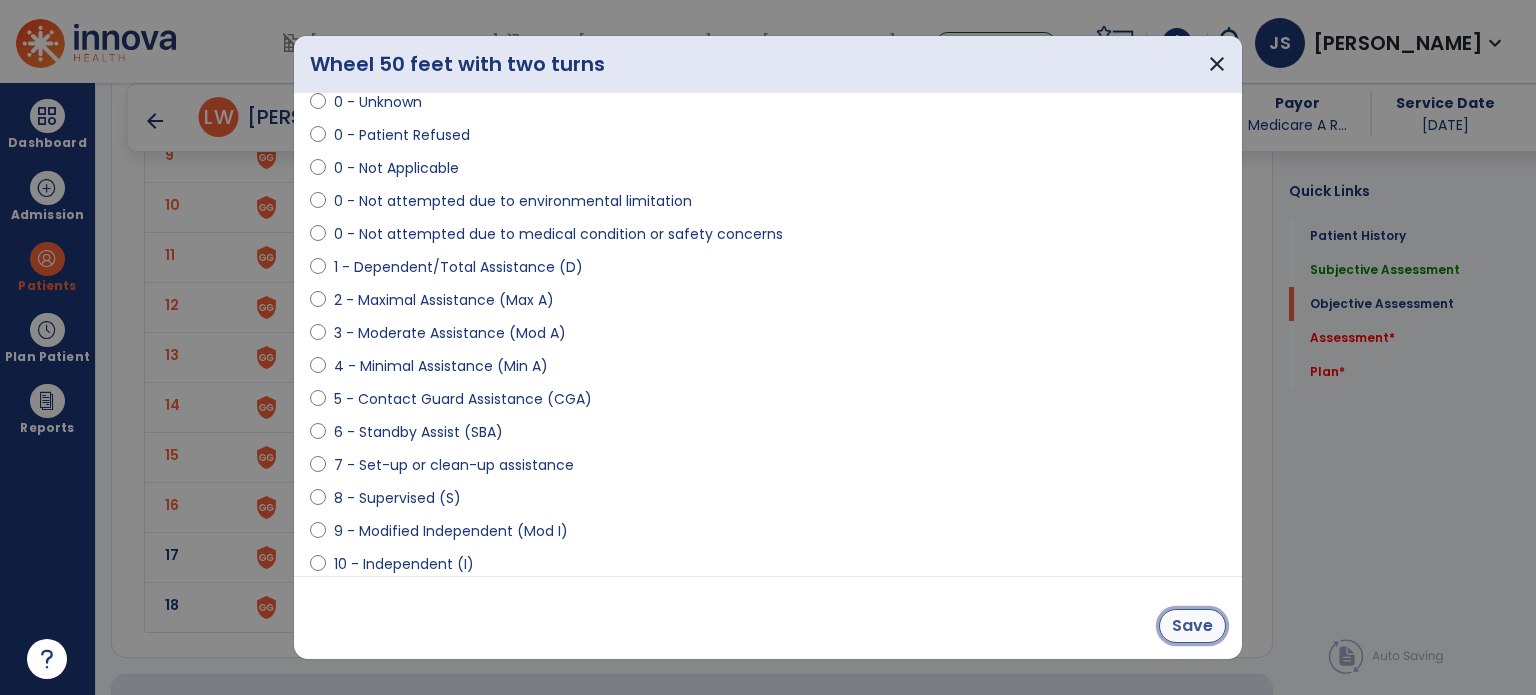 click on "Save" at bounding box center [1192, 626] 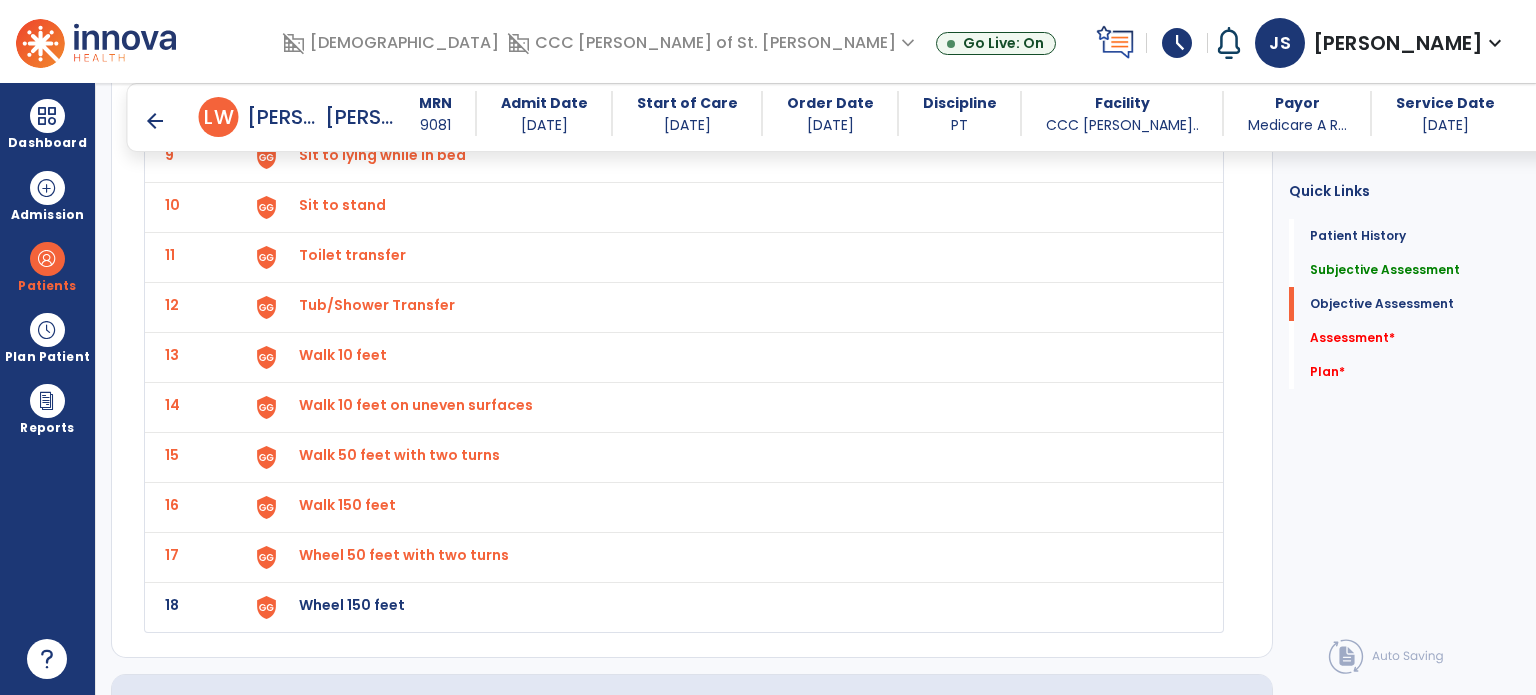 click on "Wheel 50 feet with two turns" at bounding box center (345, -245) 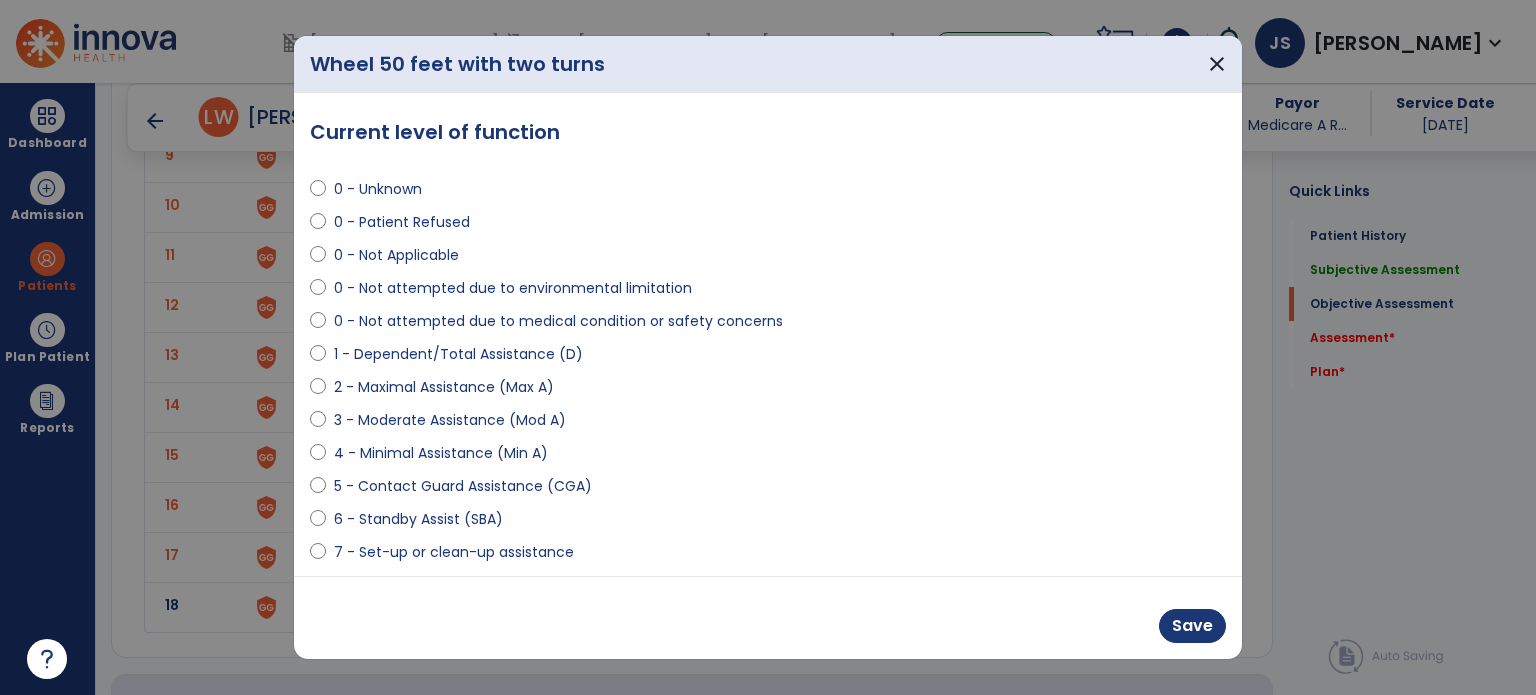 scroll, scrollTop: 204, scrollLeft: 0, axis: vertical 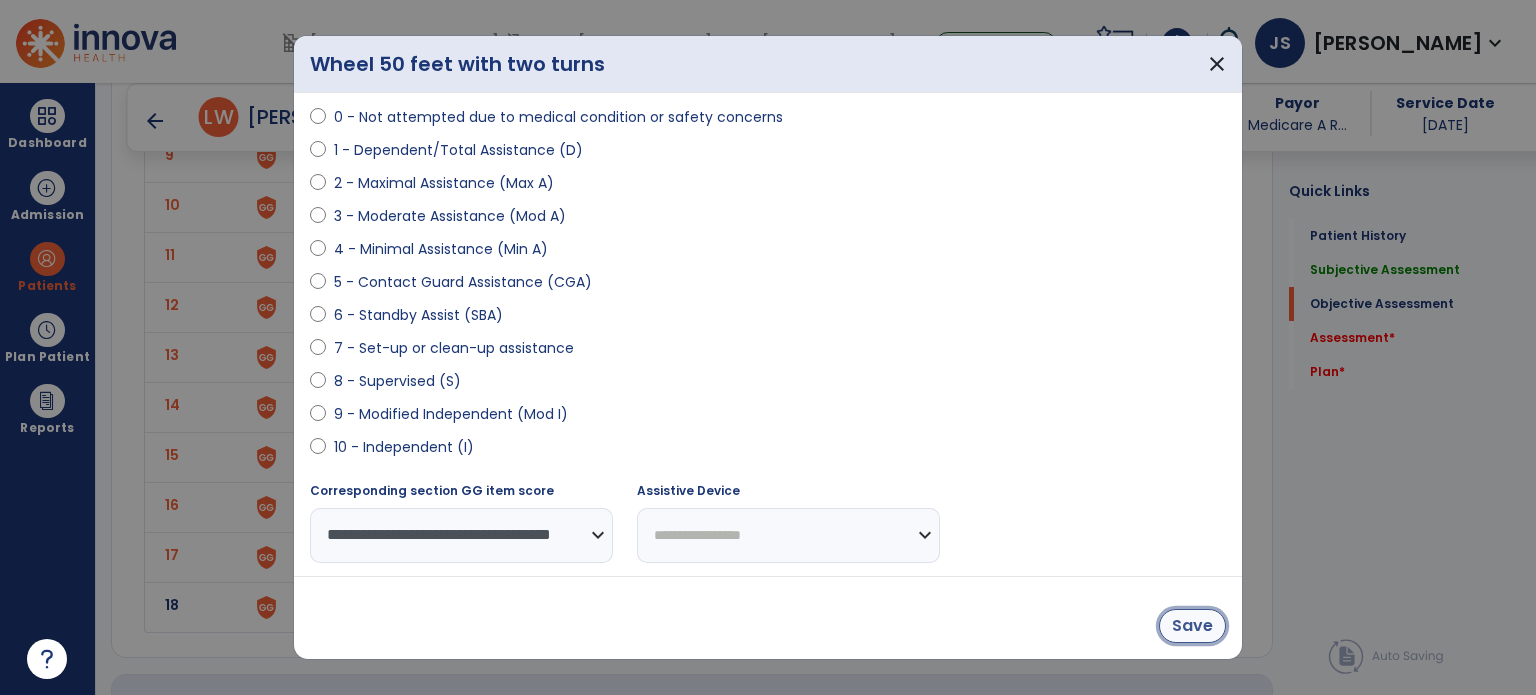 click on "Save" at bounding box center (1192, 626) 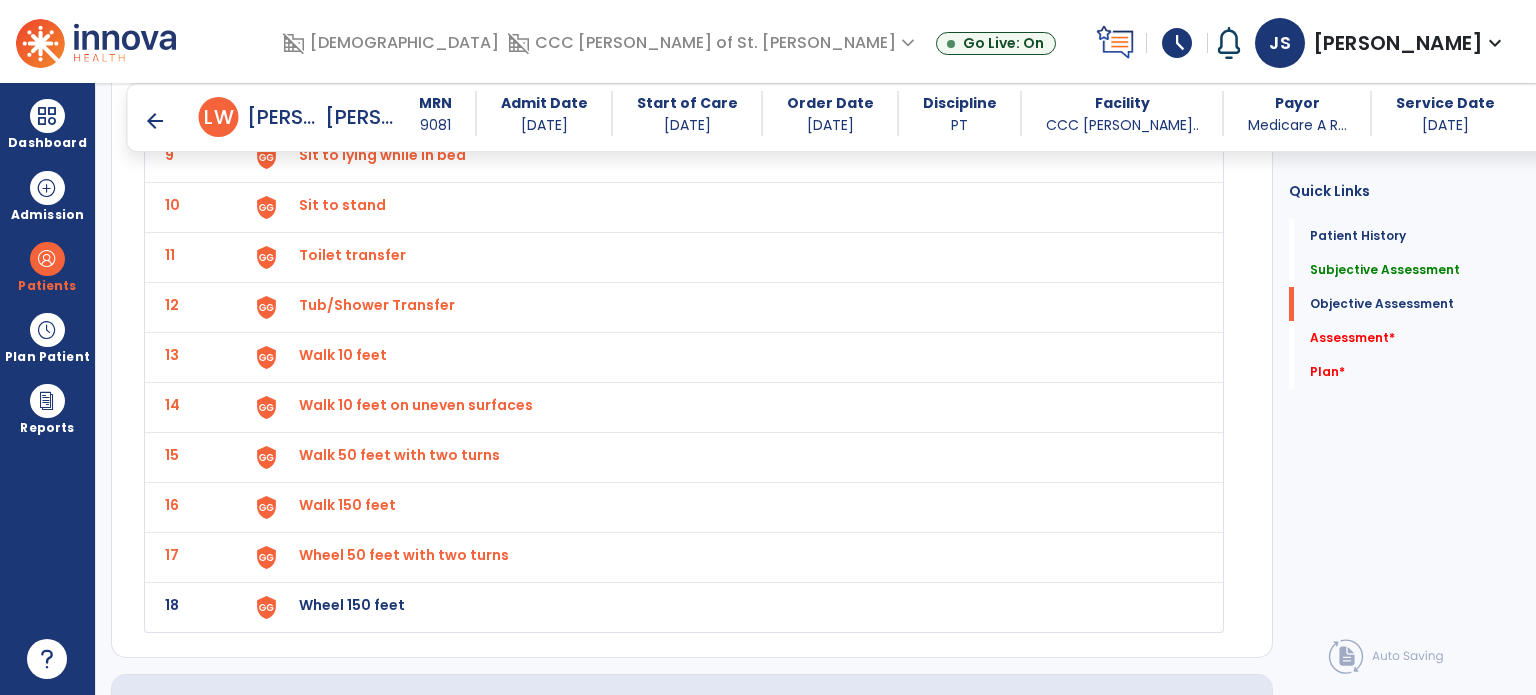 click on "Wheel 150 feet" at bounding box center [728, -243] 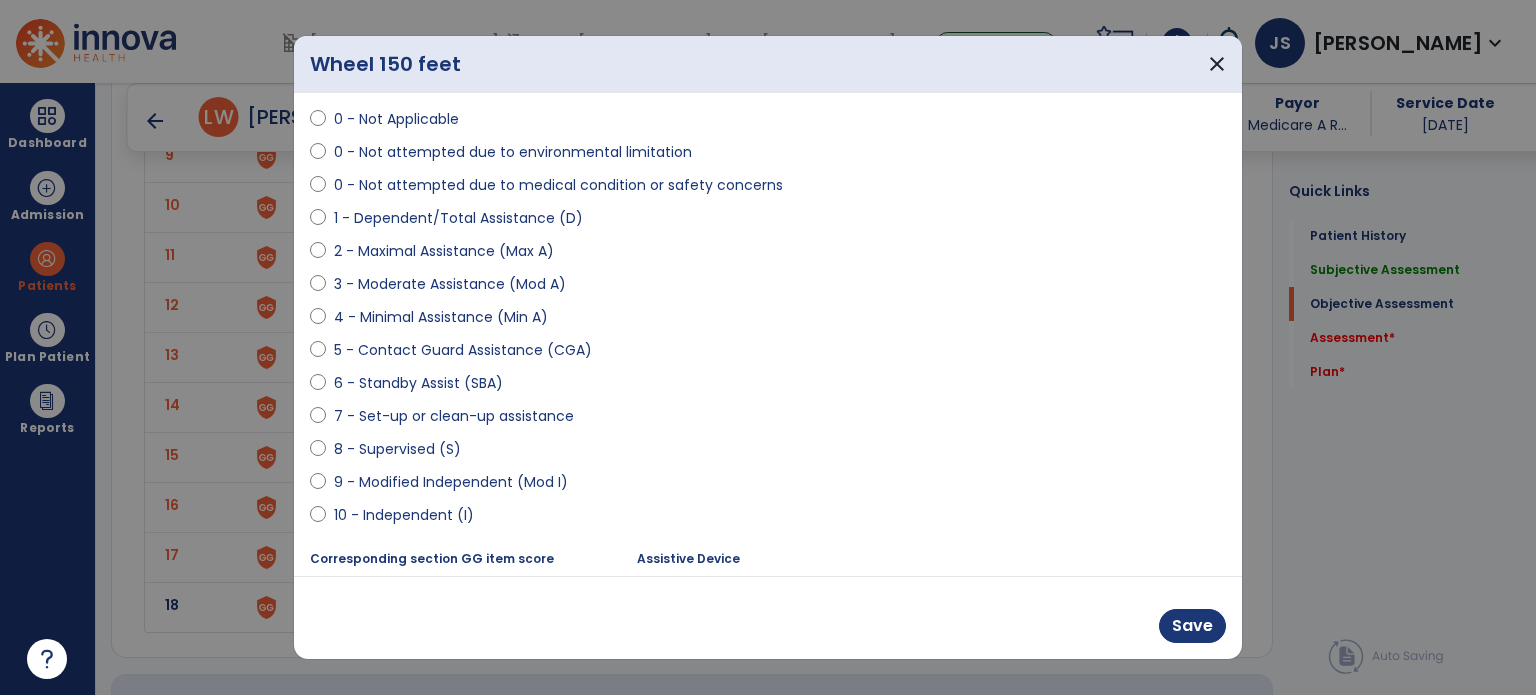 scroll, scrollTop: 139, scrollLeft: 0, axis: vertical 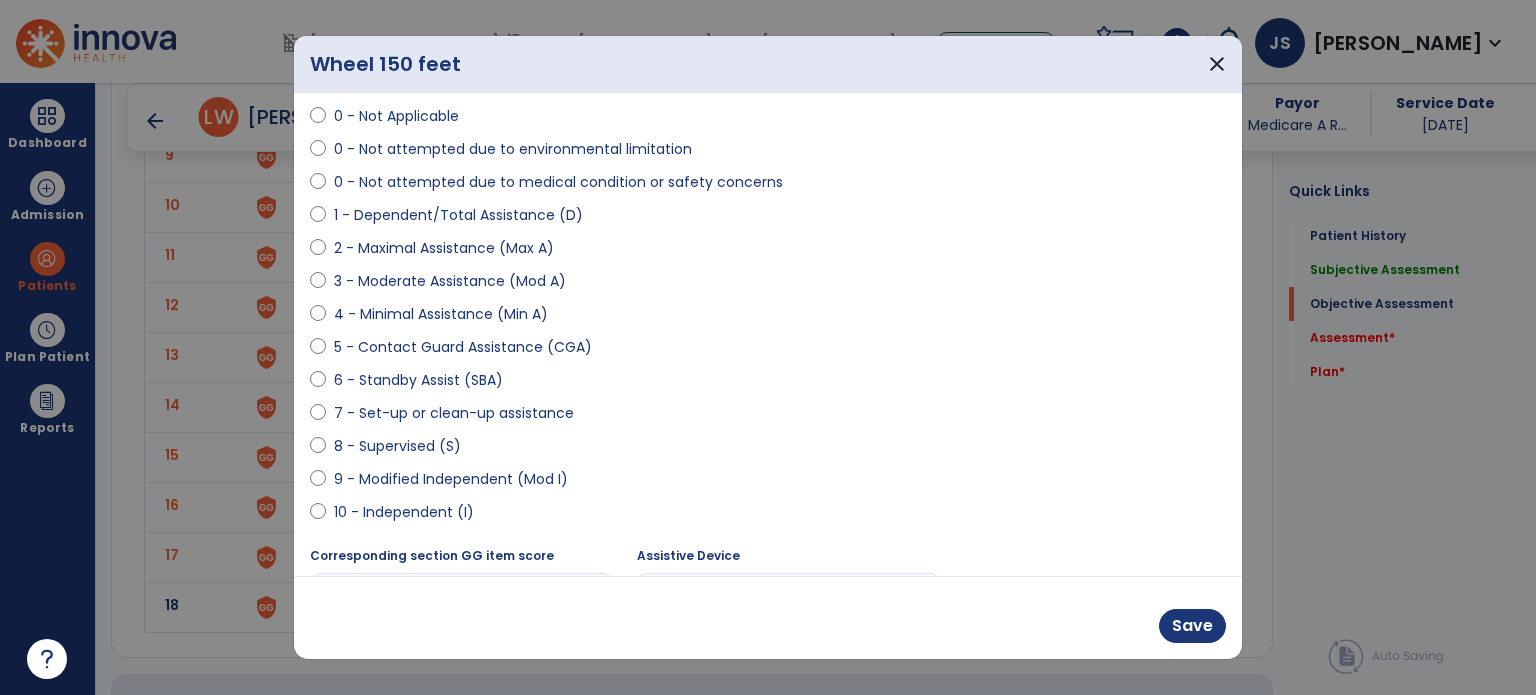 click on "8 - Supervised (S)" at bounding box center (397, 446) 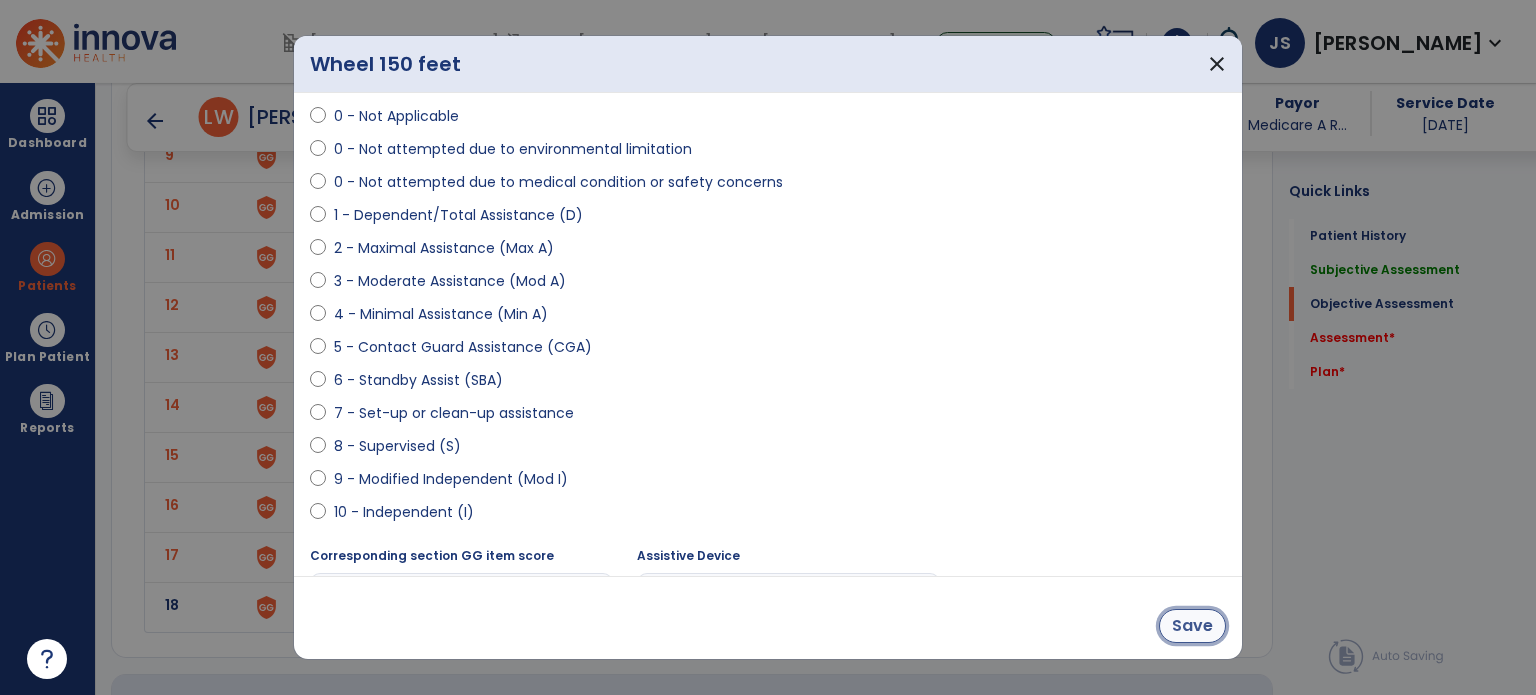 click on "Save" at bounding box center (1192, 626) 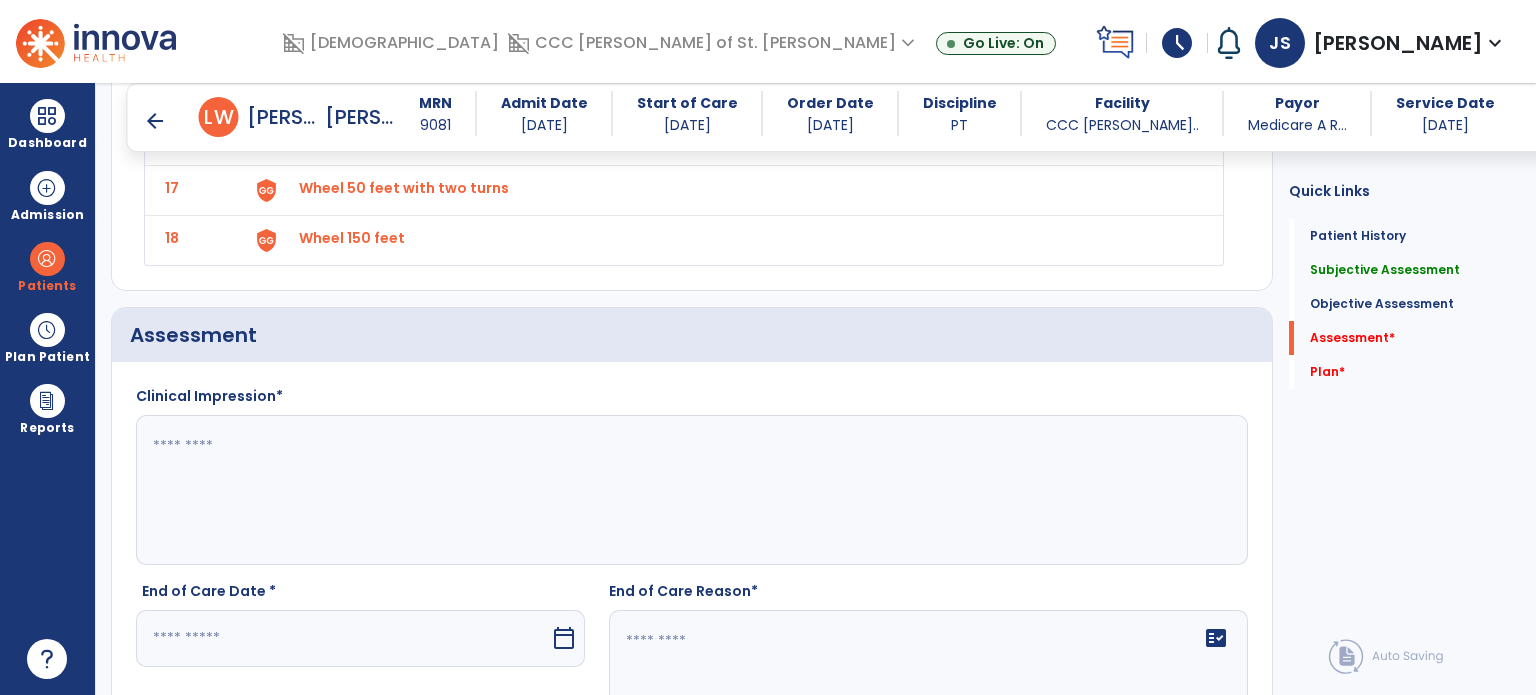 scroll, scrollTop: 2408, scrollLeft: 0, axis: vertical 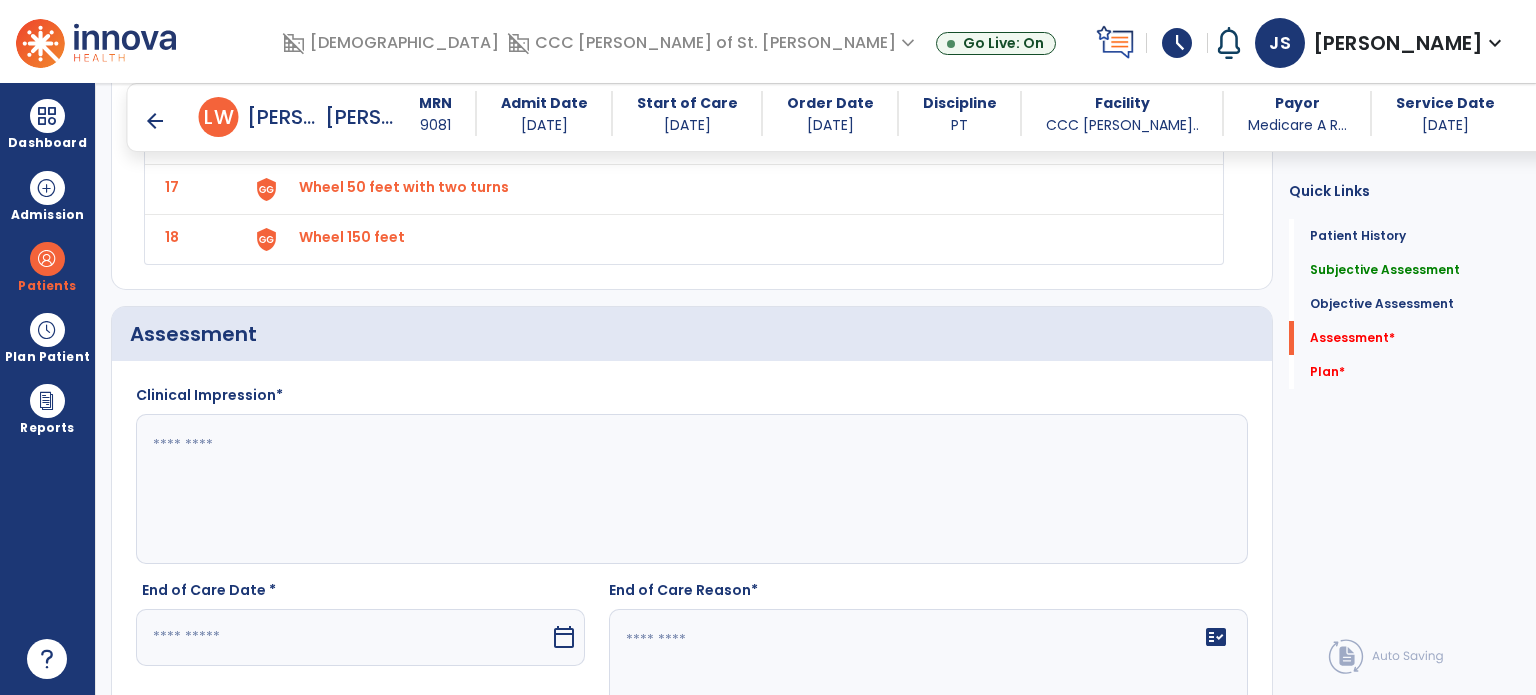 click 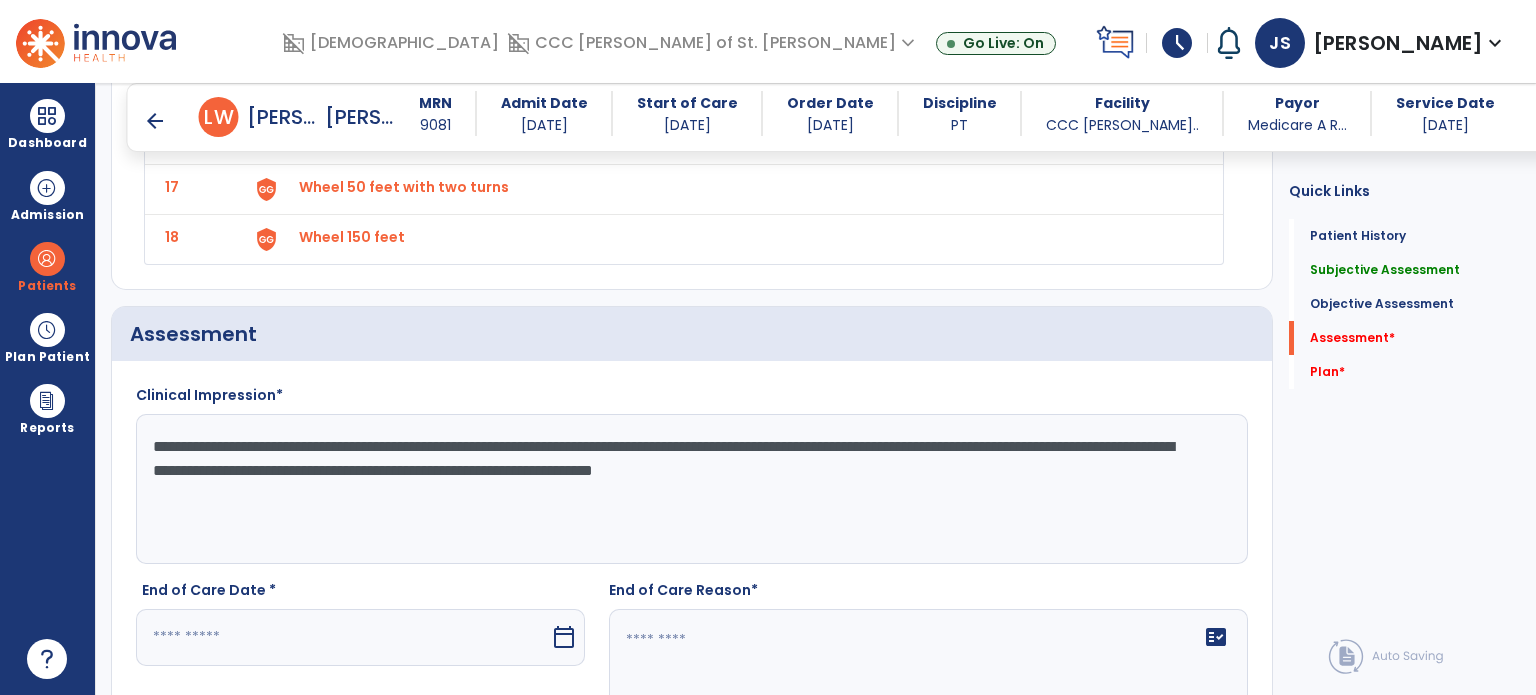 click on "**********" 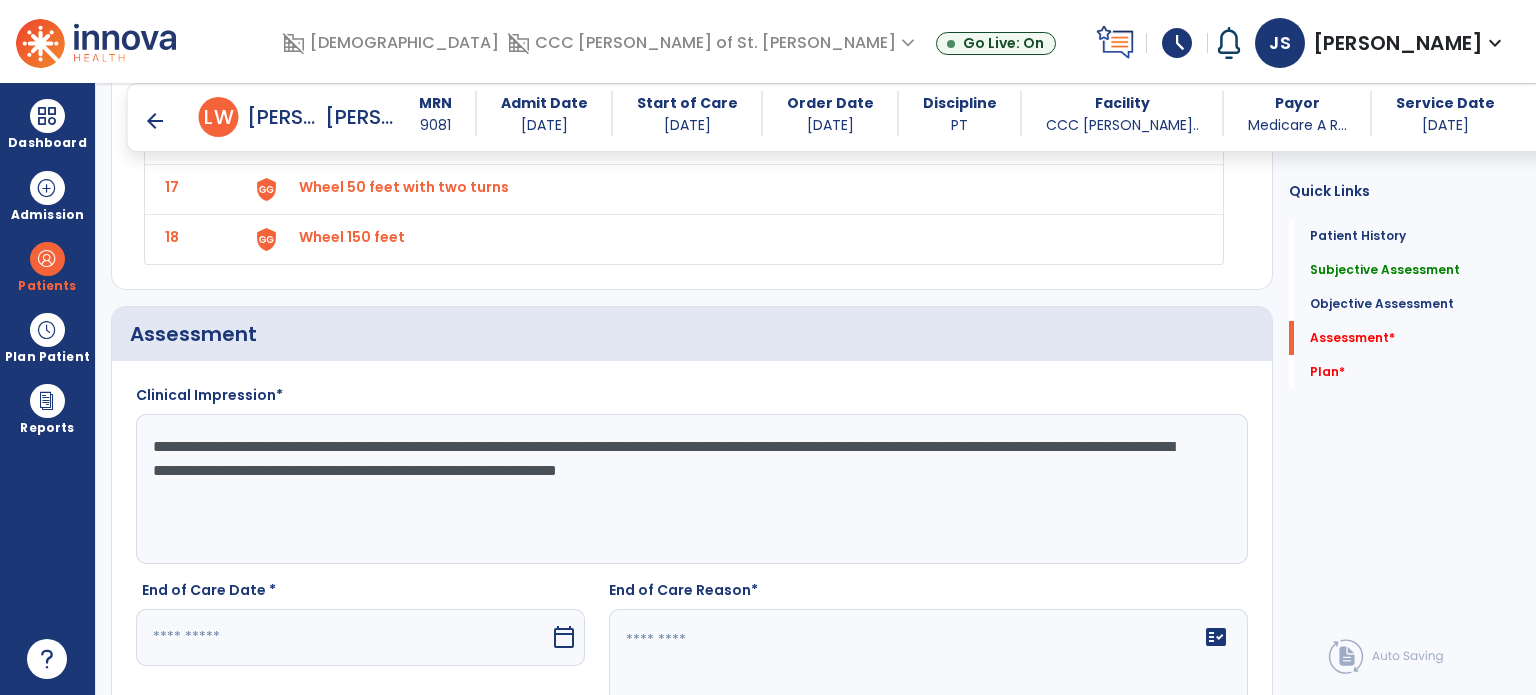 click on "**********" 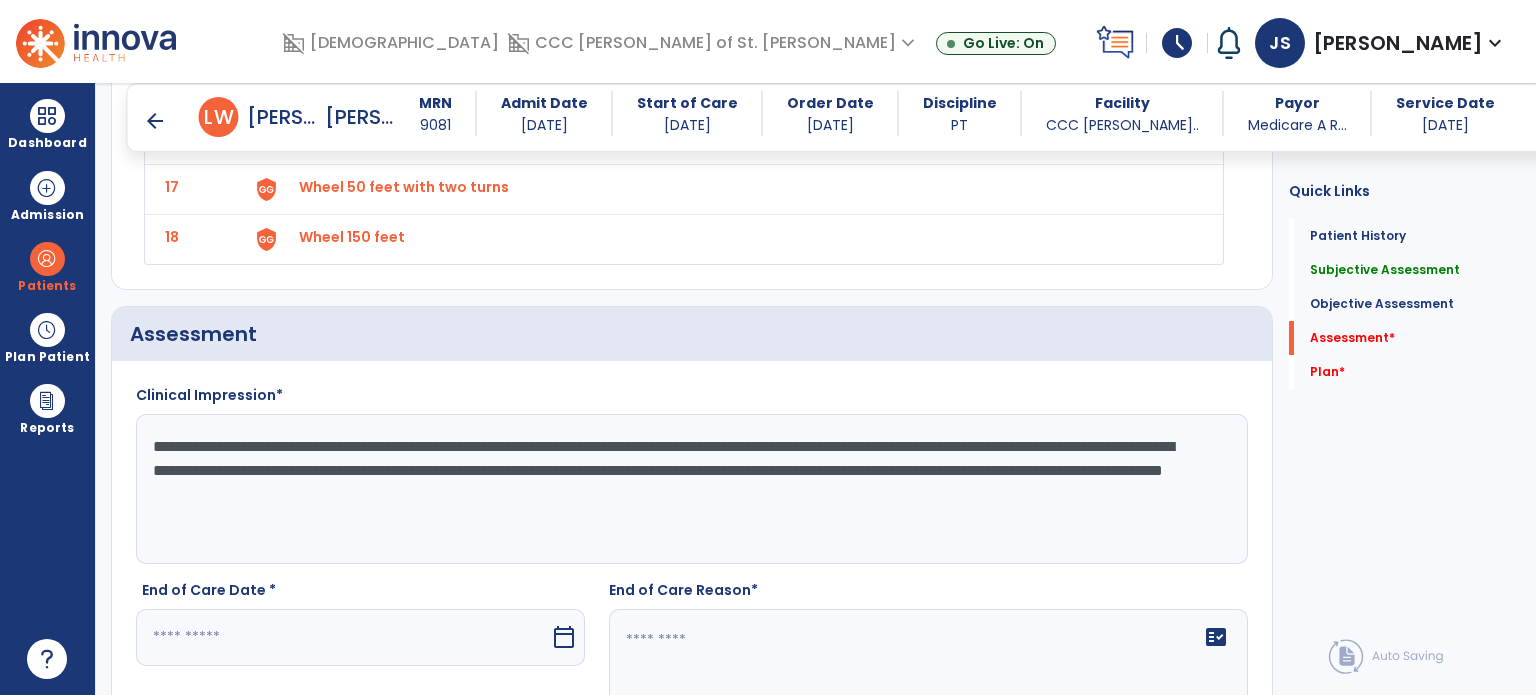 drag, startPoint x: 505, startPoint y: 485, endPoint x: 345, endPoint y: 483, distance: 160.0125 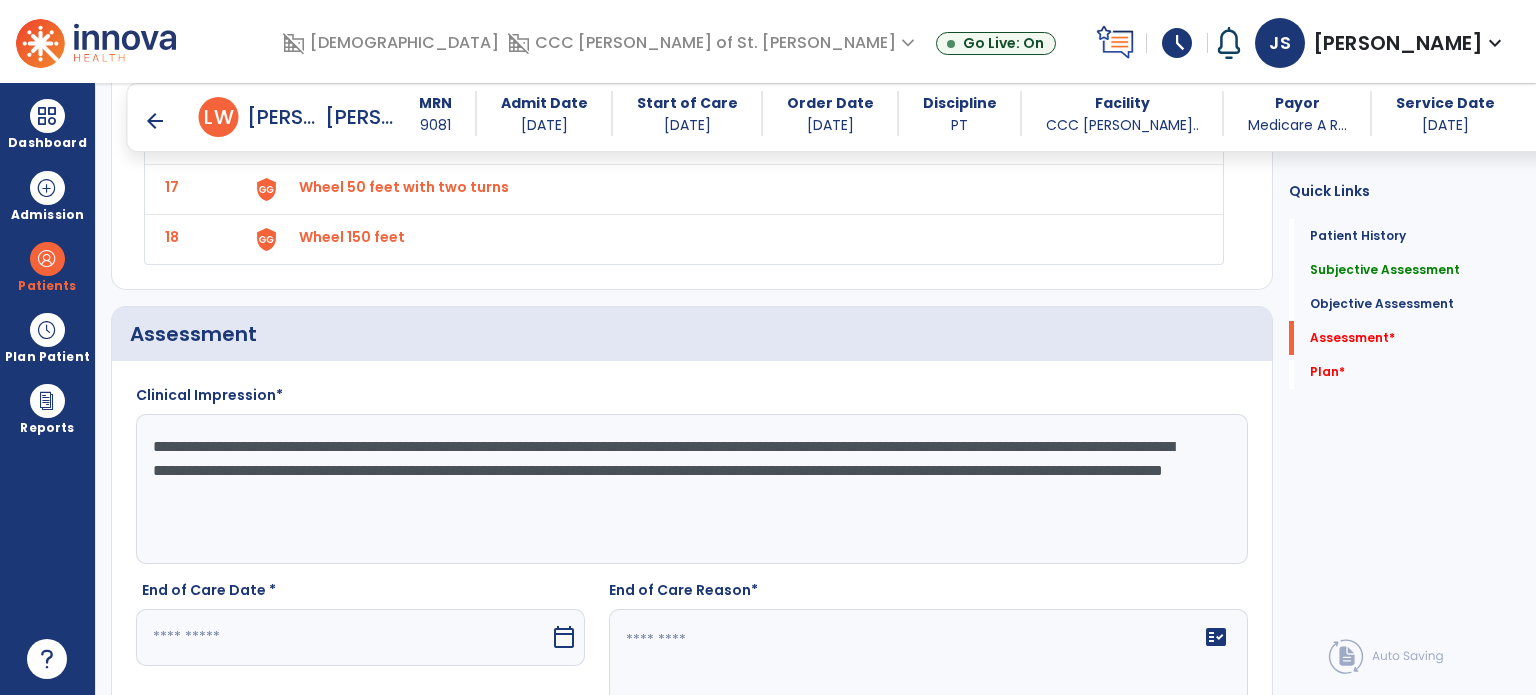 click on "**********" 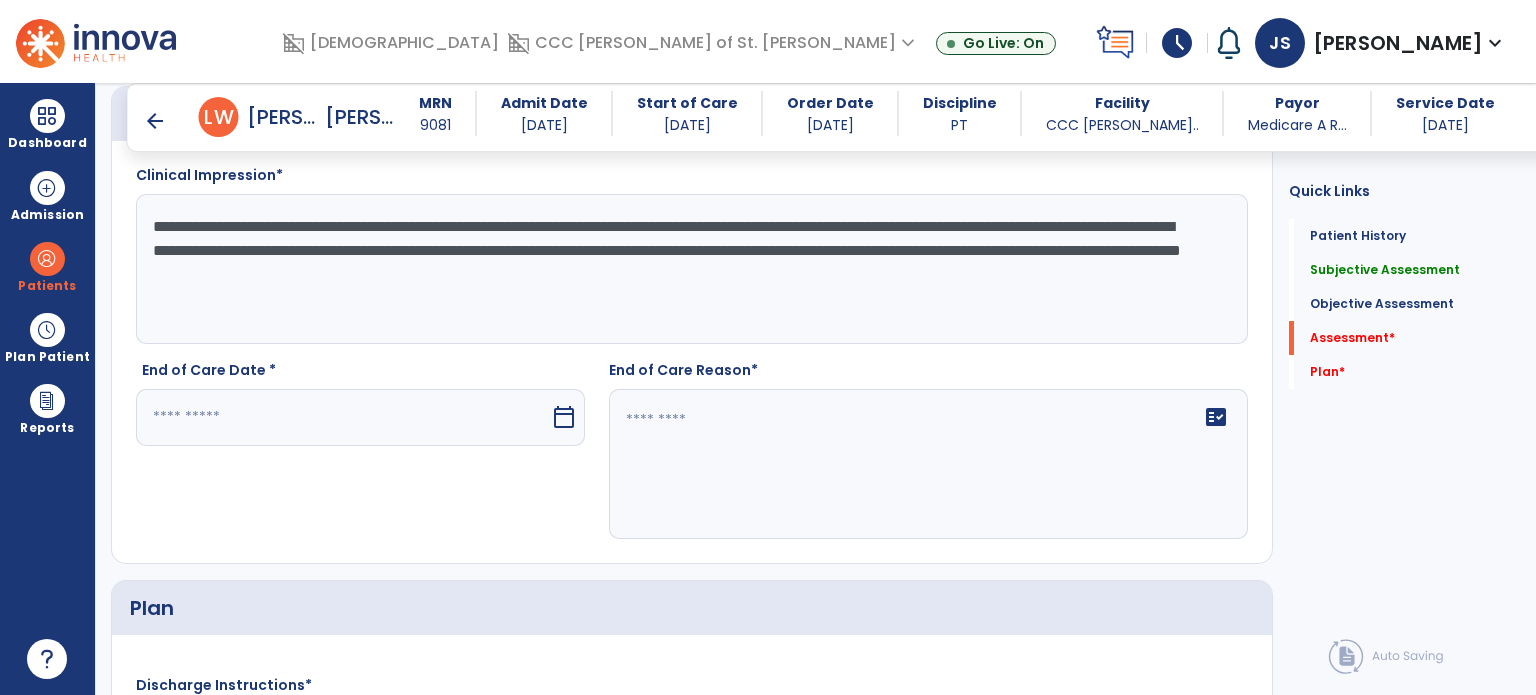 scroll, scrollTop: 2630, scrollLeft: 0, axis: vertical 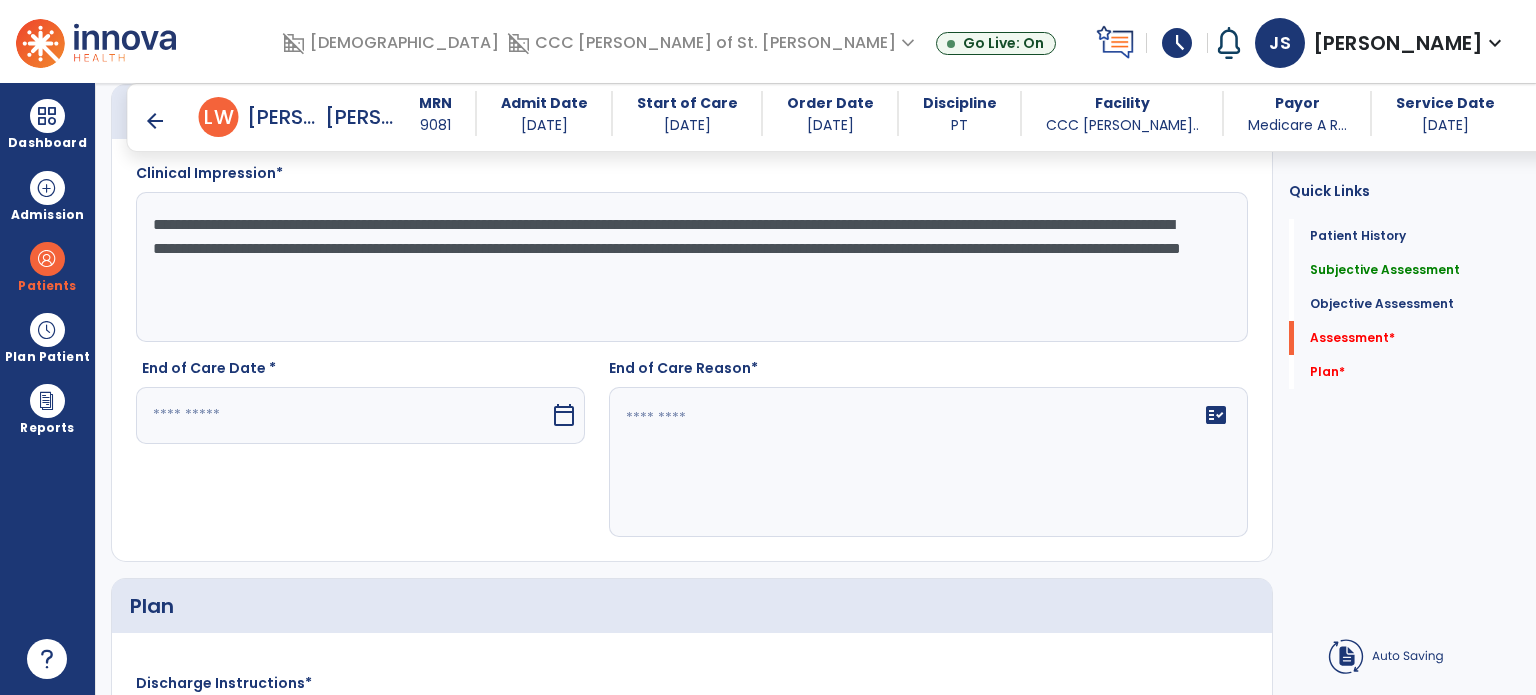 type on "**********" 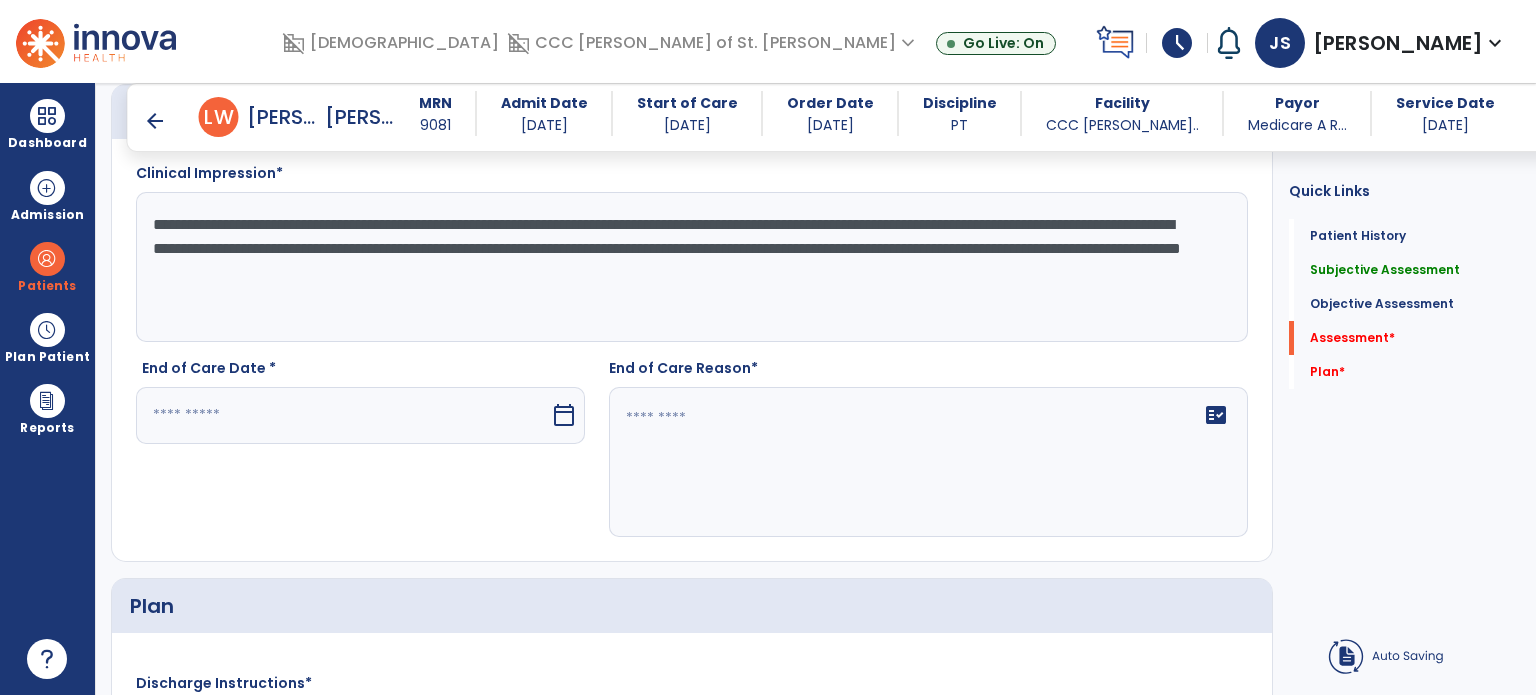 click at bounding box center (343, 415) 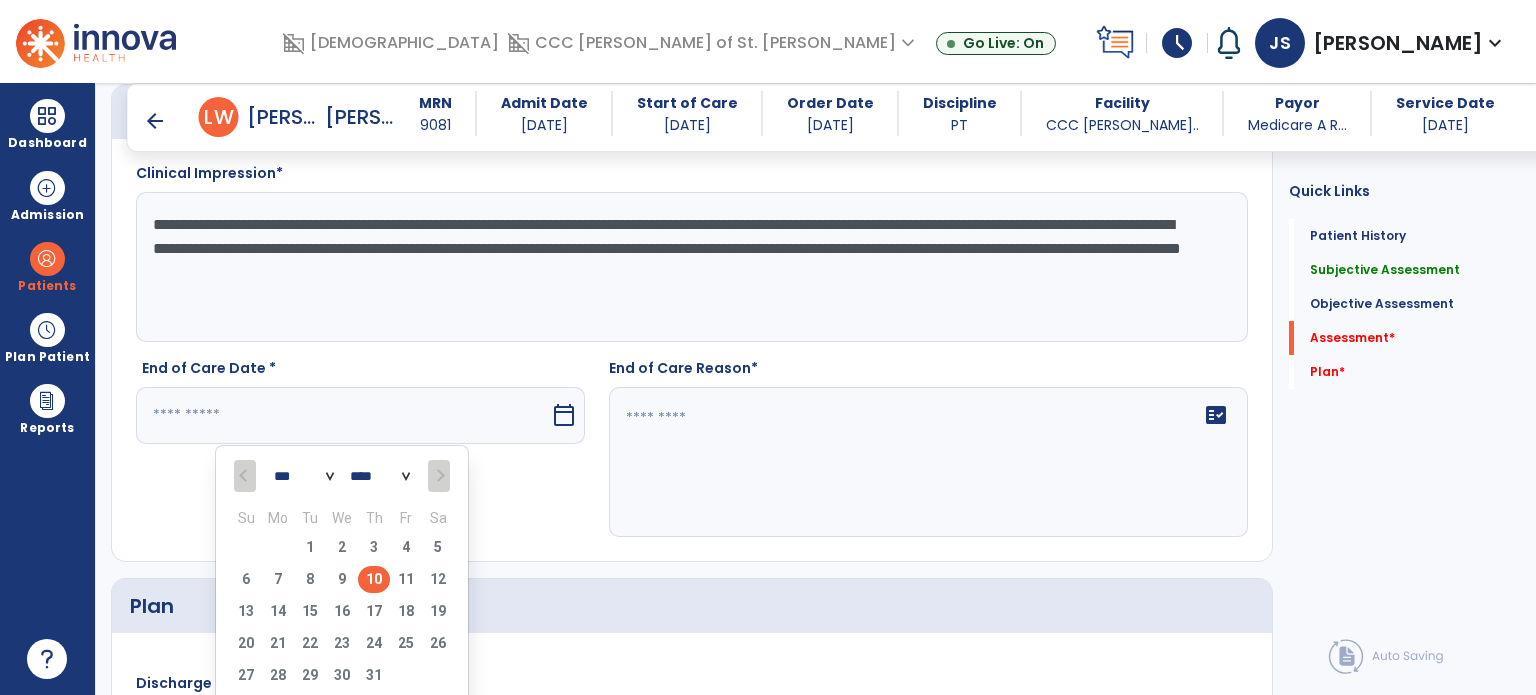 click on "10" at bounding box center [374, 579] 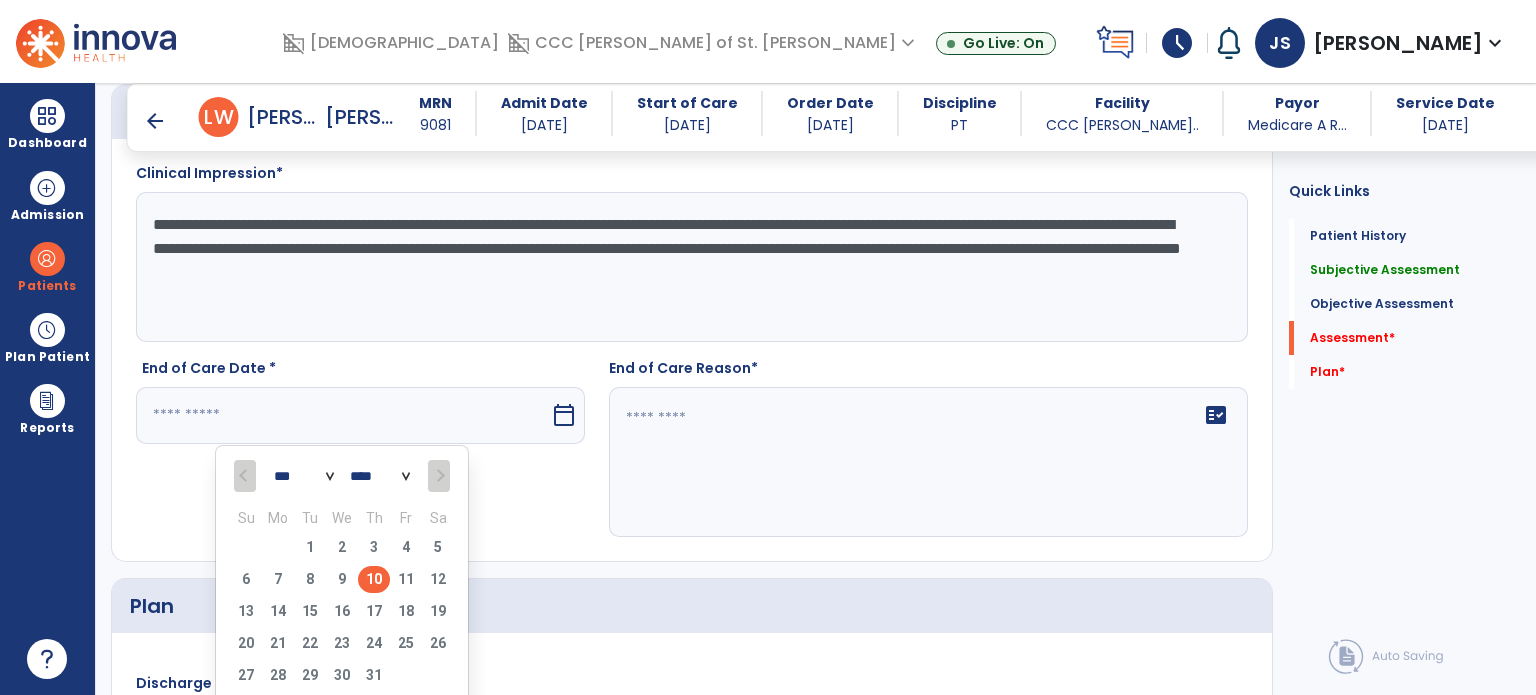 type on "*********" 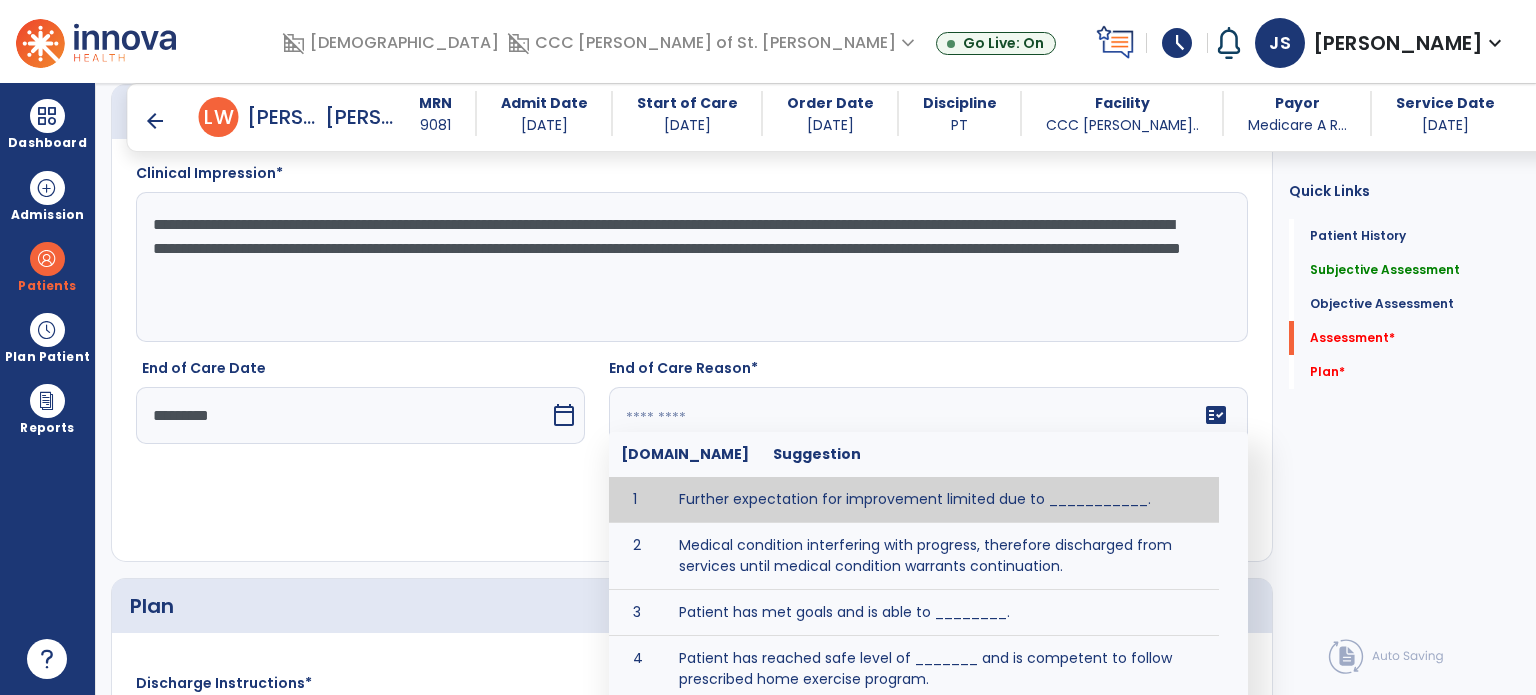 click on "fact_check  [DOMAIN_NAME] Suggestion 1 Further expectation for improvement limited due to ___________. 2 Medical condition interfering with progress, therefore discharged from services until medical condition warrants continuation. 3 Patient has met goals and is able to ________. 4 Patient has reached safe level of _______ and is competent to follow prescribed home exercise program. 5 Patient responded to therapy ____________. 6 Unexpected facility discharge - patient continues to warrant further therapy and will be re-screened upon readmission. 7 Unstable medical condition makes continued services inappropriate at this time." 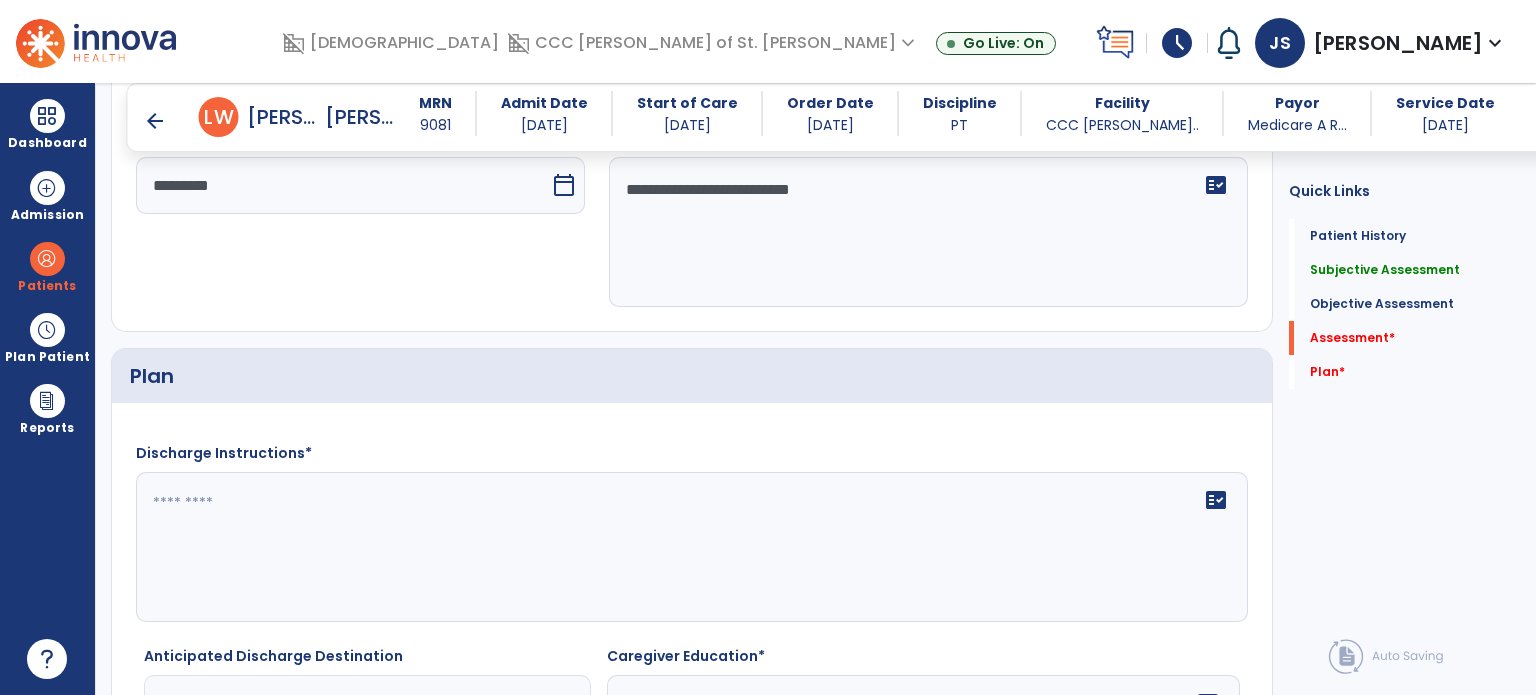 scroll, scrollTop: 2882, scrollLeft: 0, axis: vertical 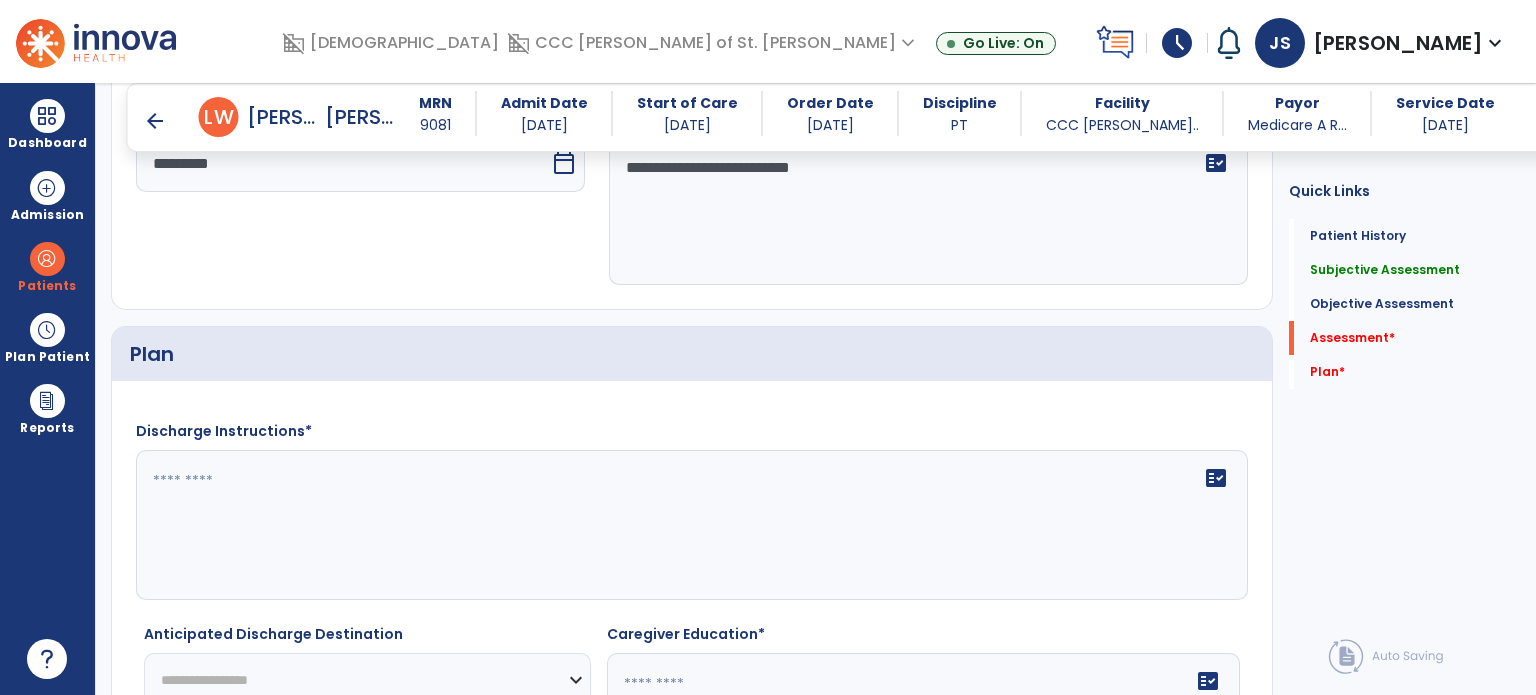 type on "**********" 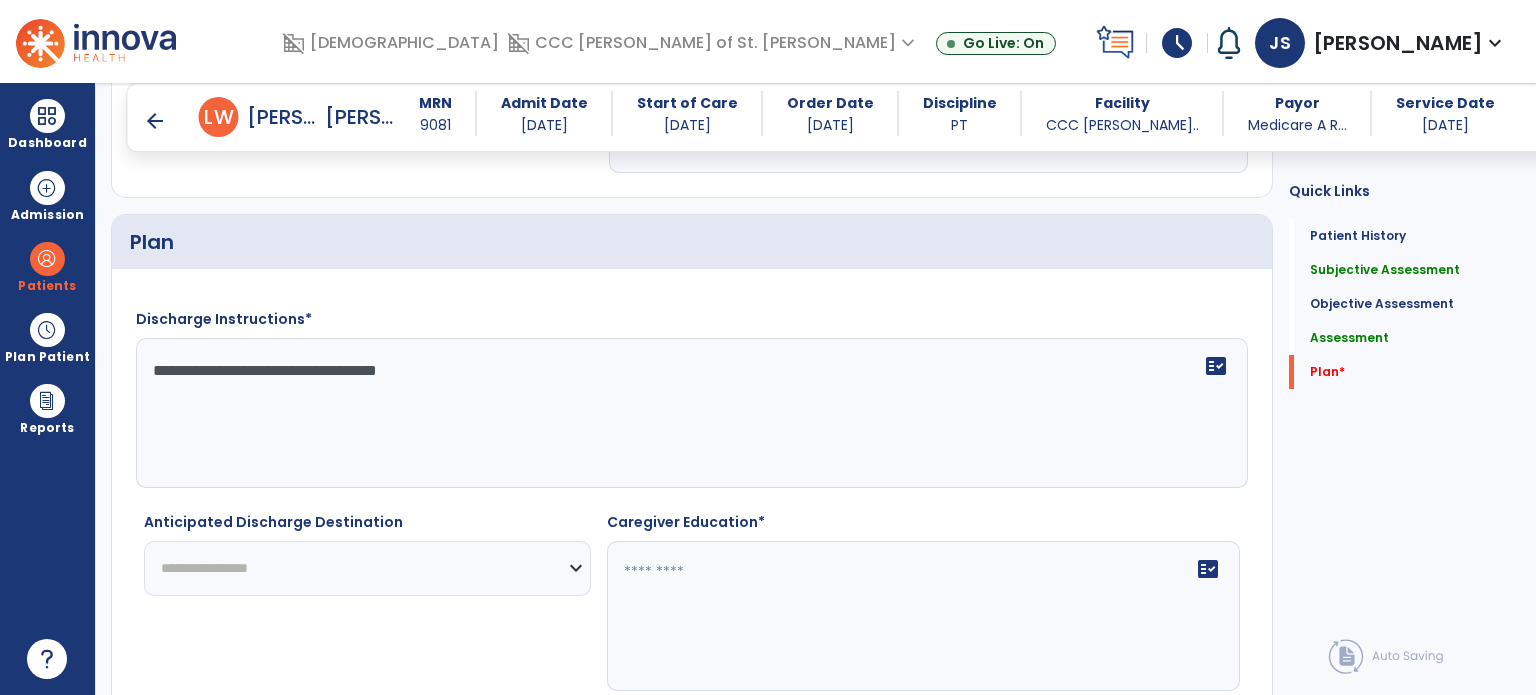 scroll, scrollTop: 3084, scrollLeft: 0, axis: vertical 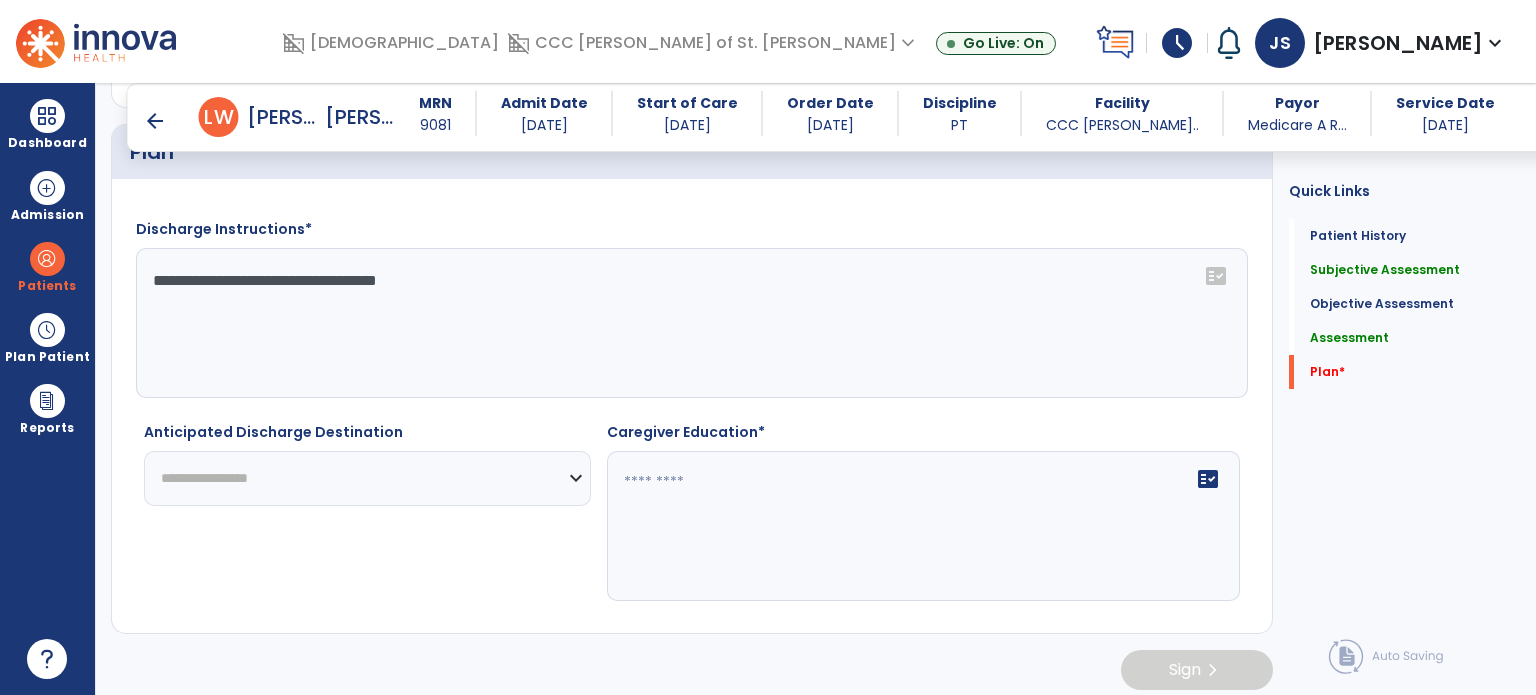 type on "**********" 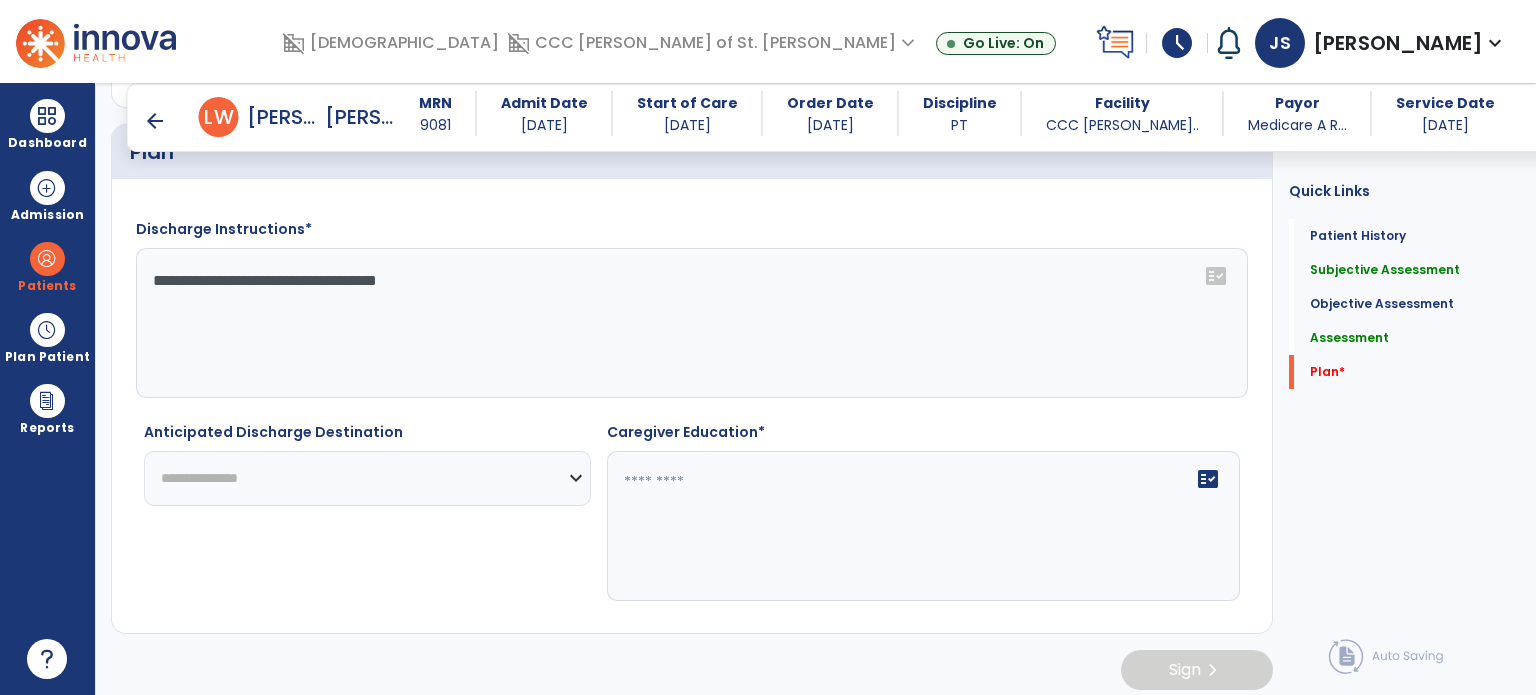 click on "**********" 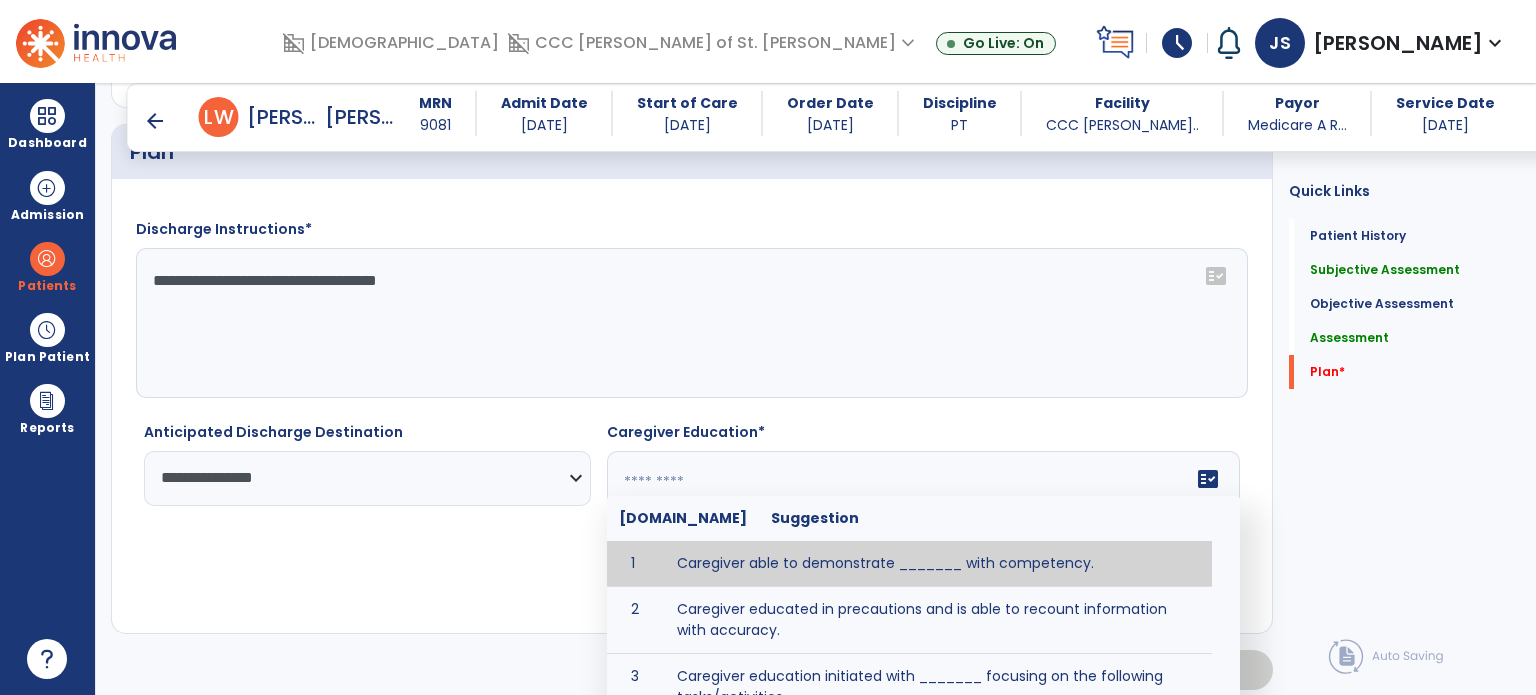 click on "fact_check  [DOMAIN_NAME] Suggestion 1 Caregiver able to demonstrate _______ with competency. 2 Caregiver educated in precautions and is able to recount information with accuracy. 3 Caregiver education initiated with _______ focusing on the following tasks/activities __________. 4 Home exercise program initiated with caregiver focusing on __________. 5 Patient educated in precautions and is able to recount information with [VALUE]% accuracy." 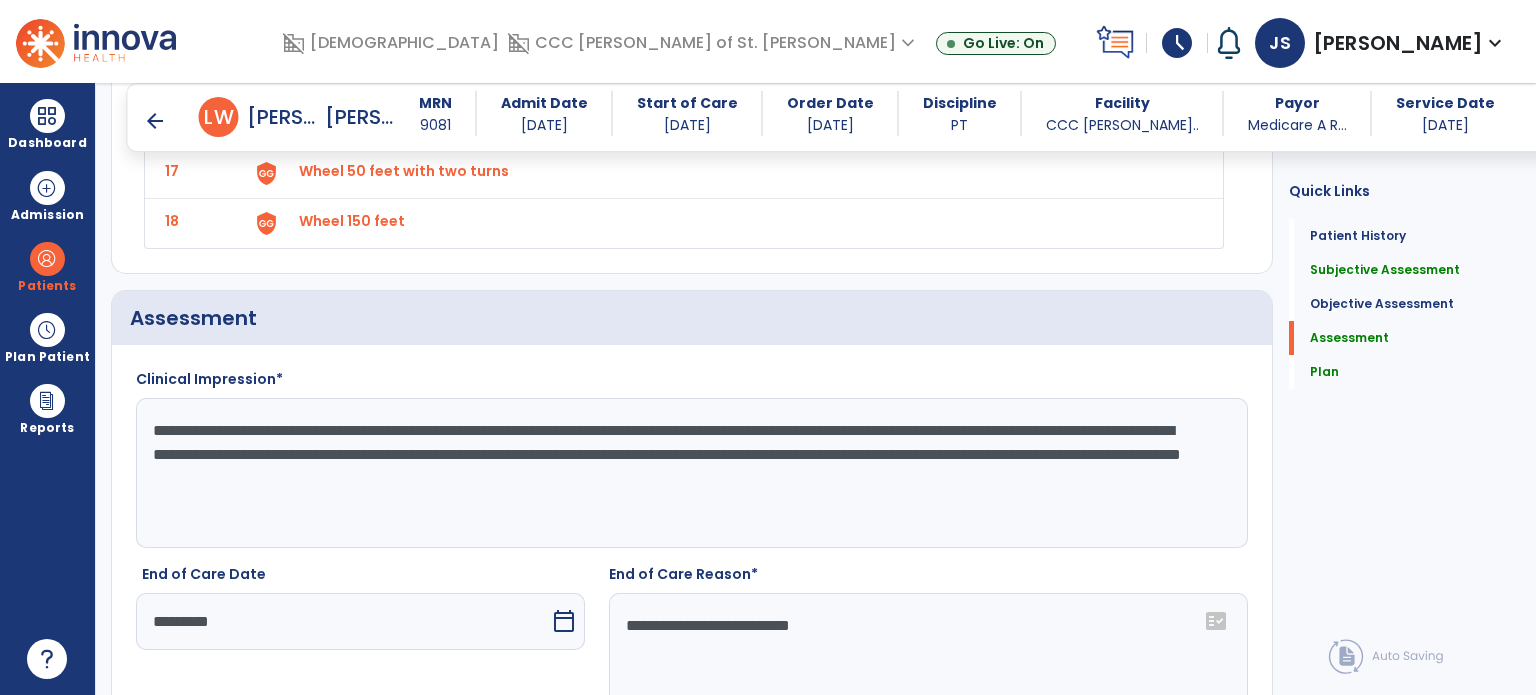 scroll, scrollTop: 2604, scrollLeft: 0, axis: vertical 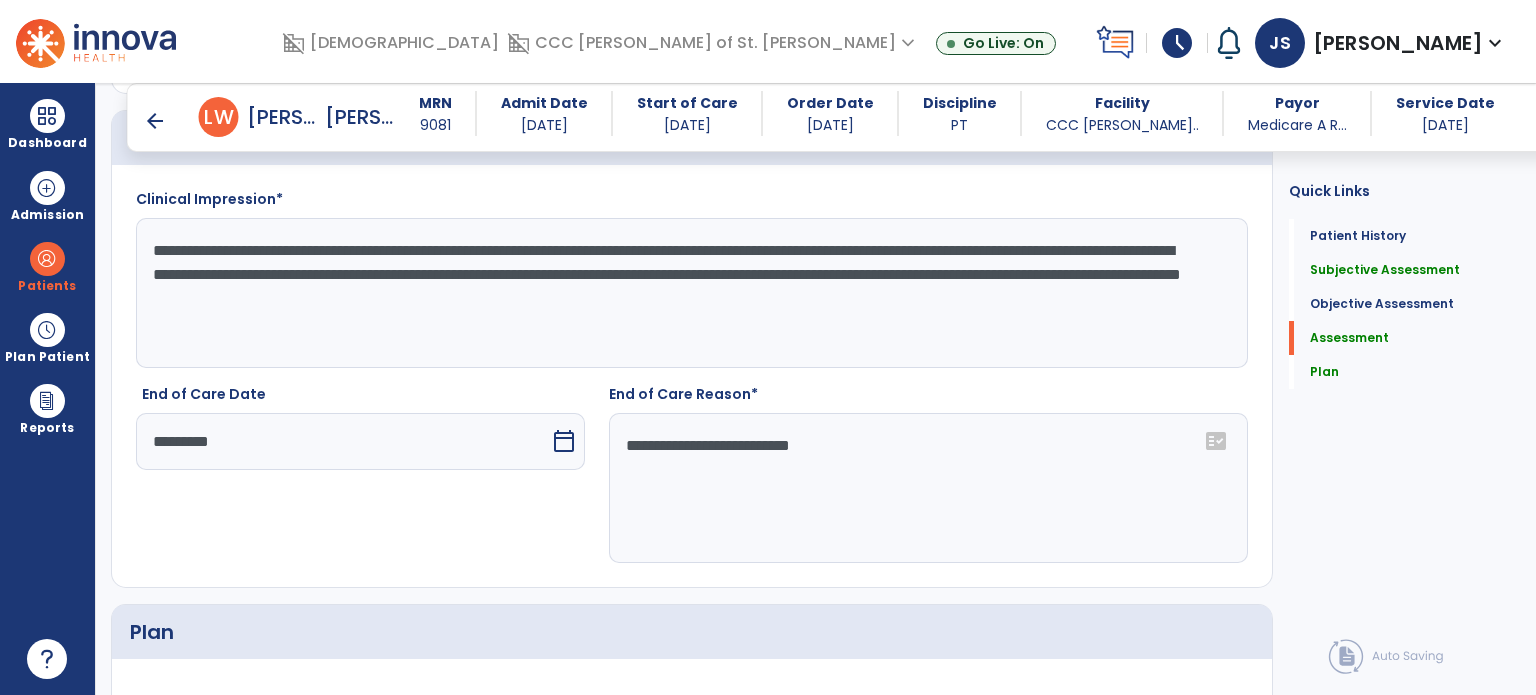 type on "**" 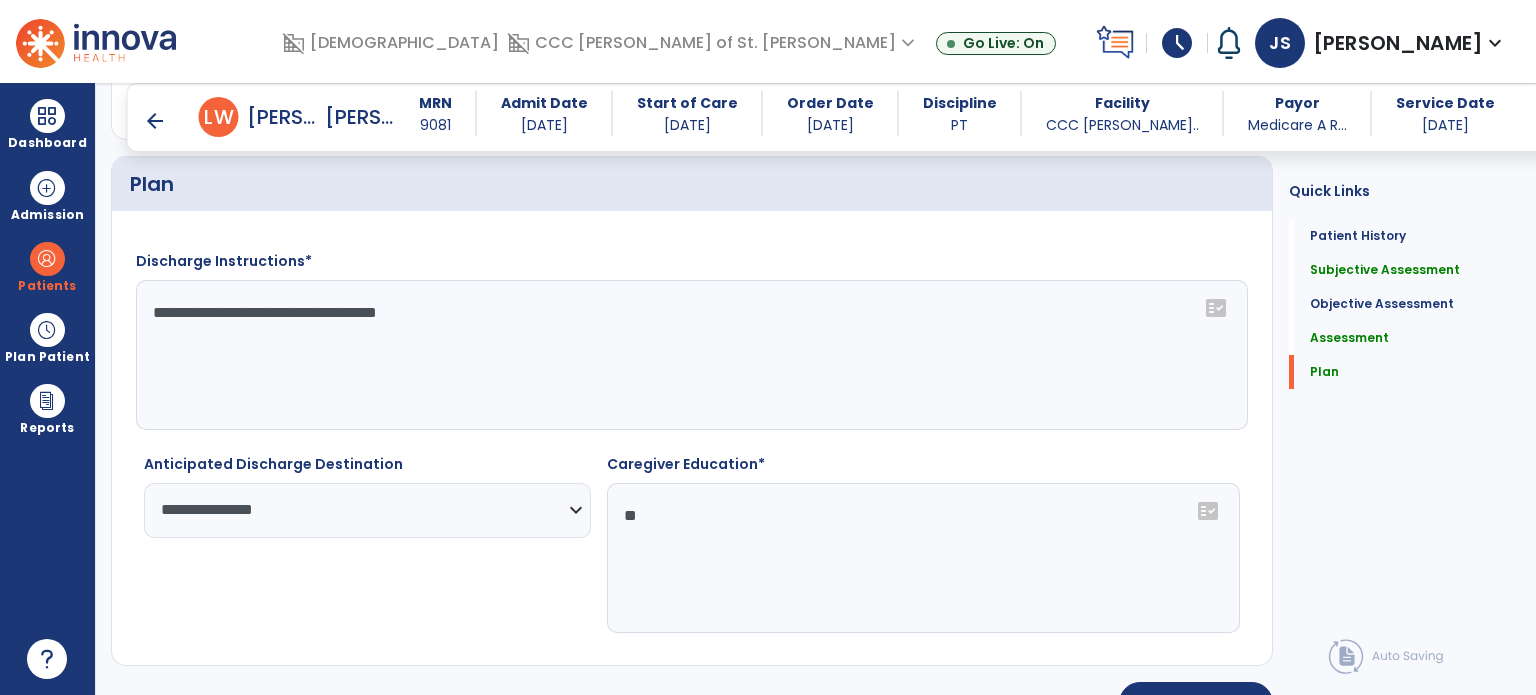 scroll, scrollTop: 3086, scrollLeft: 0, axis: vertical 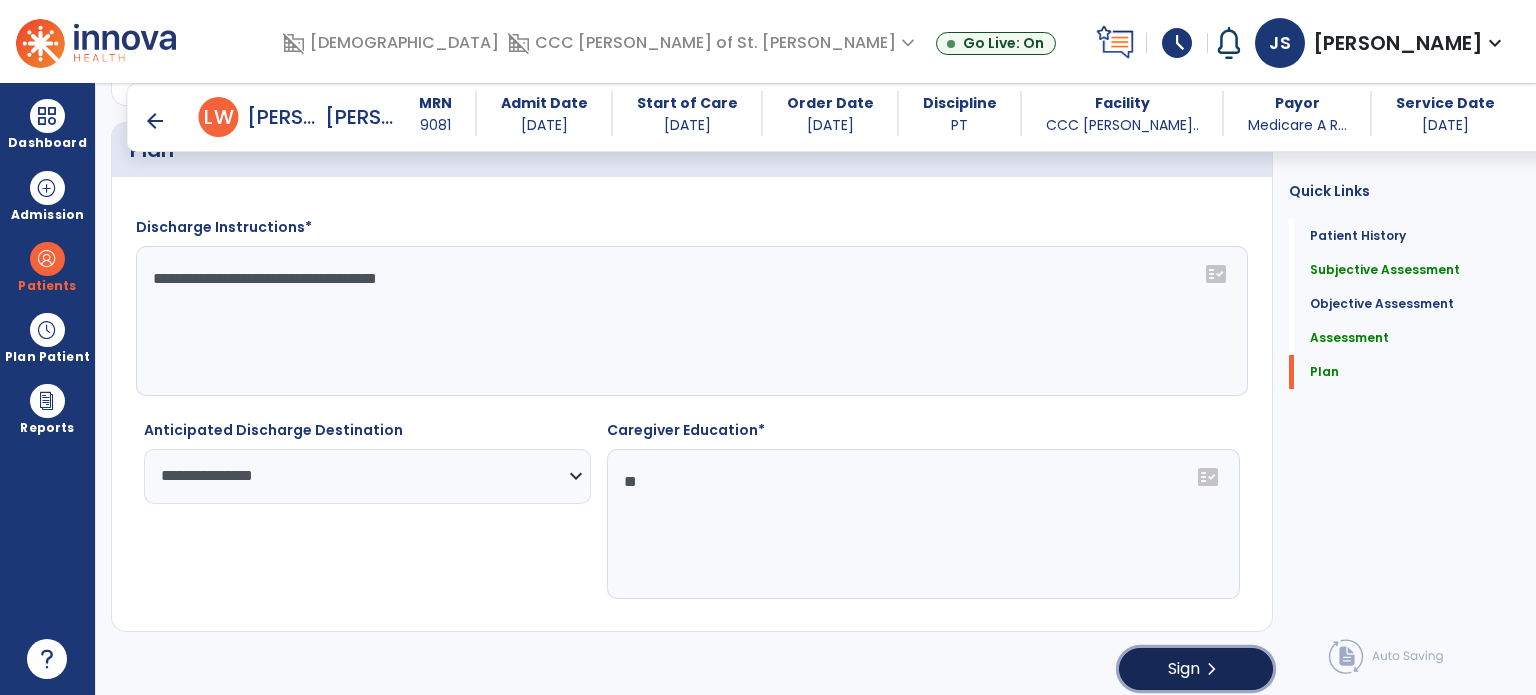 click on "Sign  chevron_right" 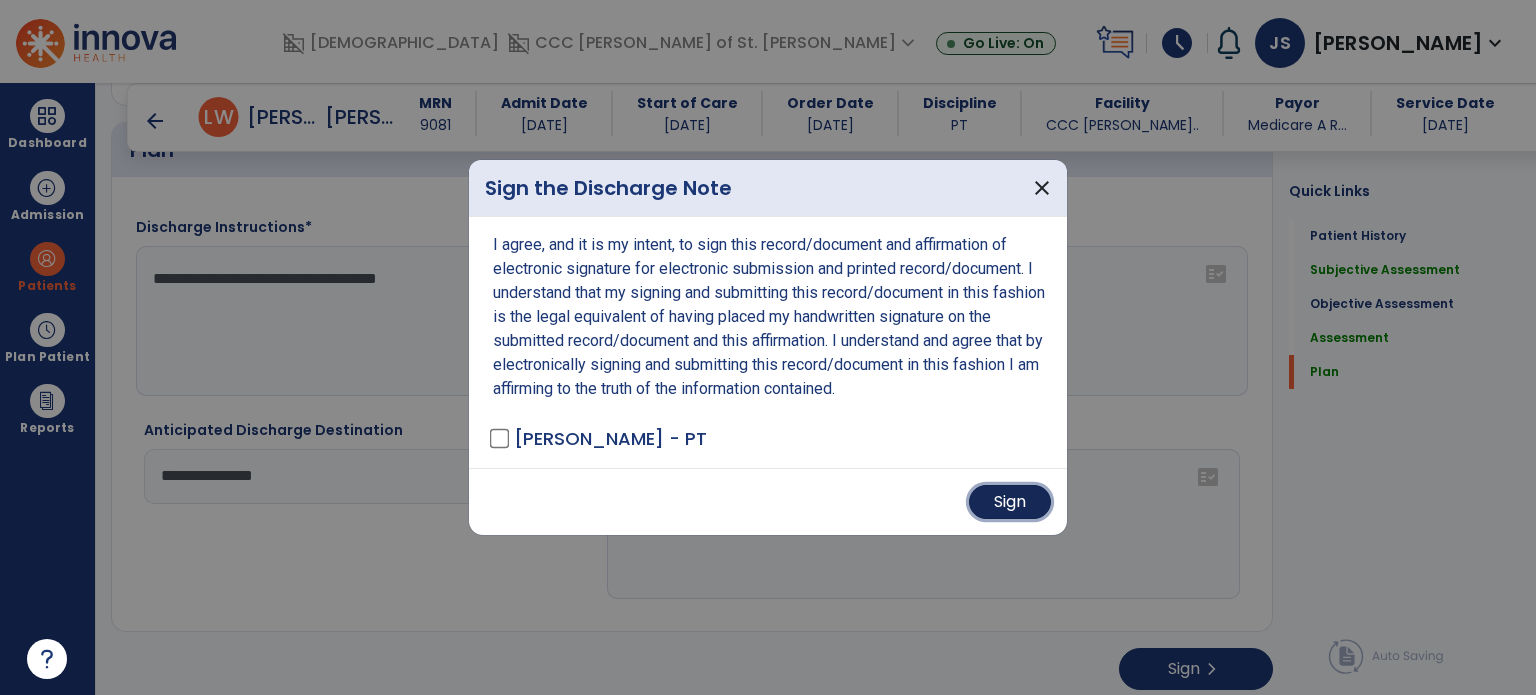 click on "Sign" at bounding box center [1010, 502] 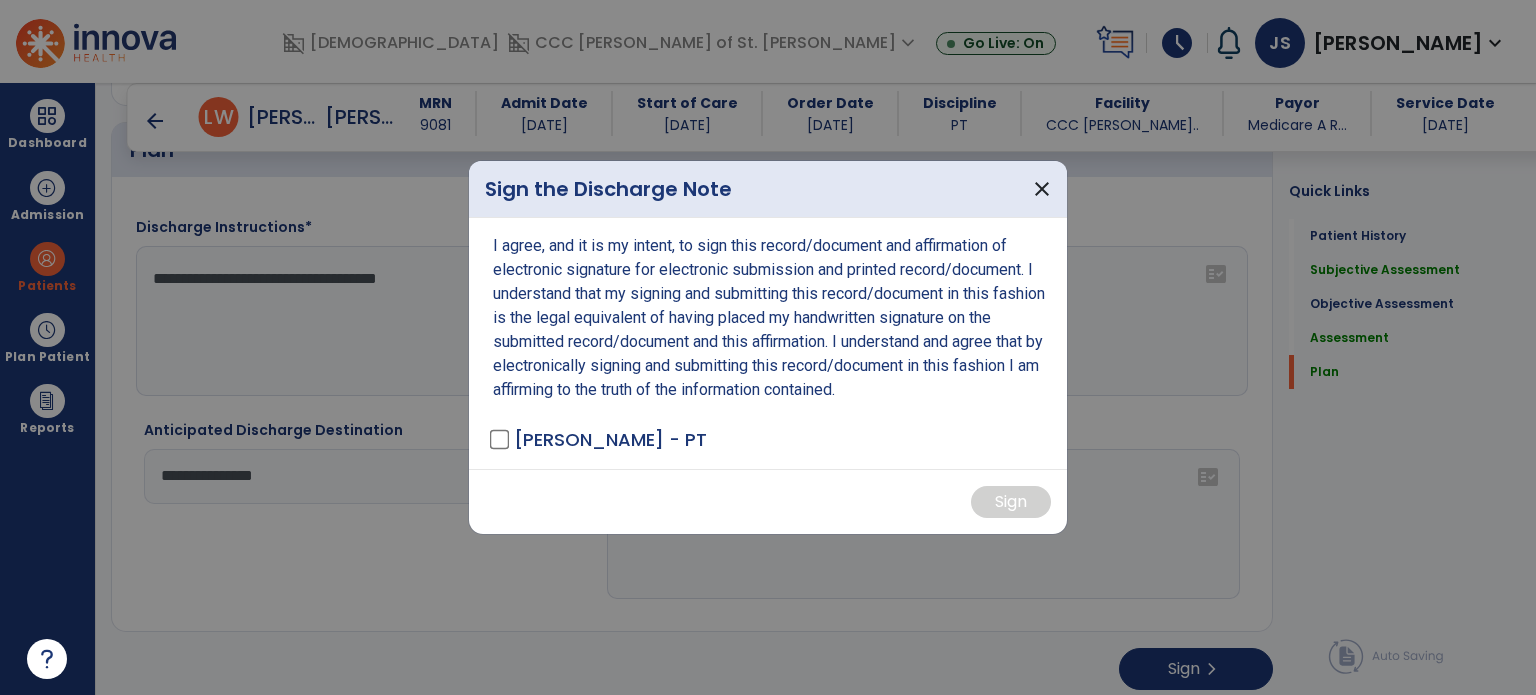 scroll, scrollTop: 0, scrollLeft: 0, axis: both 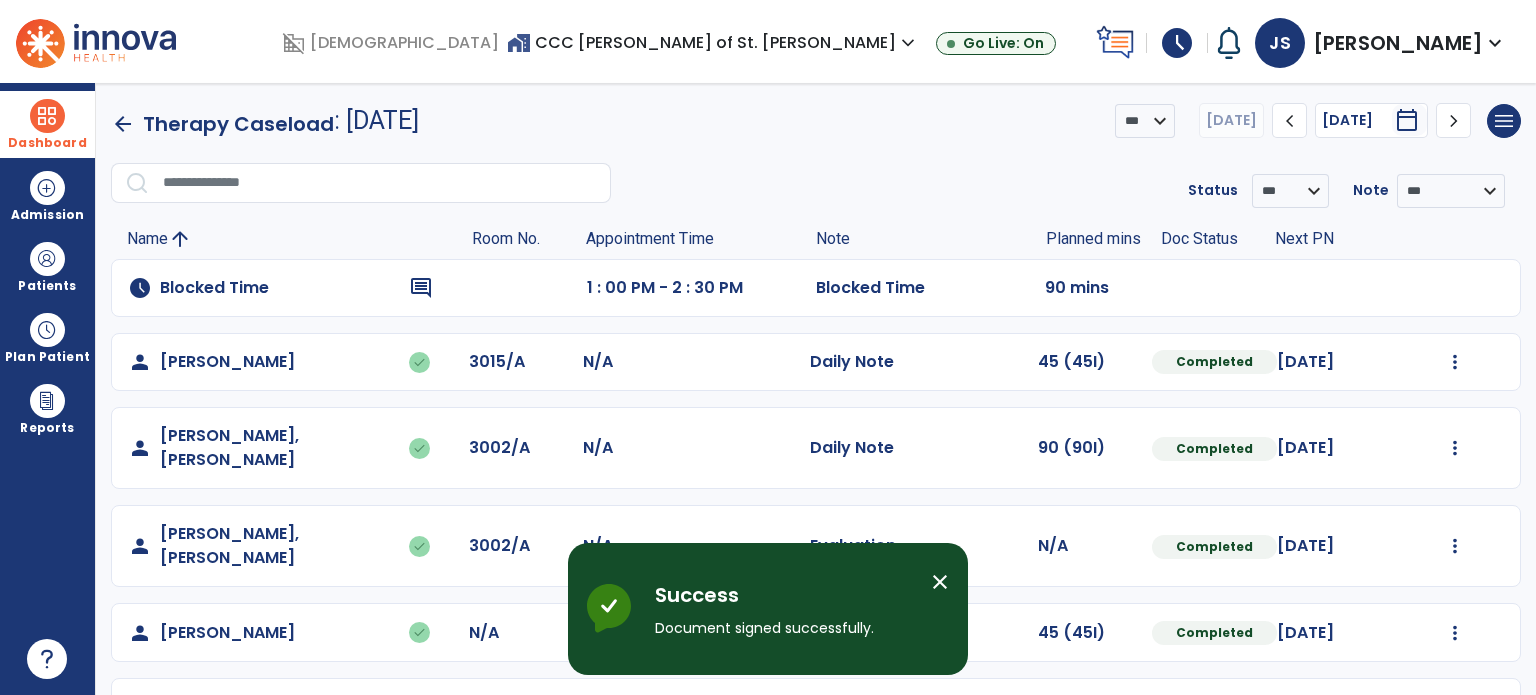 click at bounding box center [47, 116] 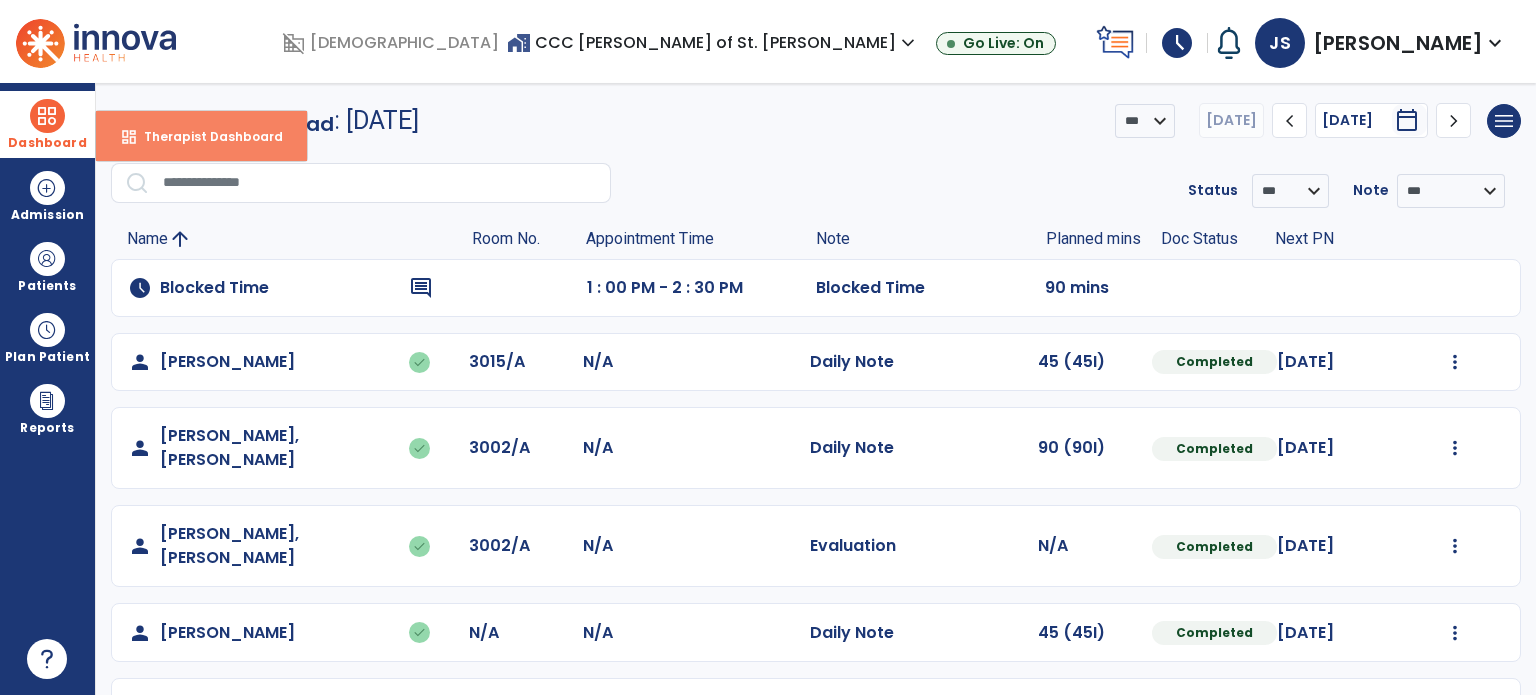click on "Therapist Dashboard" at bounding box center (205, 136) 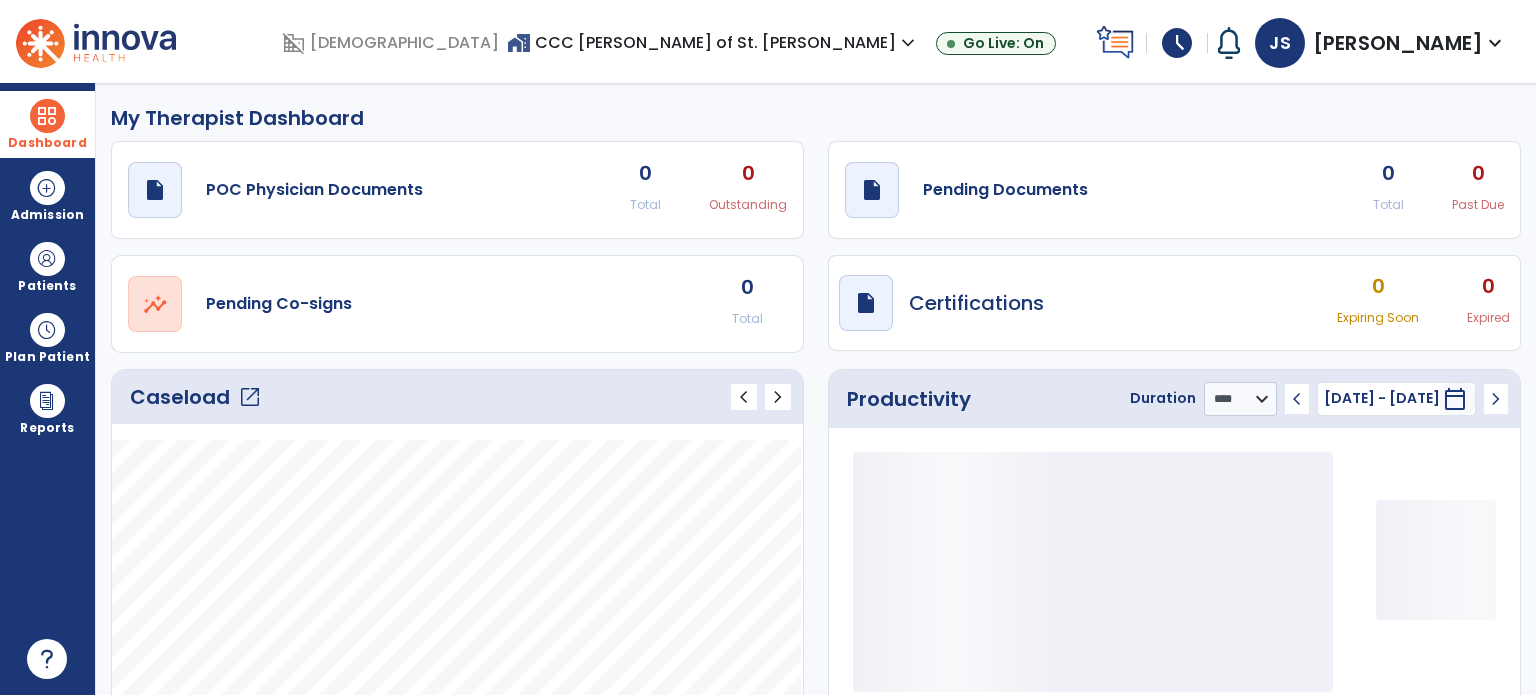 scroll, scrollTop: 112, scrollLeft: 0, axis: vertical 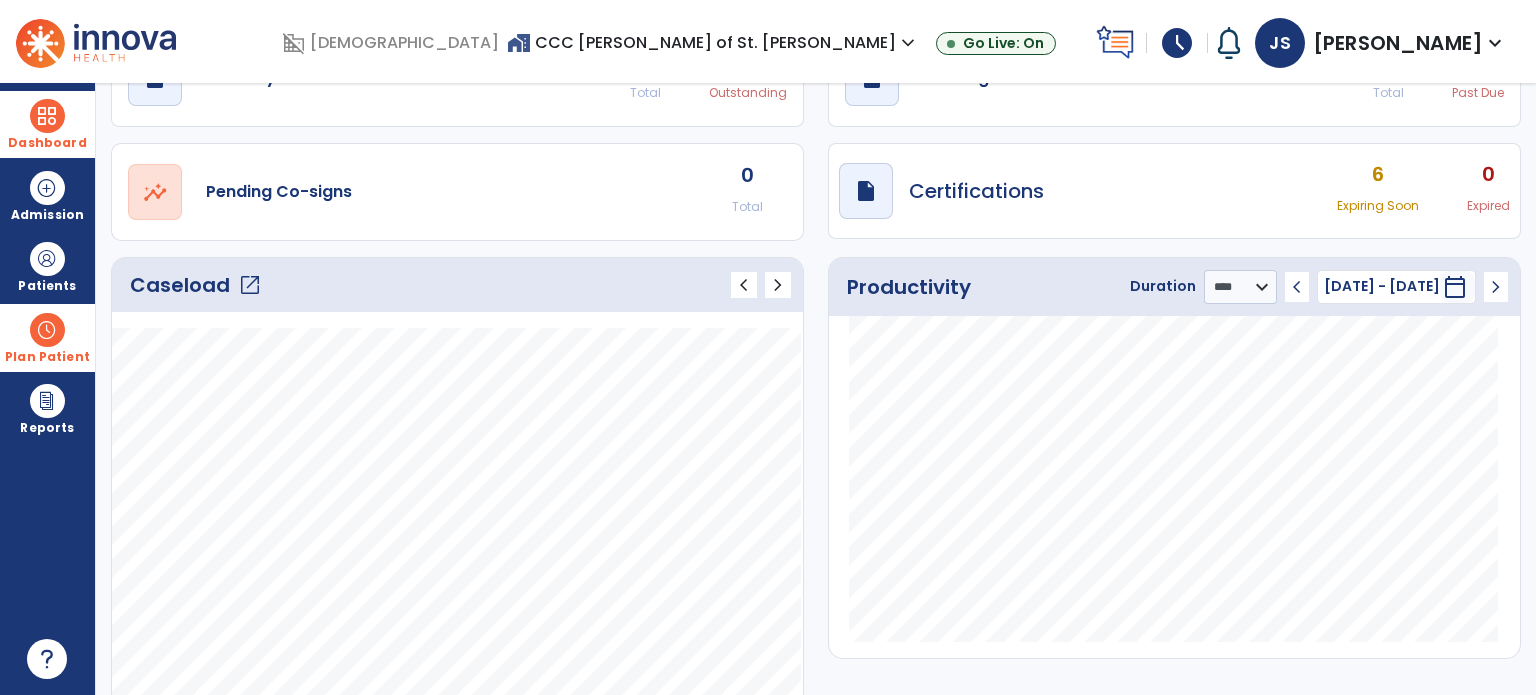 click on "Plan Patient" at bounding box center [47, 266] 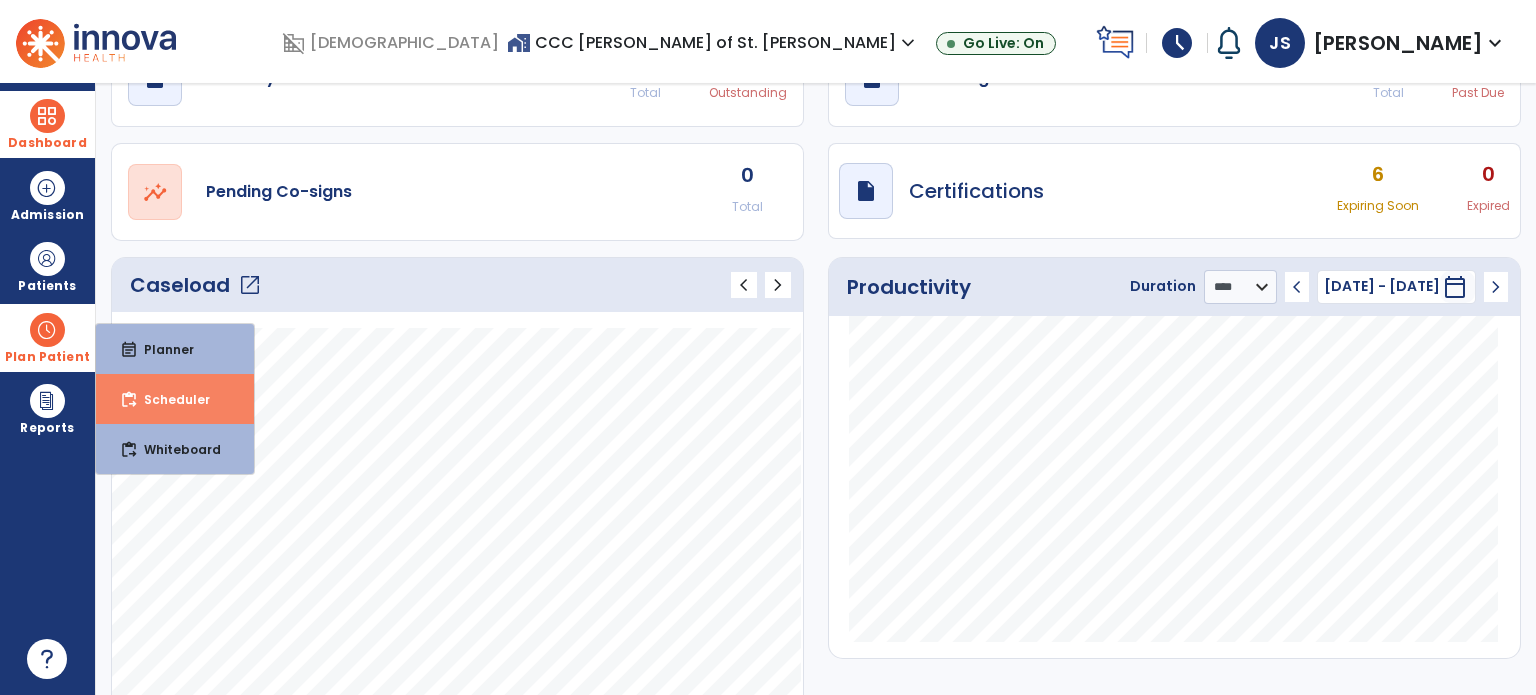 click on "content_paste_go" at bounding box center [129, 400] 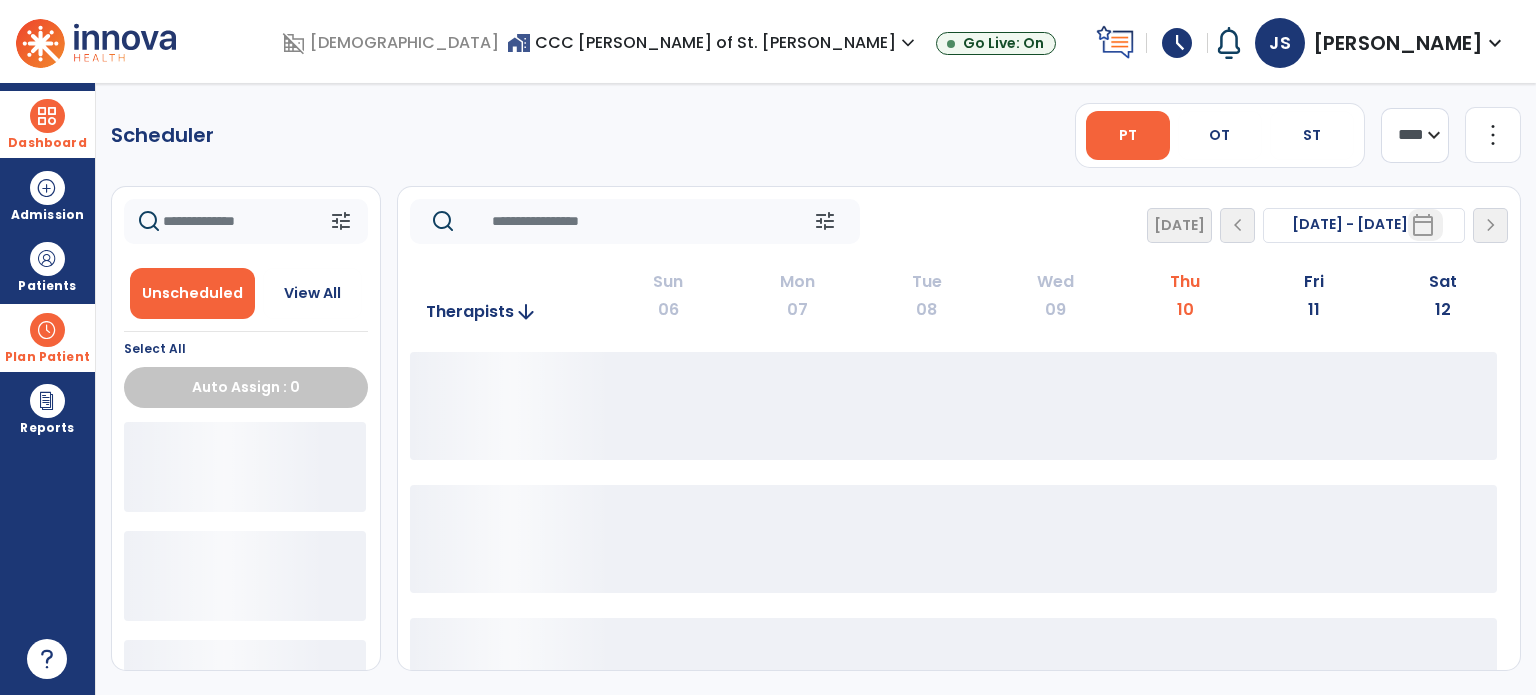 scroll, scrollTop: 0, scrollLeft: 0, axis: both 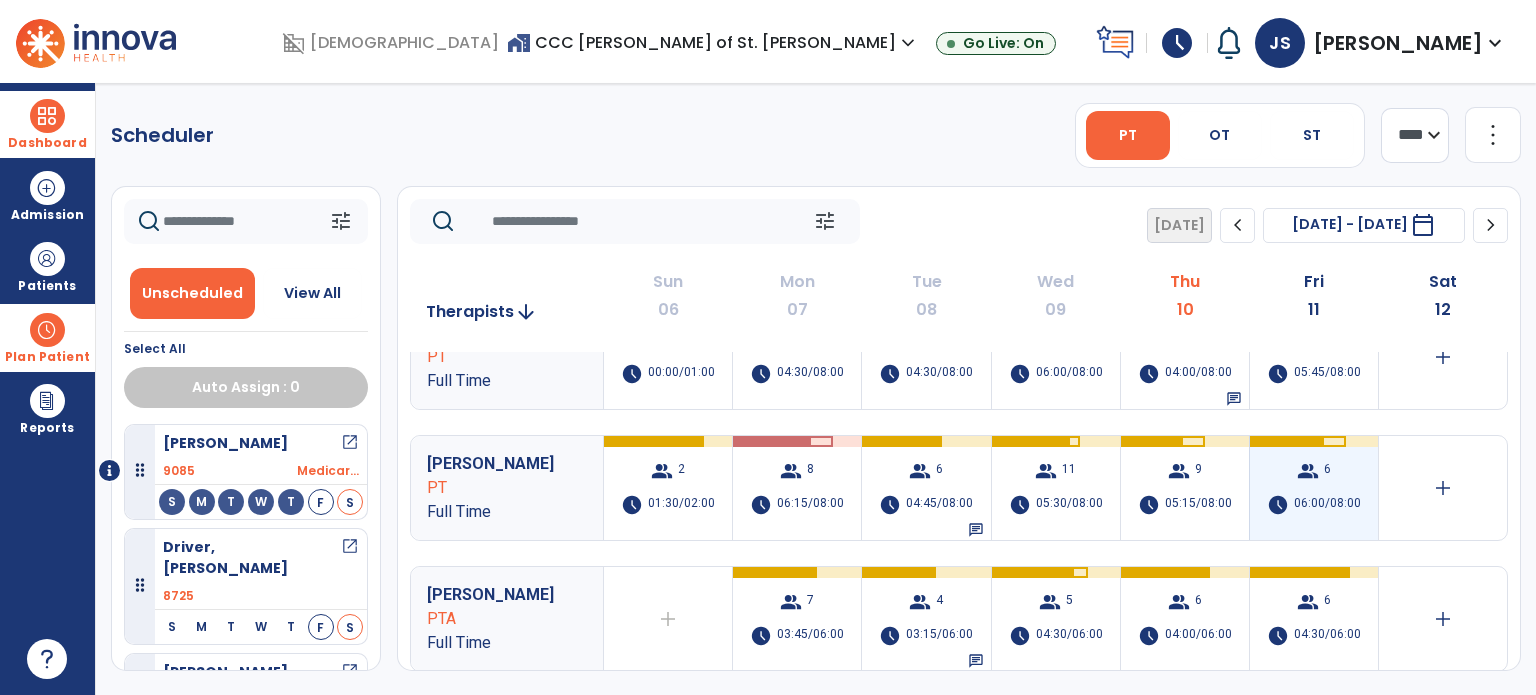 click on "group  6  schedule  06:00/08:00" at bounding box center (1314, 488) 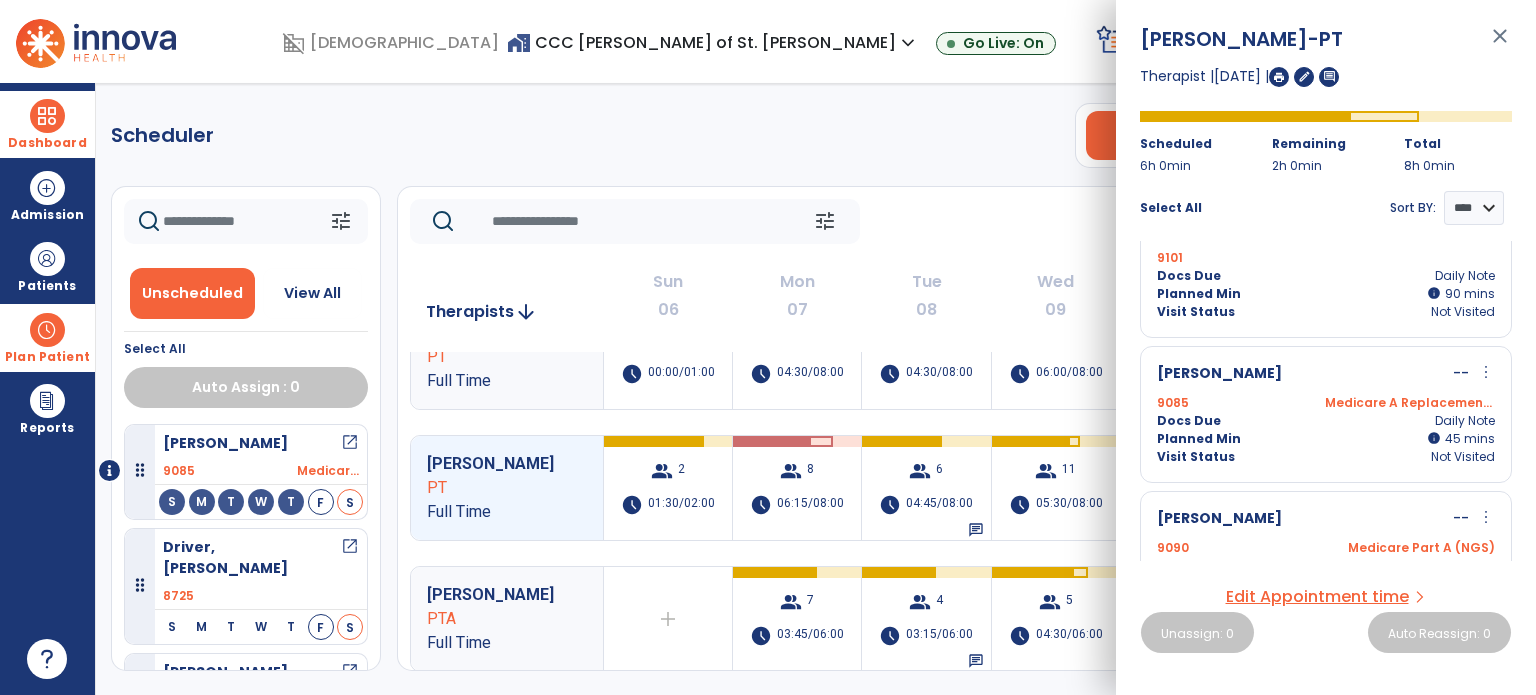 scroll, scrollTop: 290, scrollLeft: 0, axis: vertical 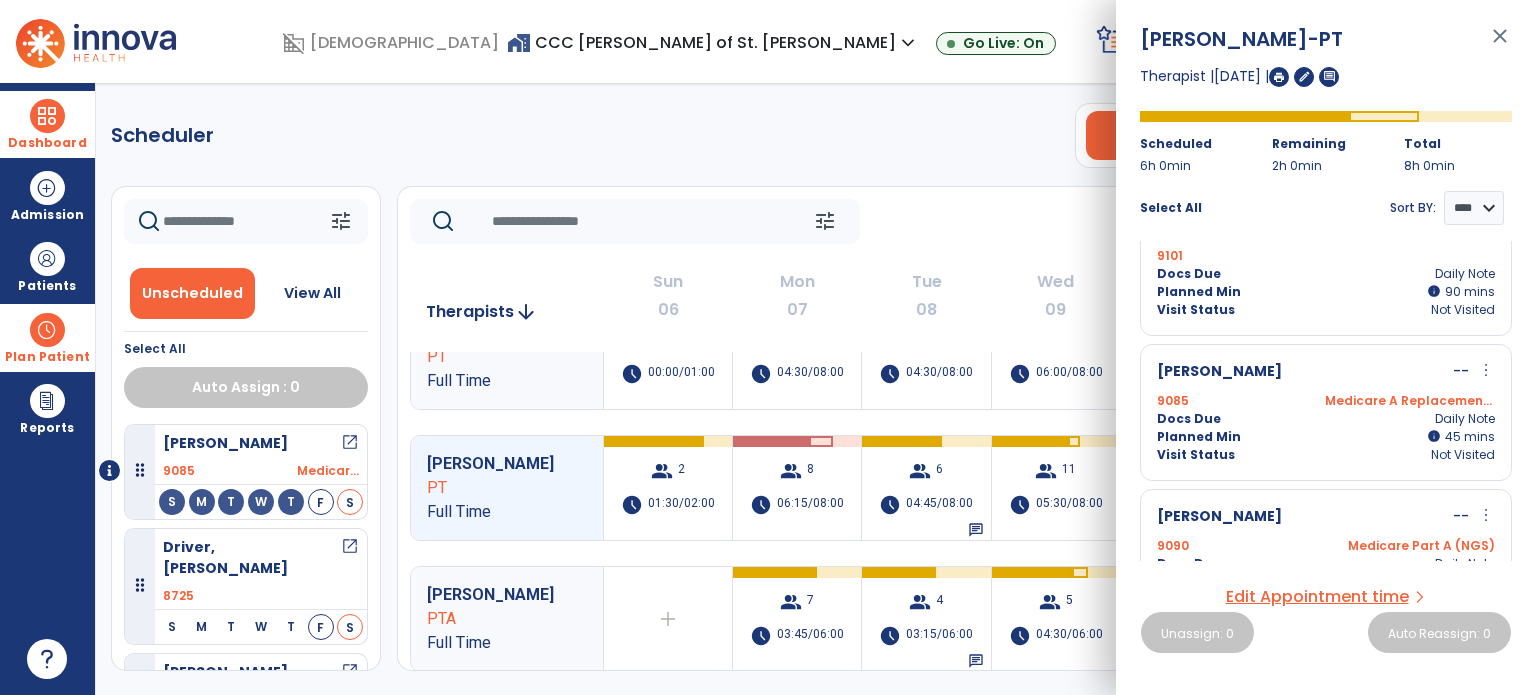 click on "tune   [DATE]  chevron_left [DATE] - [DATE]  *********  calendar_today  chevron_right" 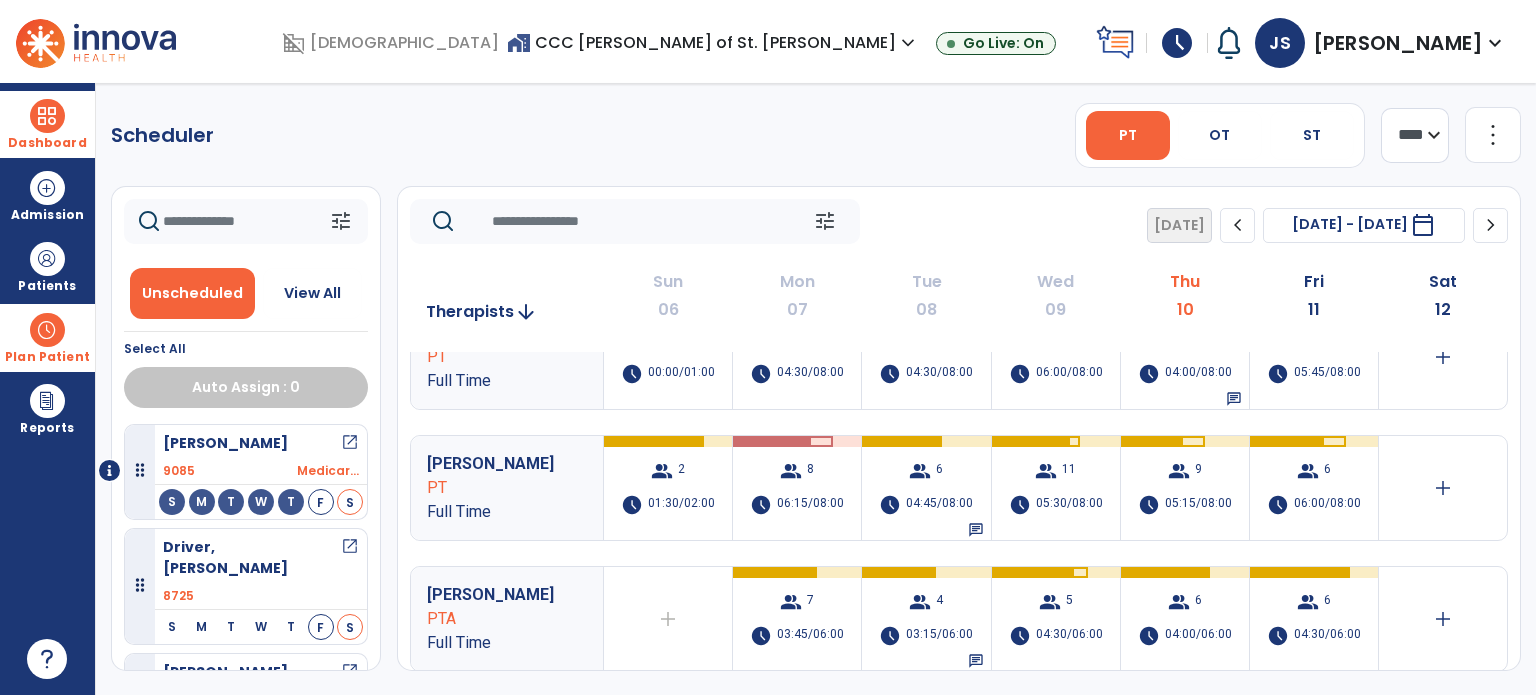 click on "Dashboard" at bounding box center (47, 143) 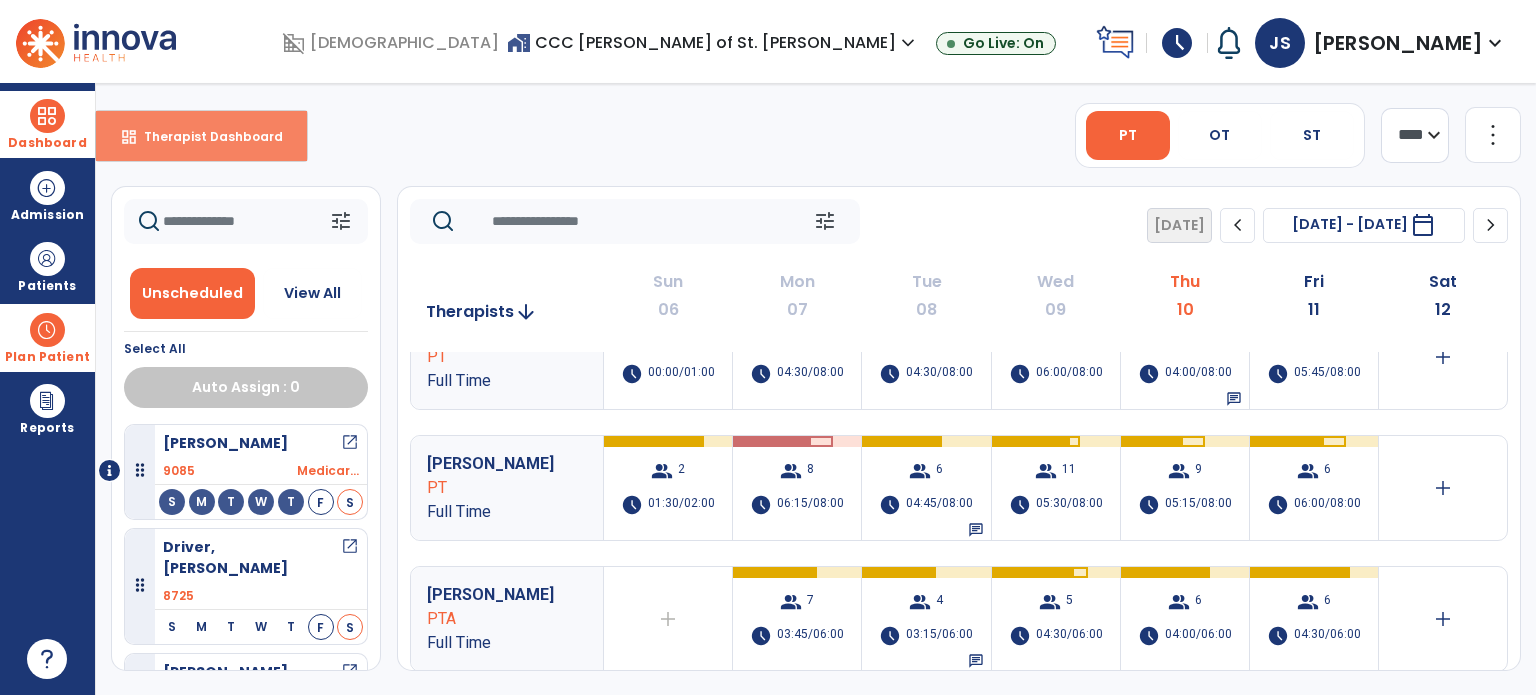 click on "dashboard  Therapist Dashboard" at bounding box center [201, 136] 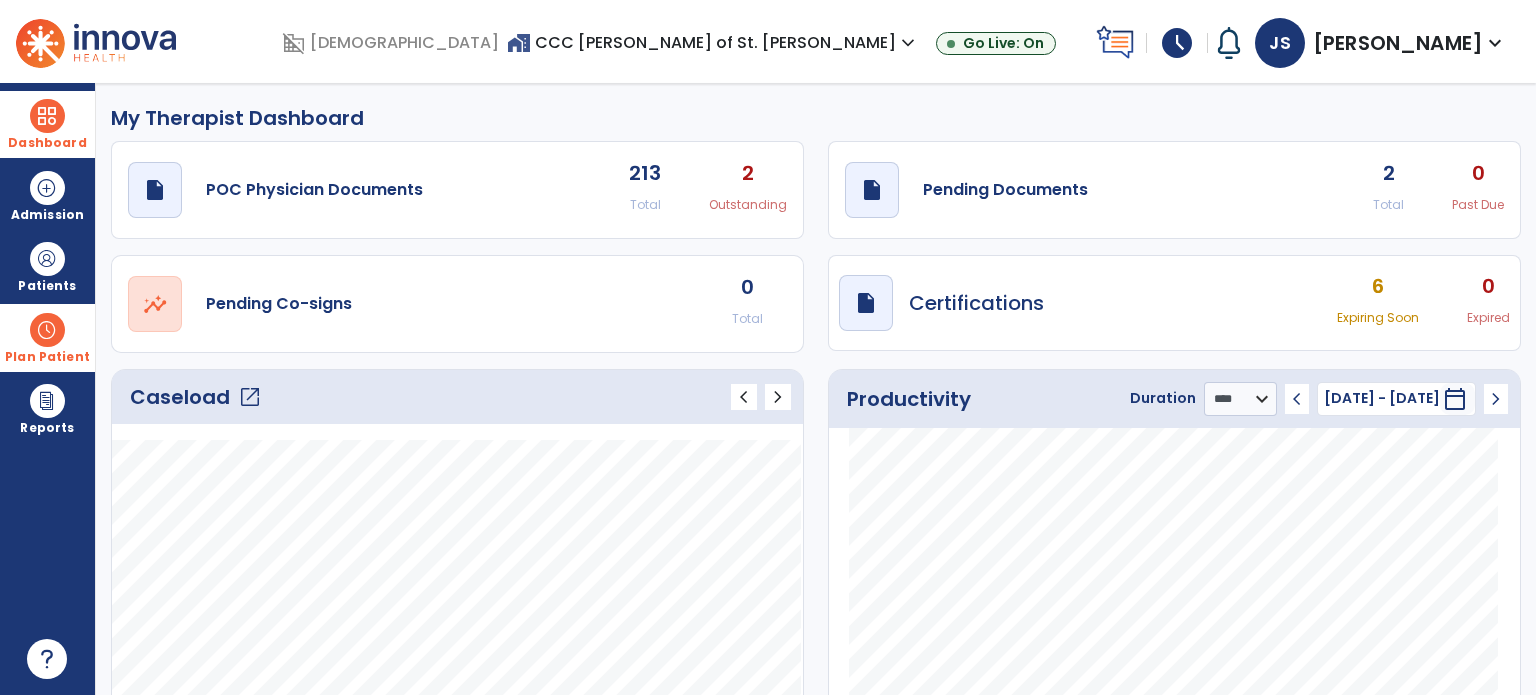 click on "schedule" at bounding box center [1177, 43] 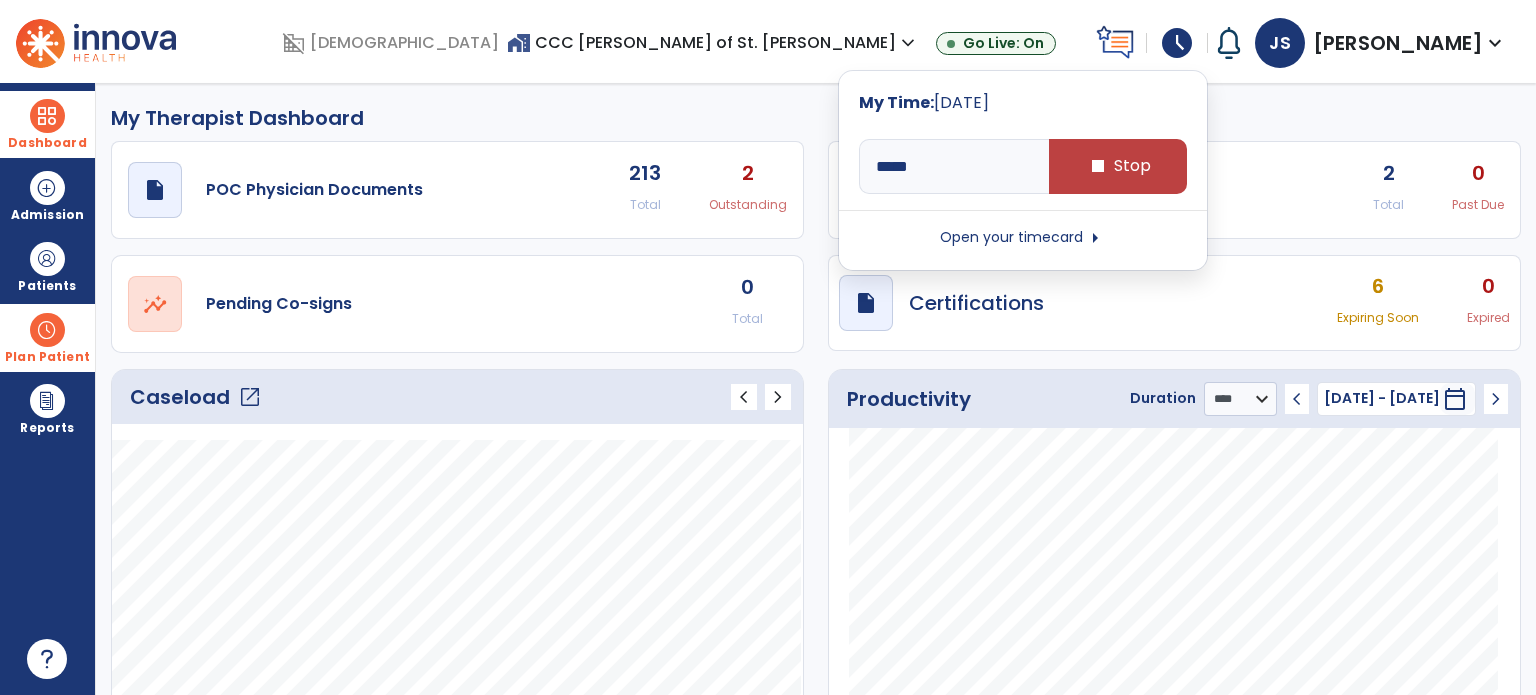 type on "*****" 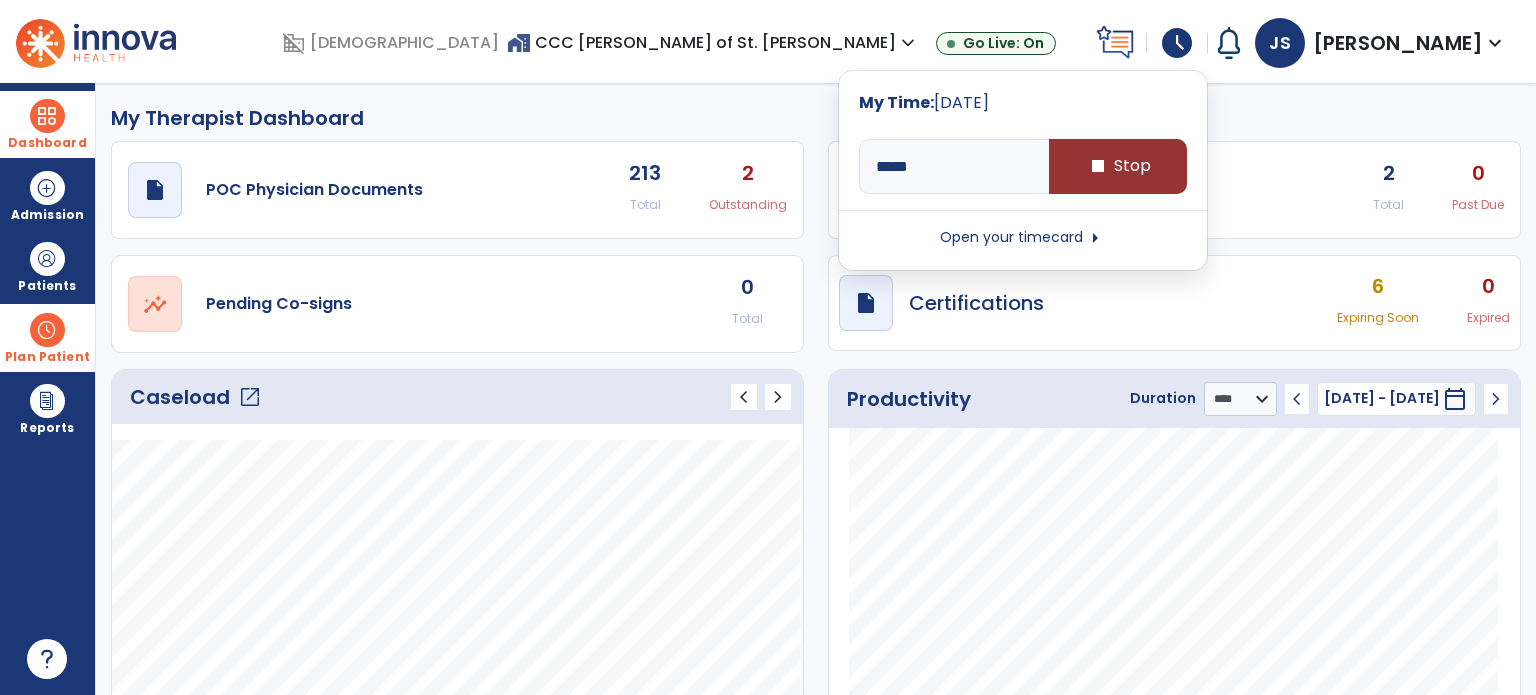 click on "stop  Stop" at bounding box center (1118, 166) 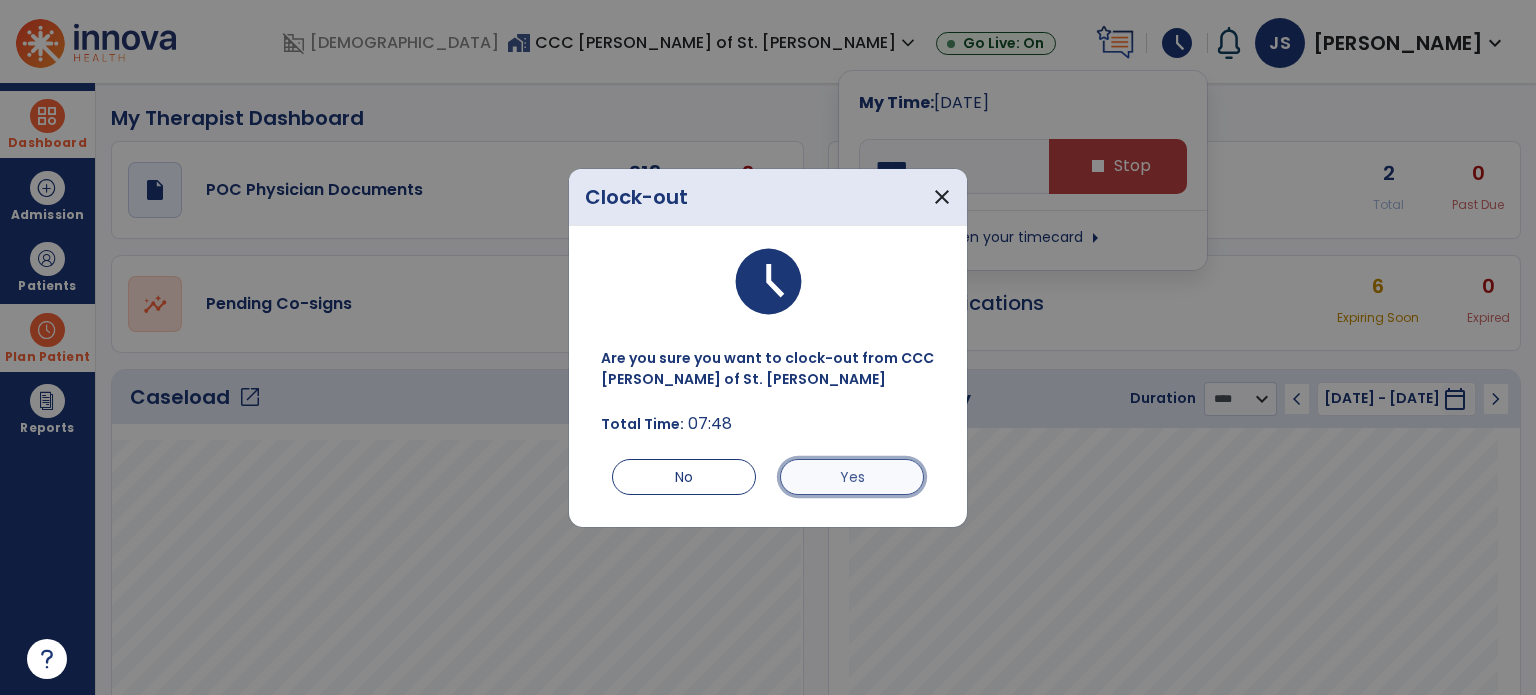 click on "Yes" at bounding box center [852, 477] 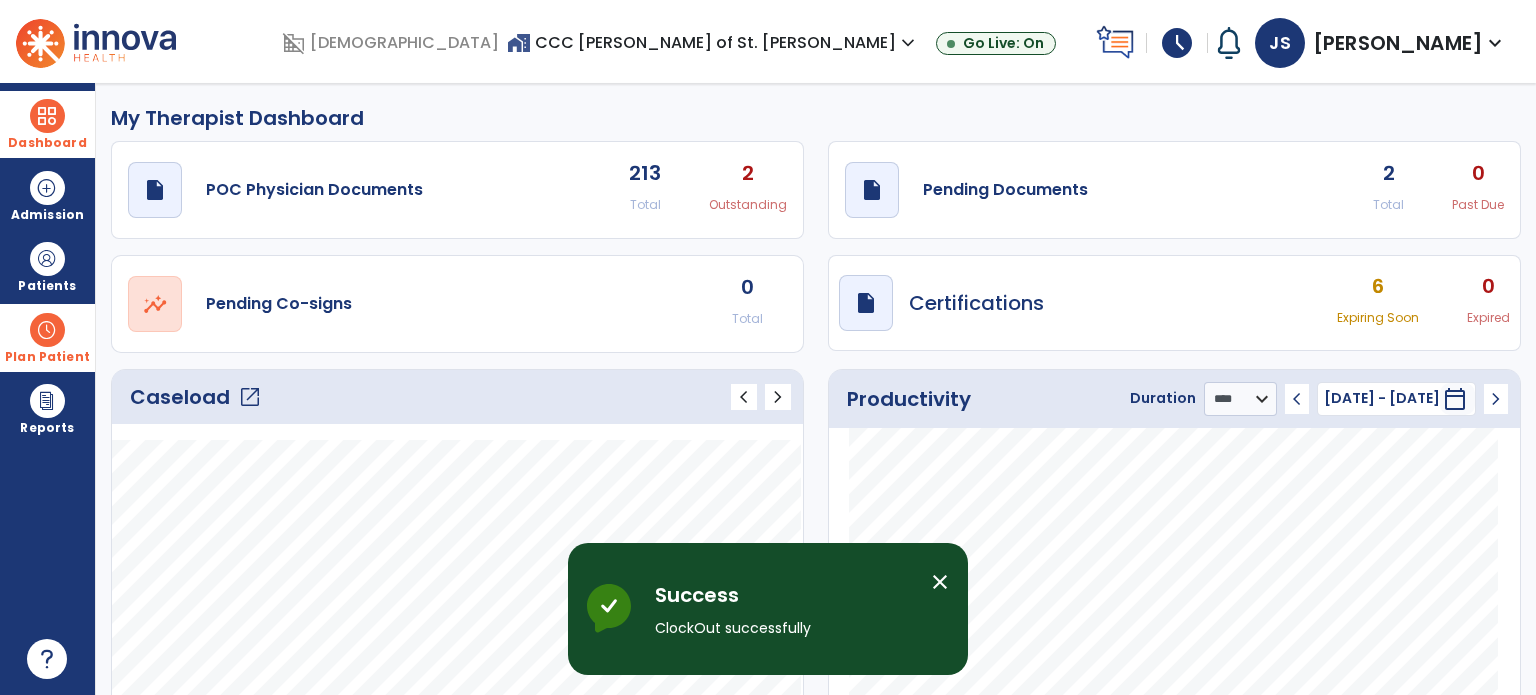 type on "****" 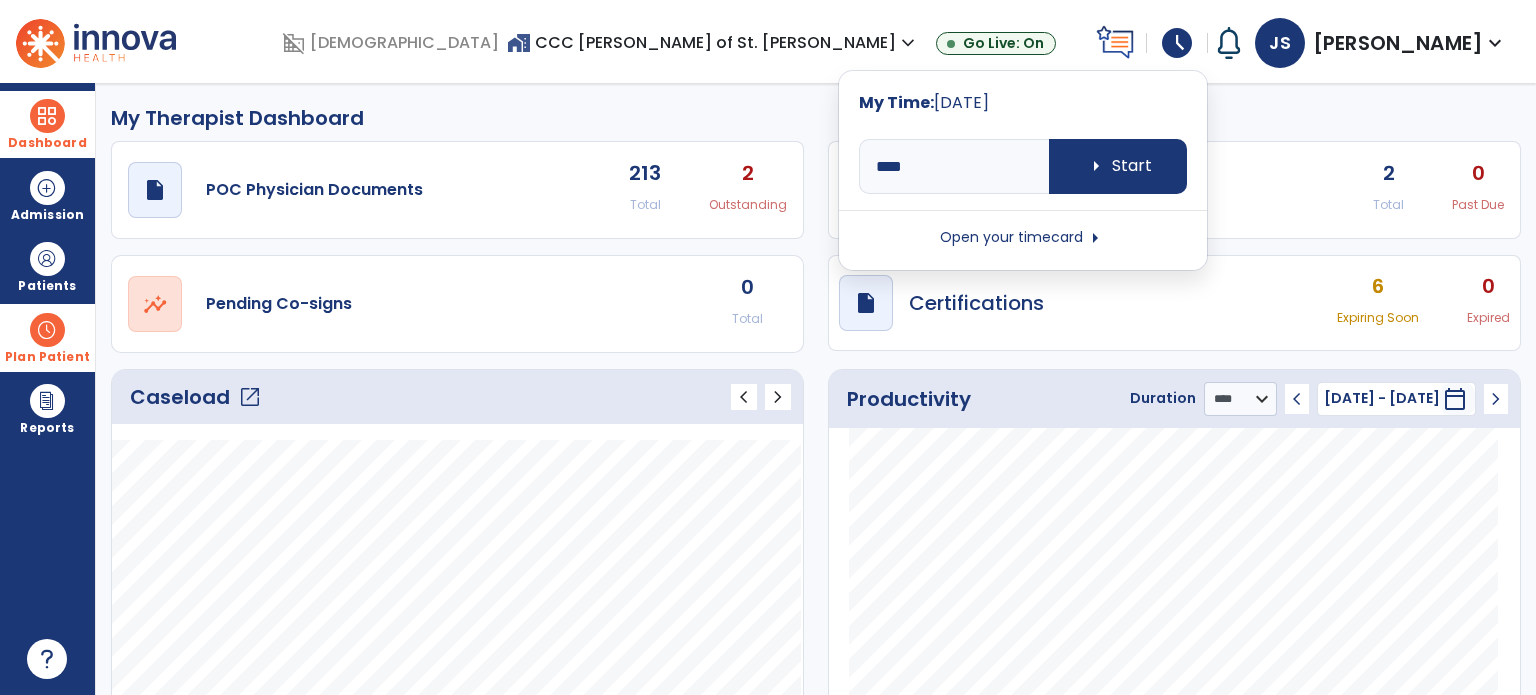 click on "Open your timecard  arrow_right" at bounding box center [1023, 238] 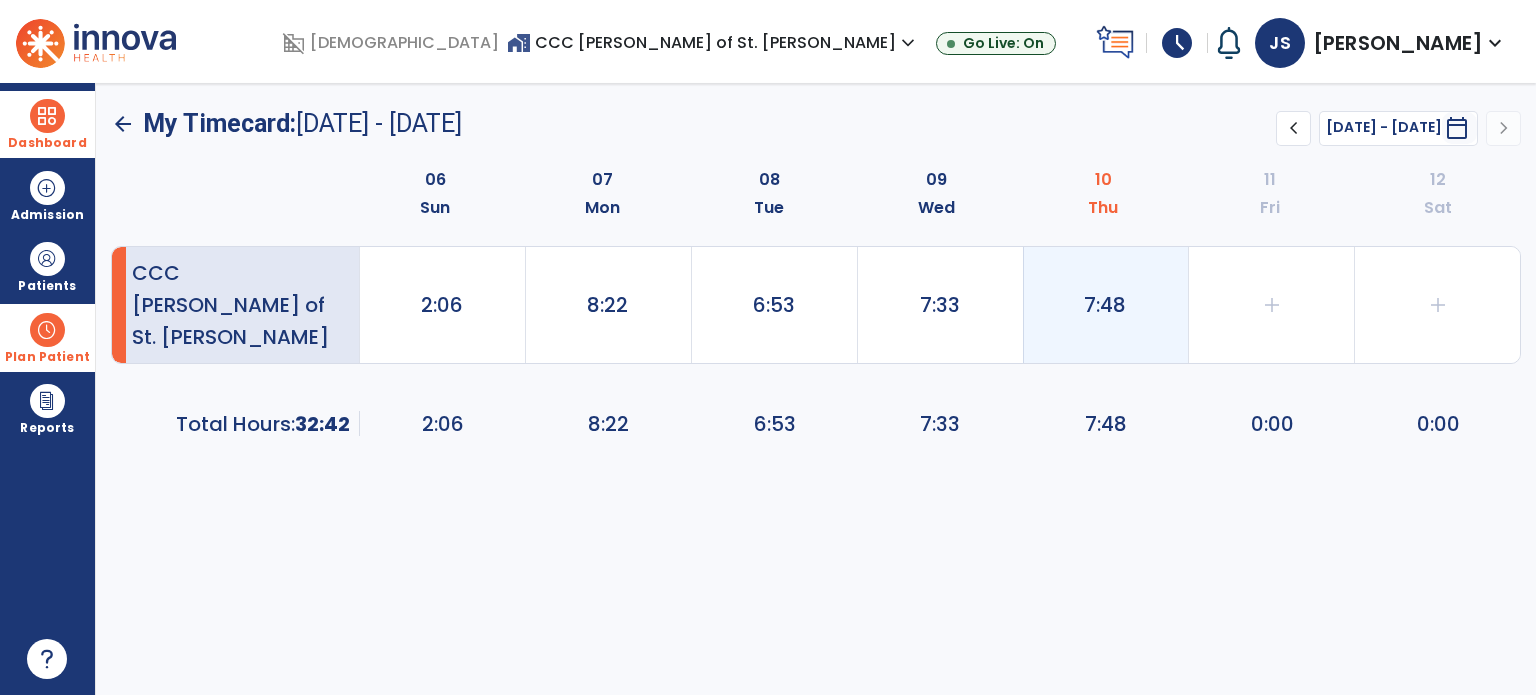 click on "7:48" 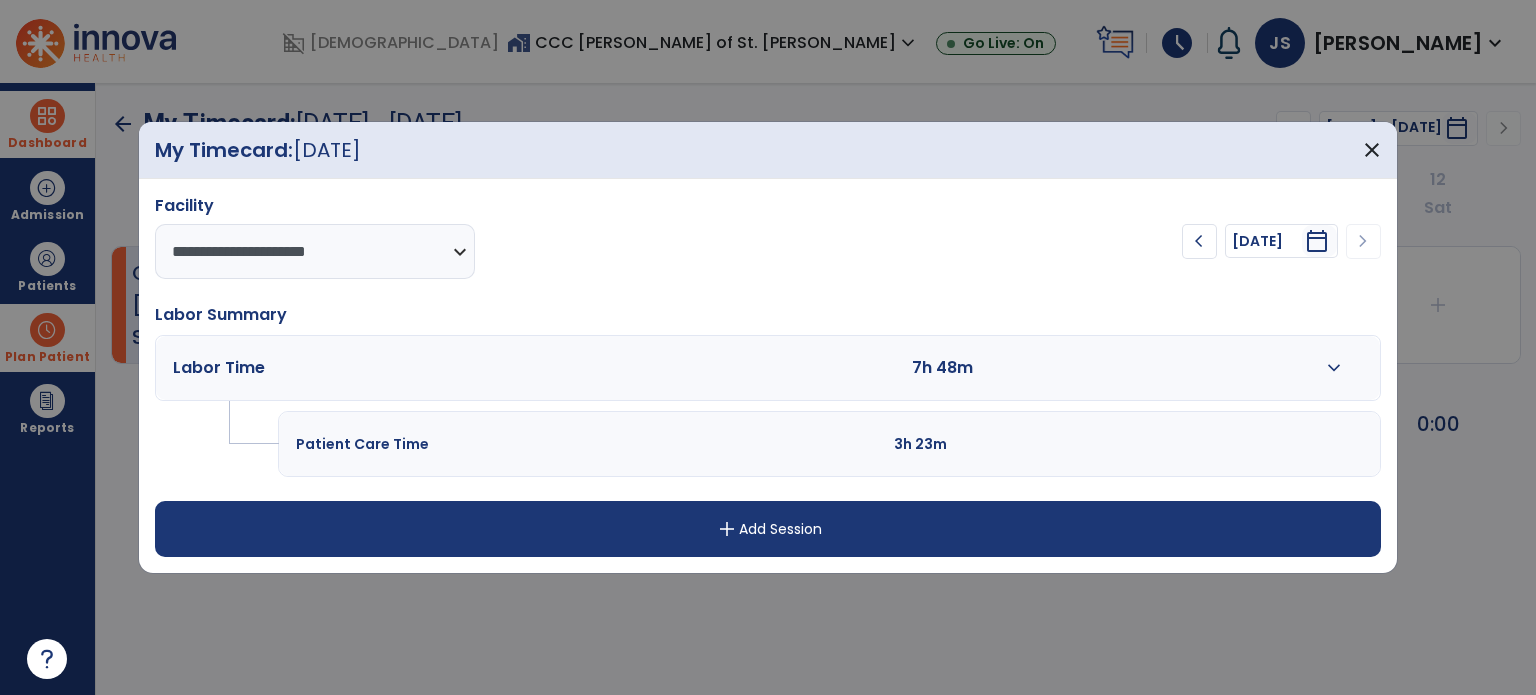 click on "expand_more" at bounding box center [1334, 368] 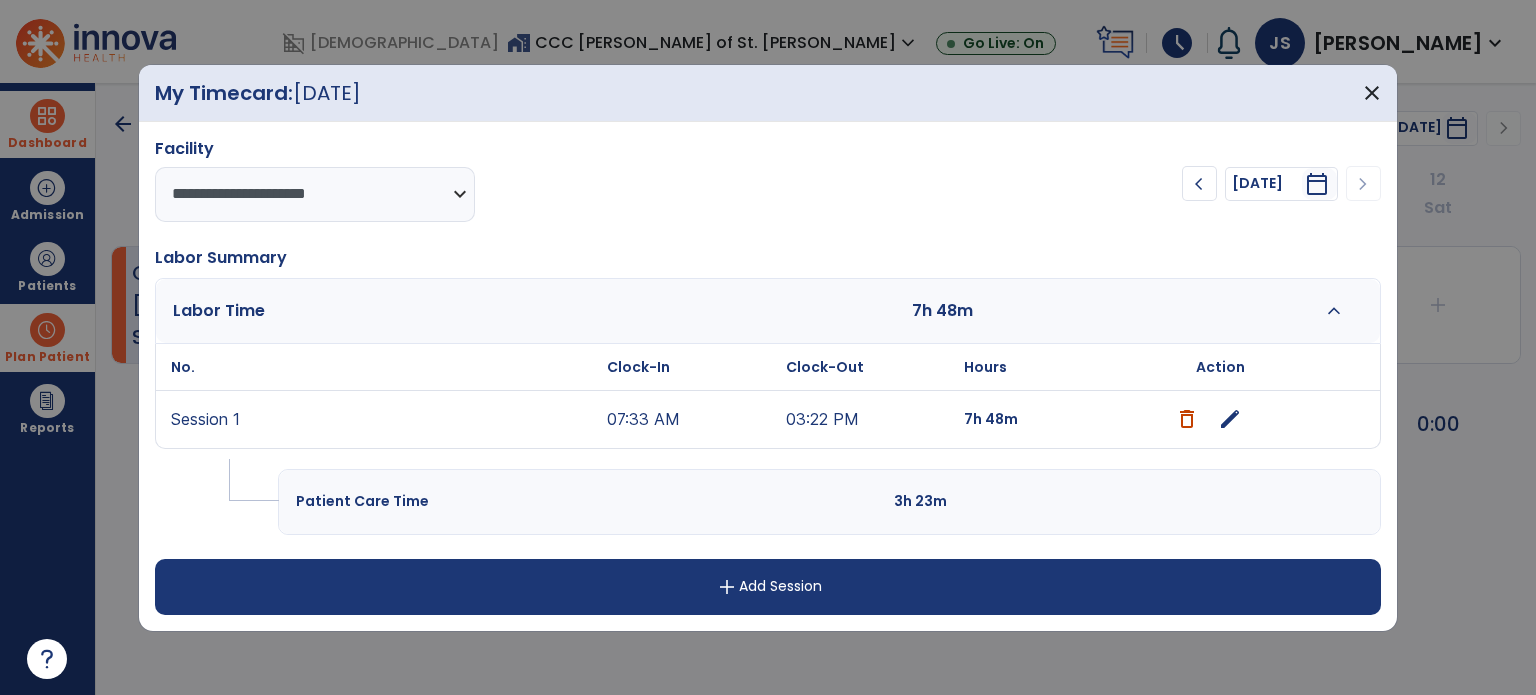 click on "edit" at bounding box center (1230, 419) 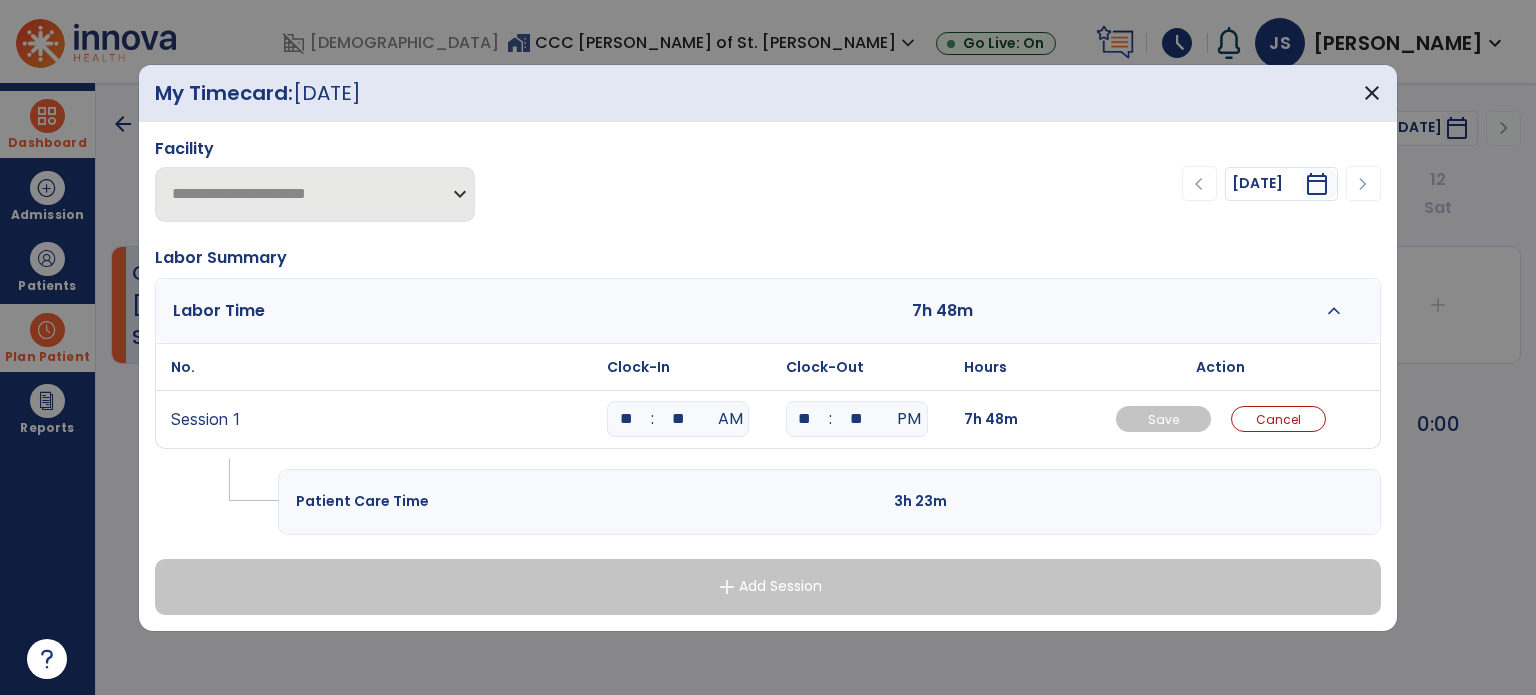 click on "**" at bounding box center [805, 419] 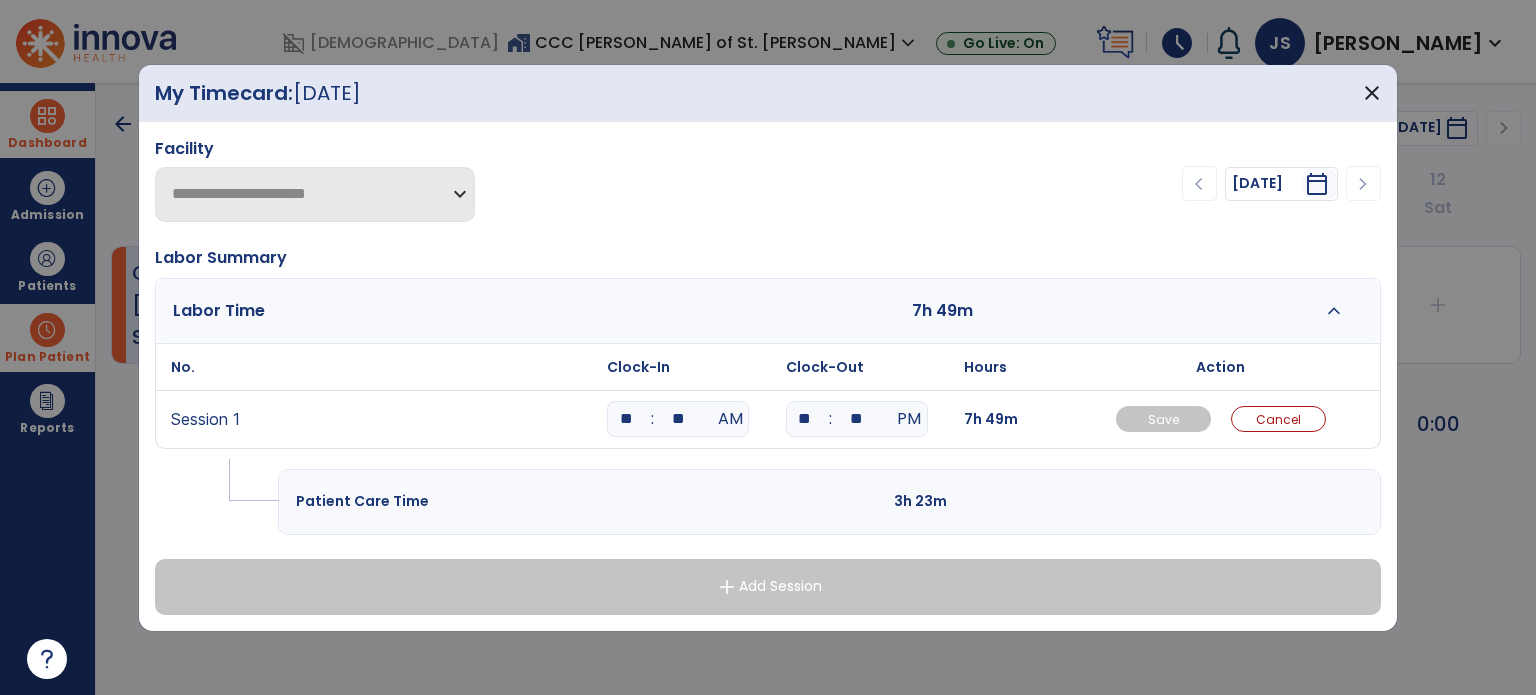 type on "**" 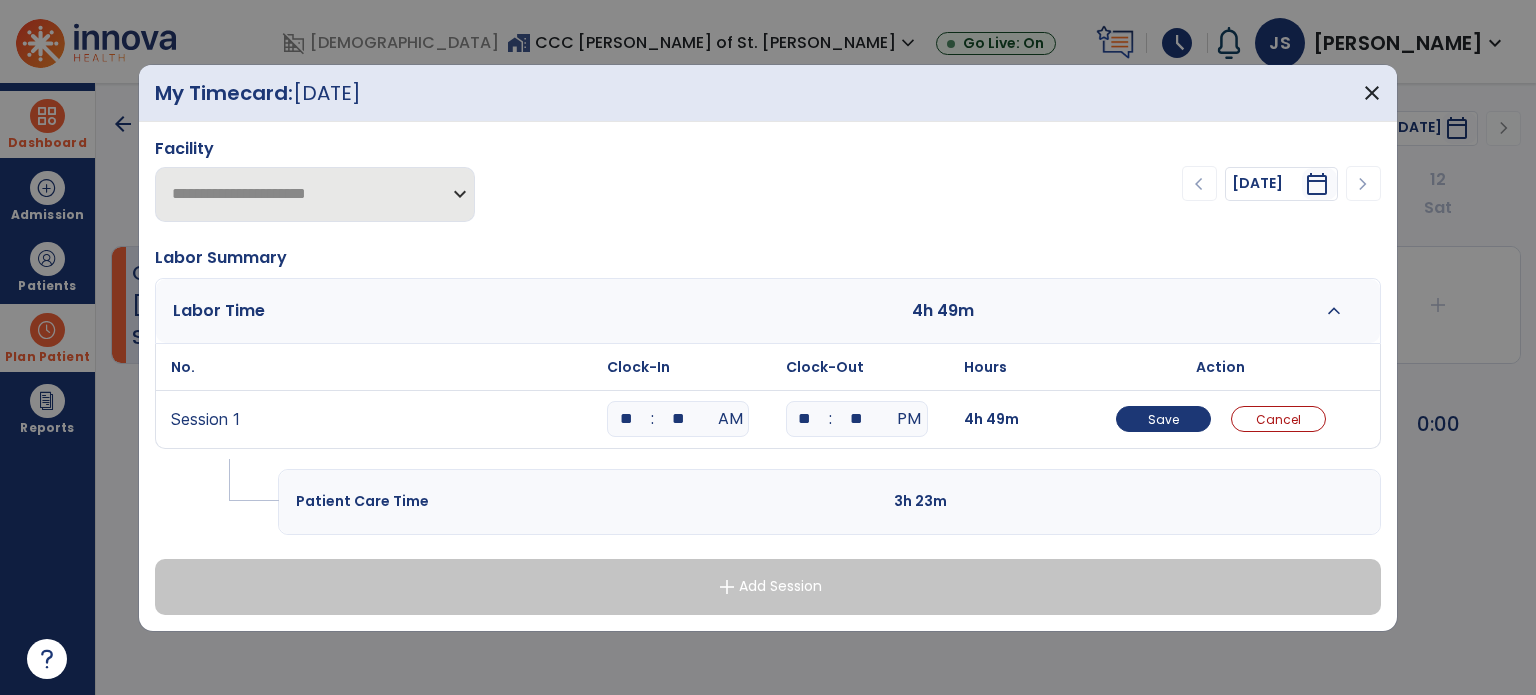 click on "**" at bounding box center [857, 419] 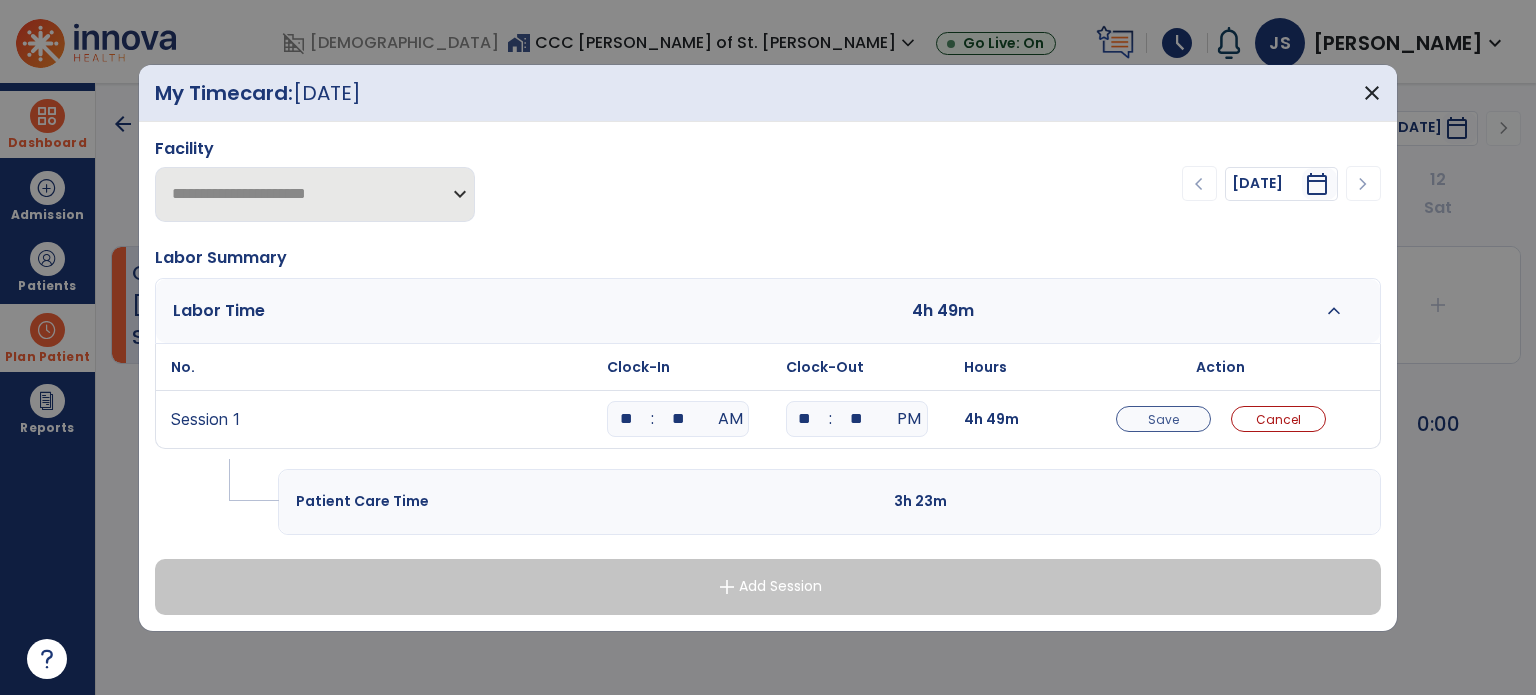 type on "**" 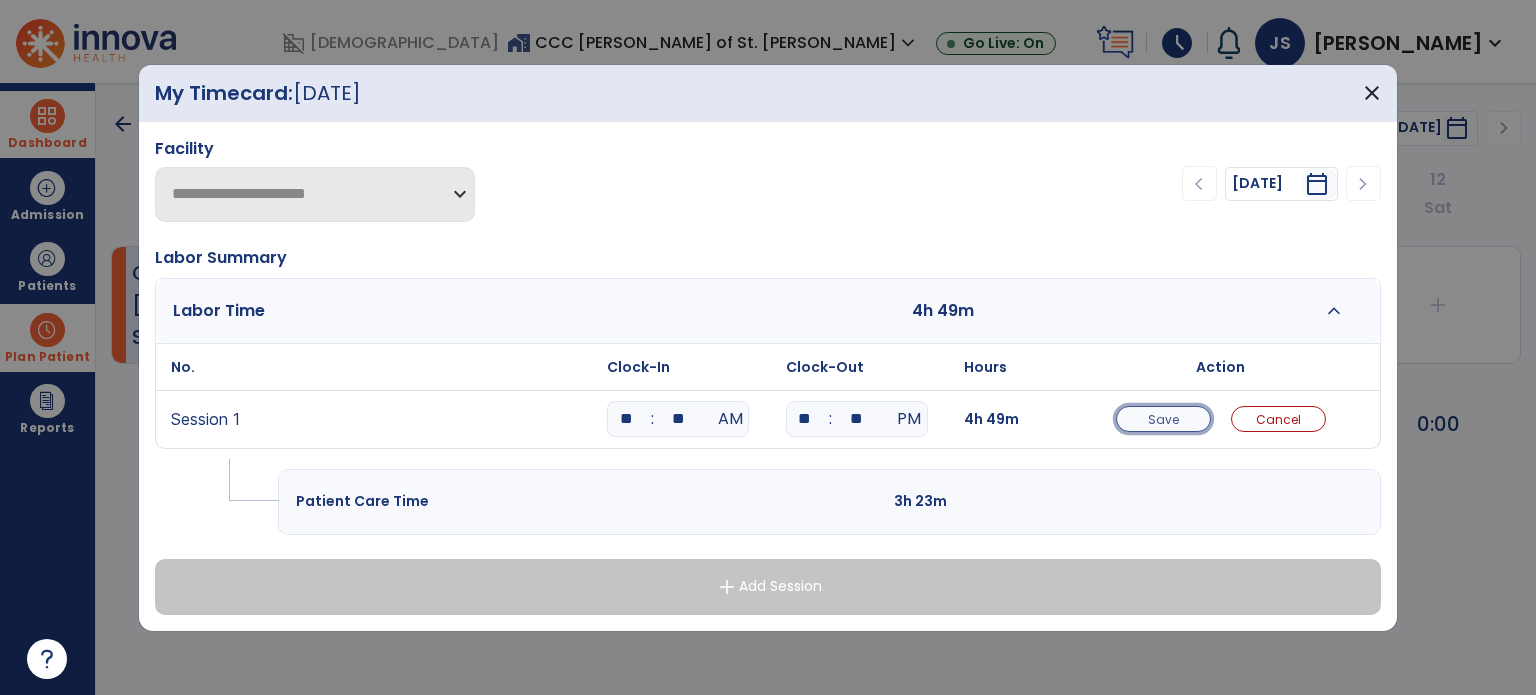 click on "Save" at bounding box center [1163, 419] 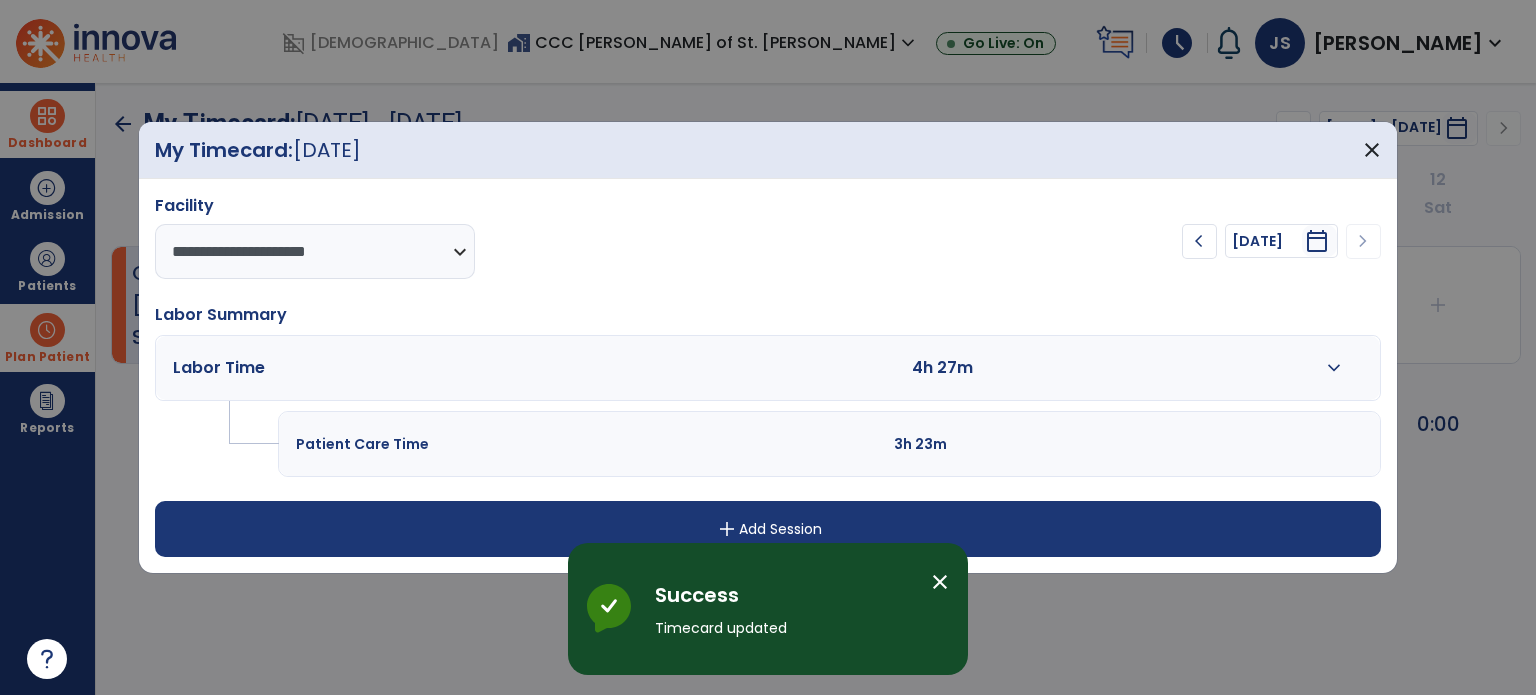 click on "add  Add Session" at bounding box center (768, 529) 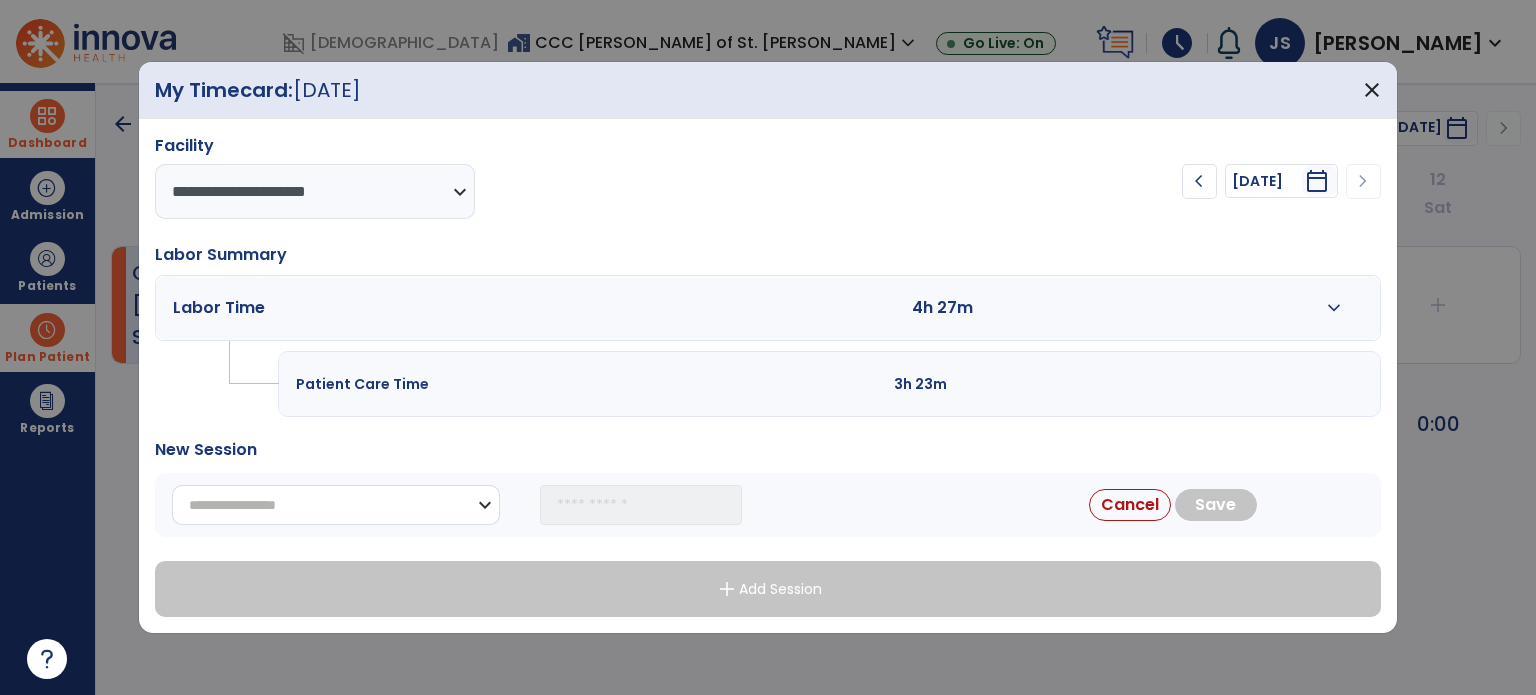 click on "**********" at bounding box center (336, 505) 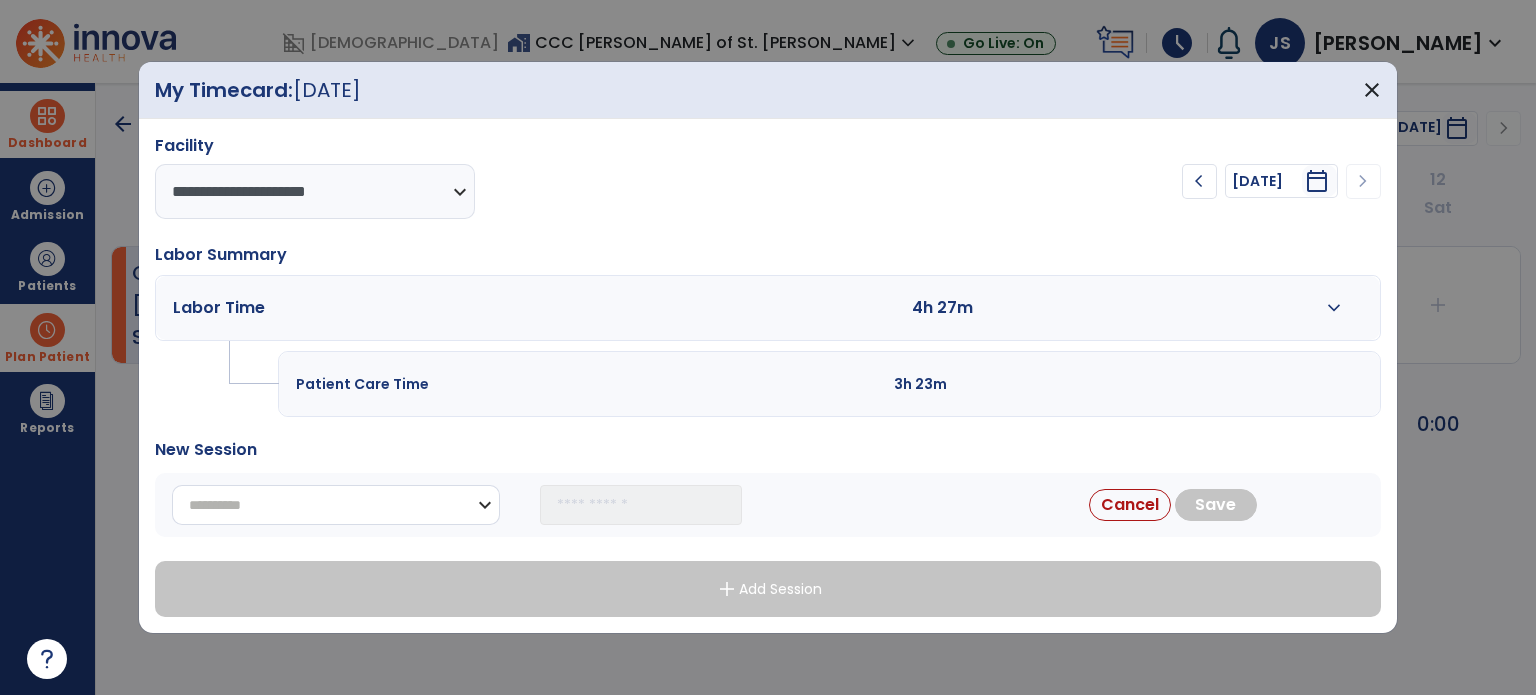 click on "**********" at bounding box center (336, 505) 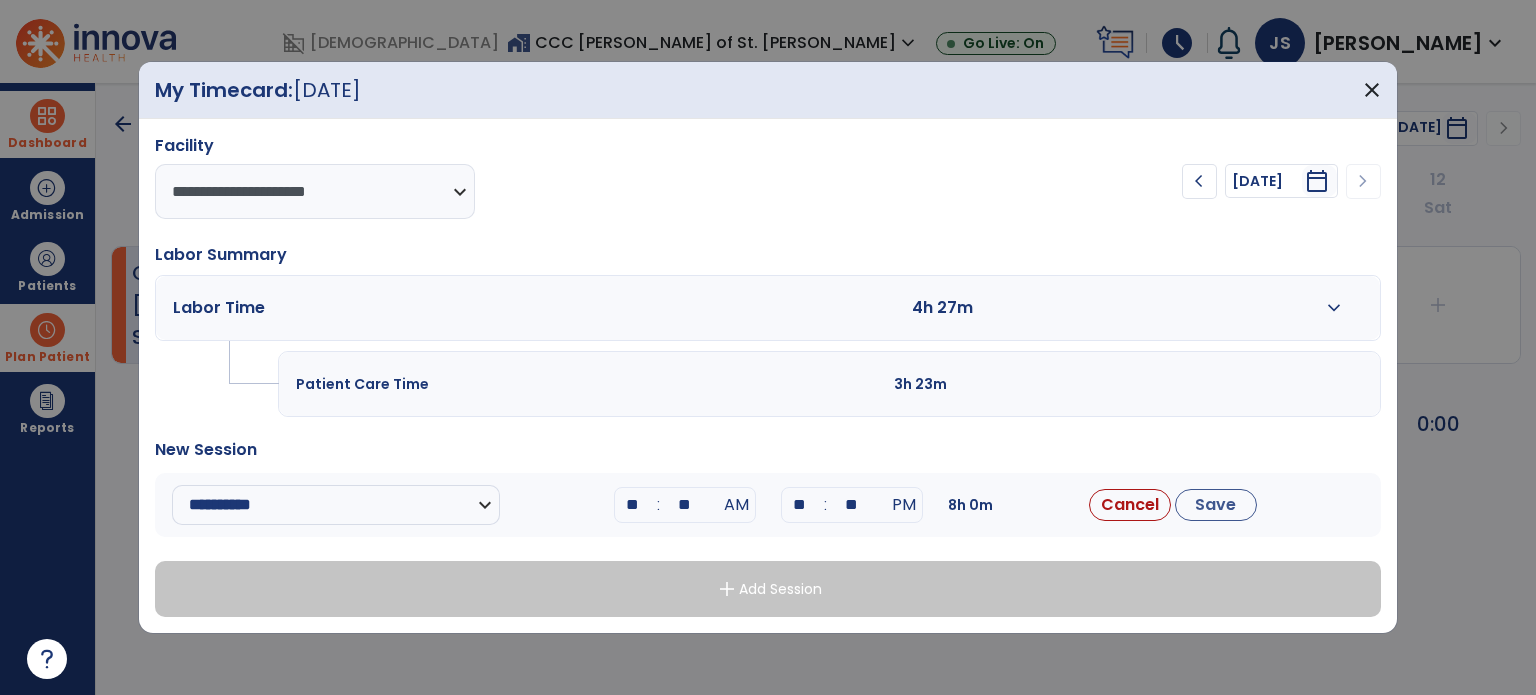 click on "**" at bounding box center [633, 505] 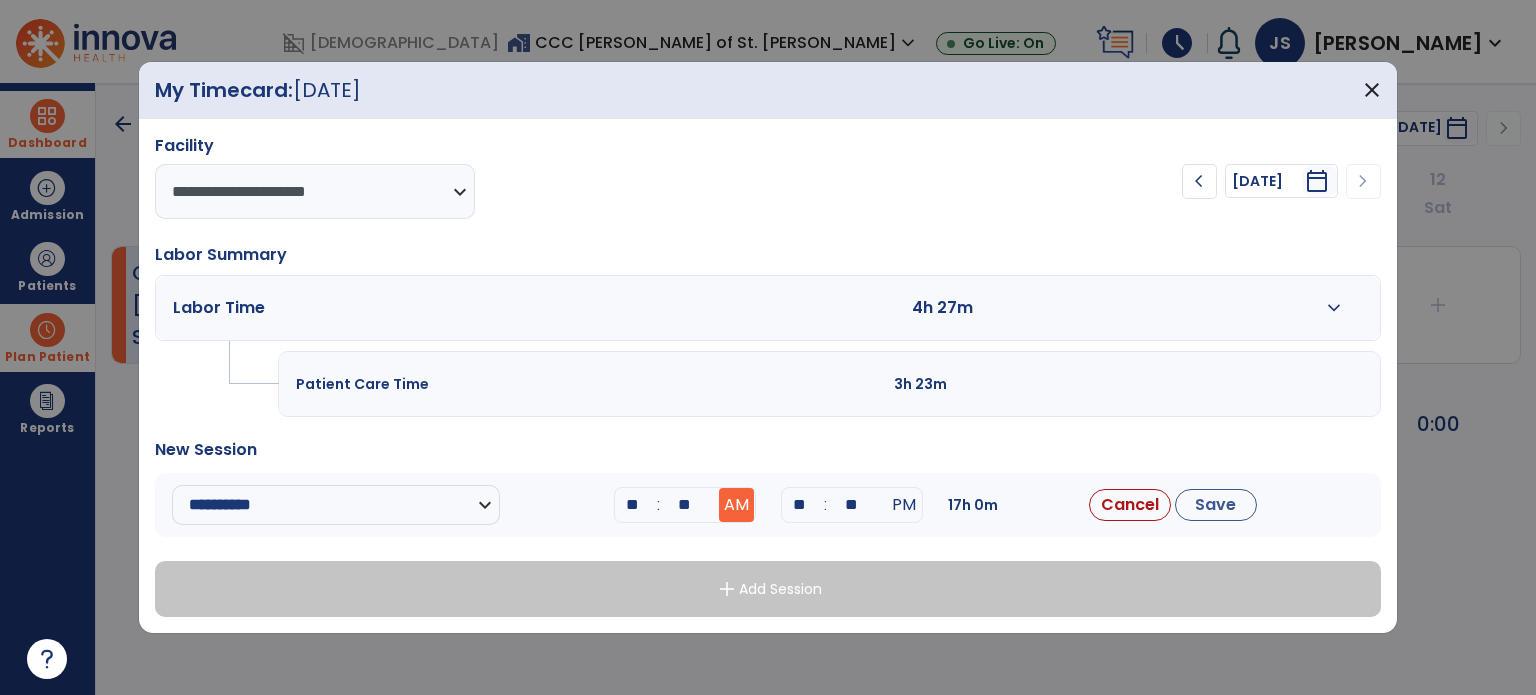 type on "**" 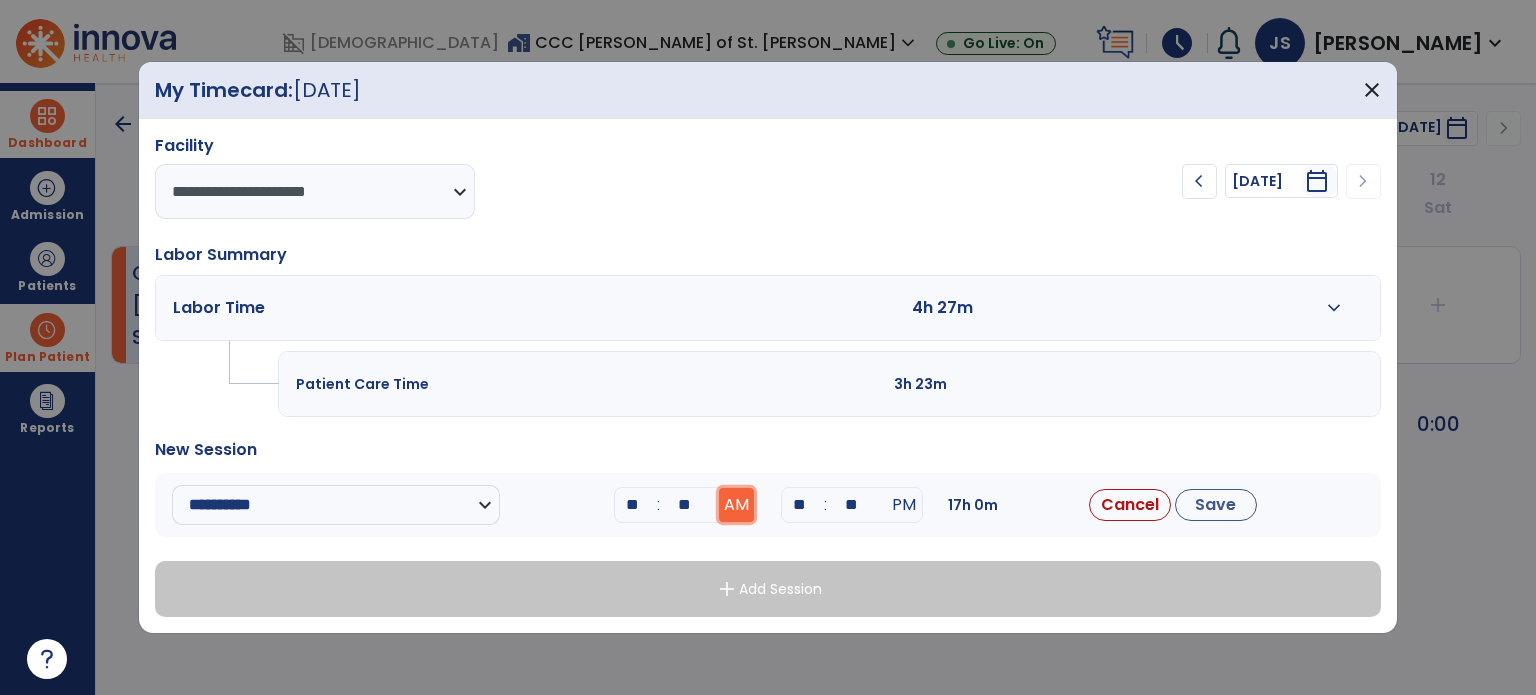 click on "AM" at bounding box center [736, 505] 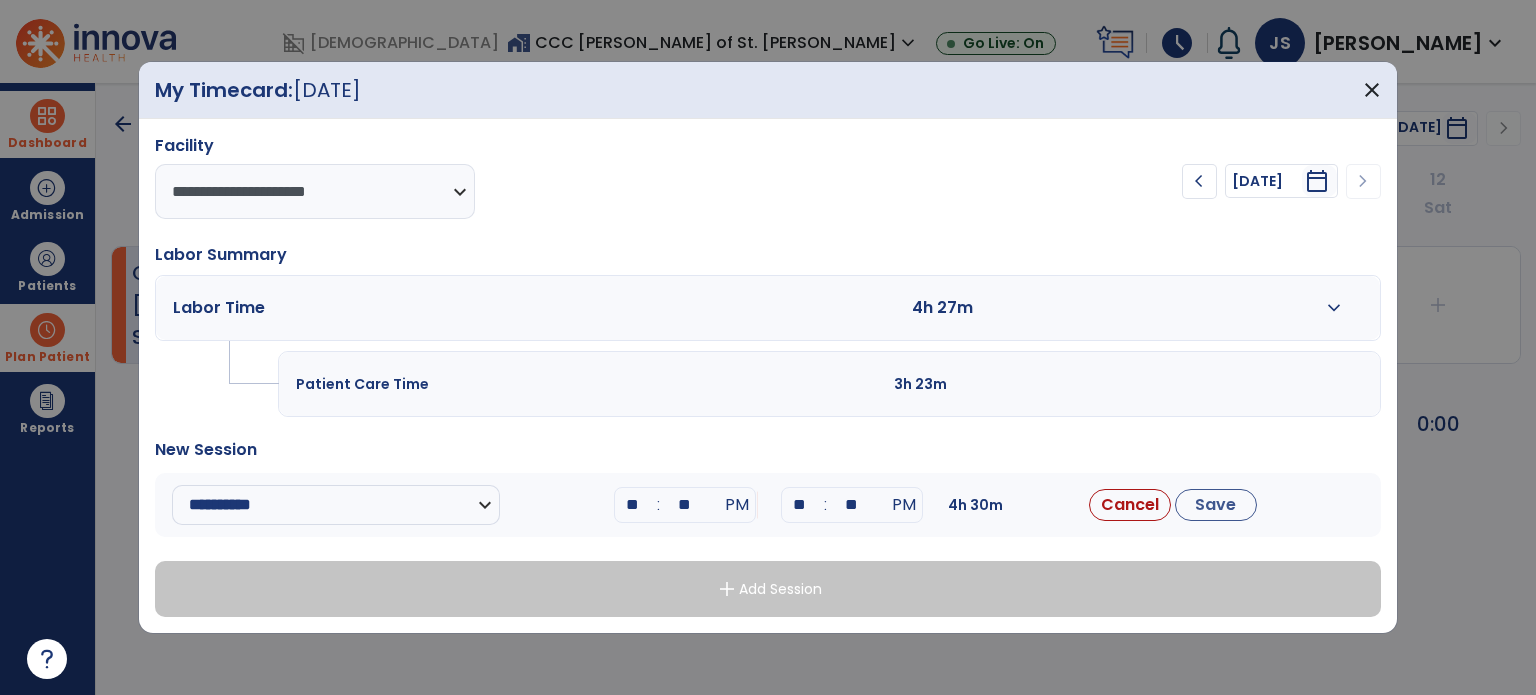 click on "**" at bounding box center (800, 505) 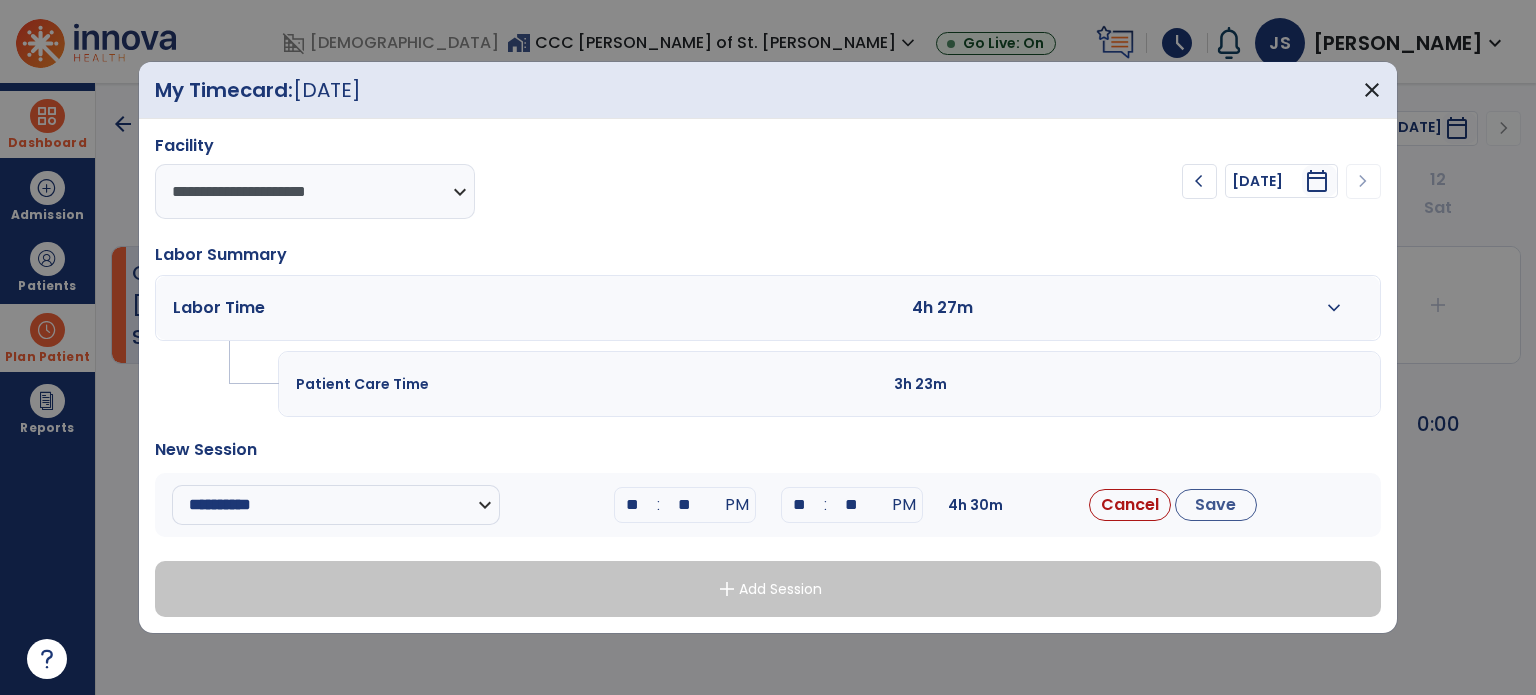 type on "**" 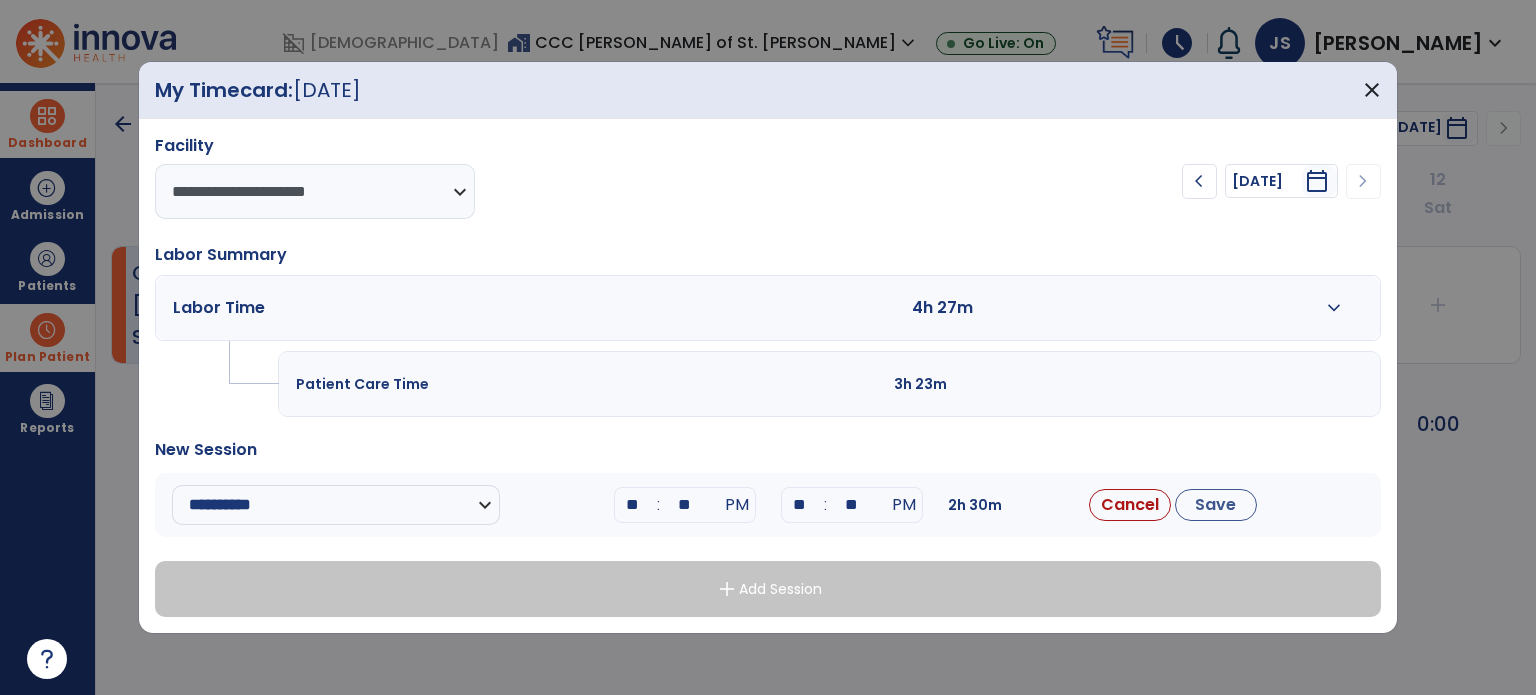 type on "**" 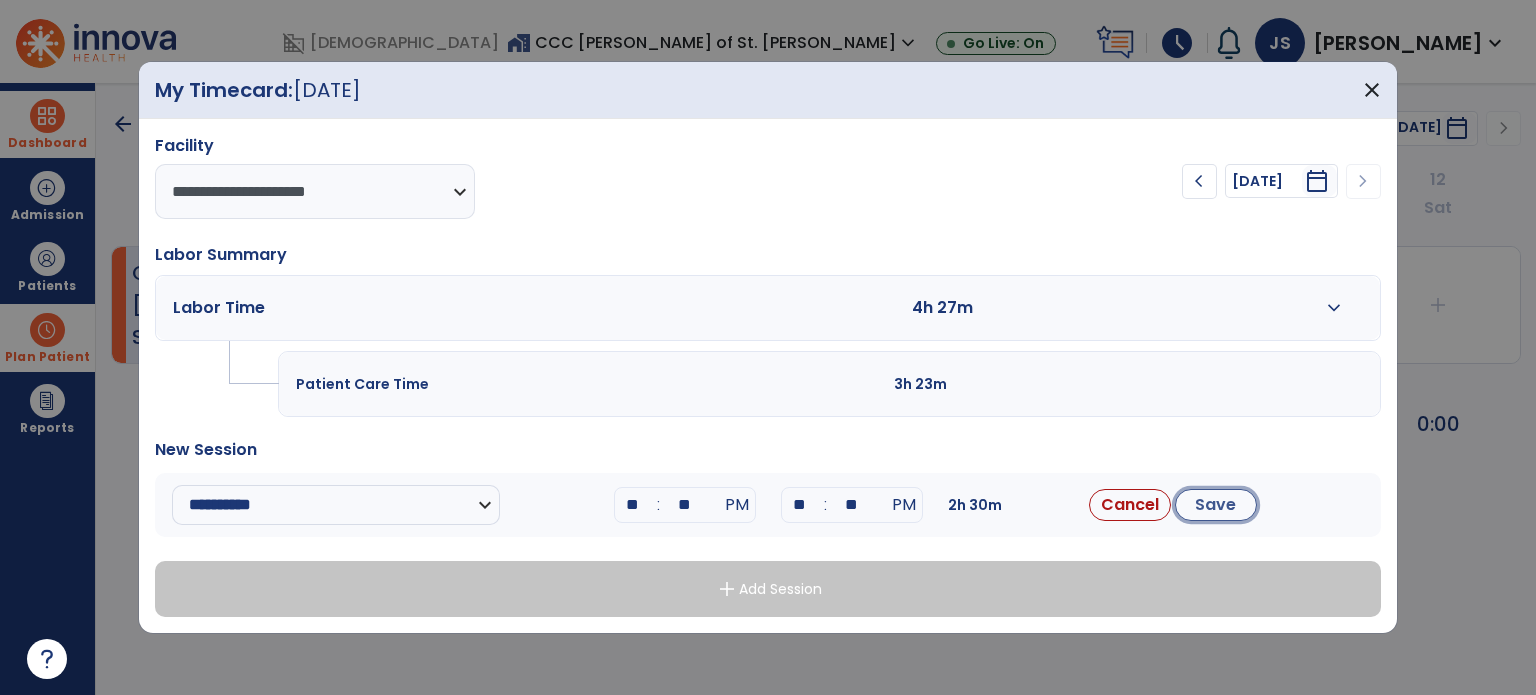 click on "Save" at bounding box center [1216, 505] 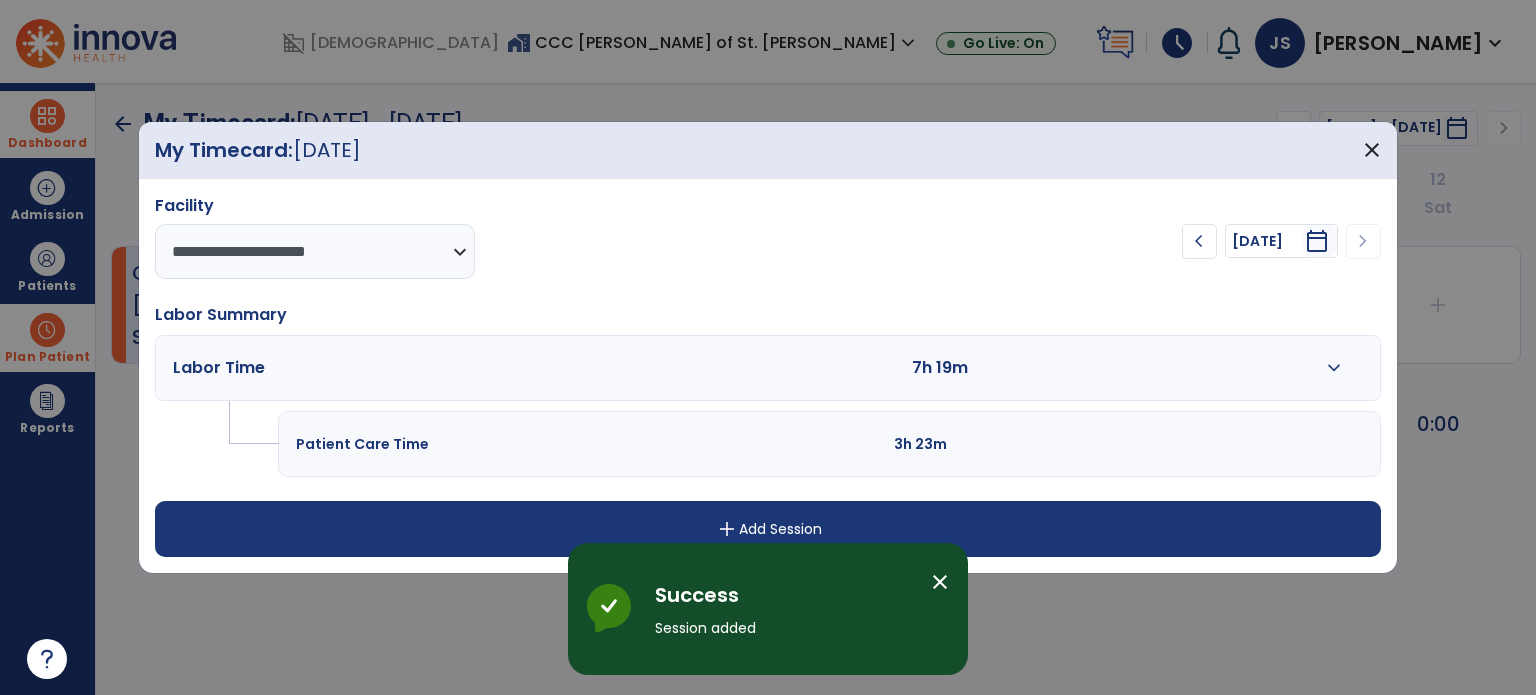 click on "add  Add Session" at bounding box center [768, 529] 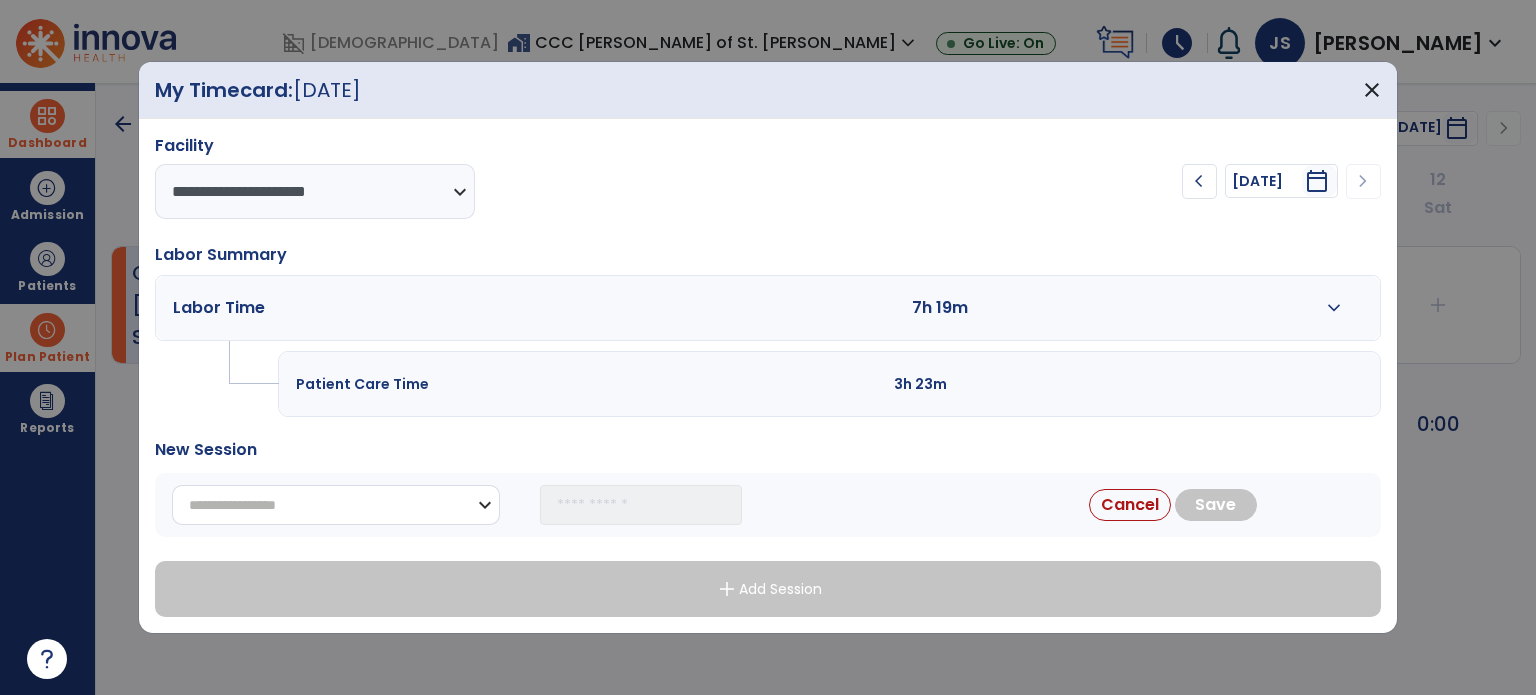 click on "**********" at bounding box center [336, 505] 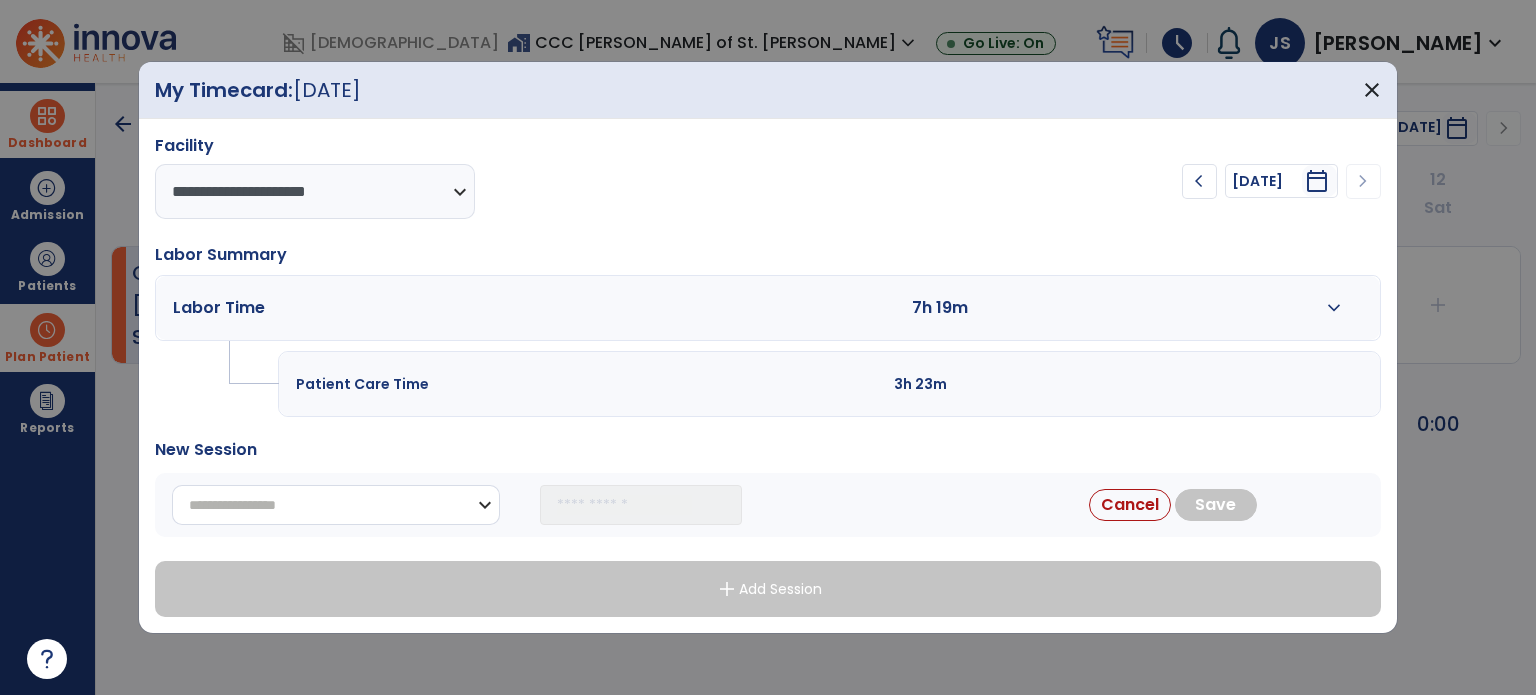 select on "**********" 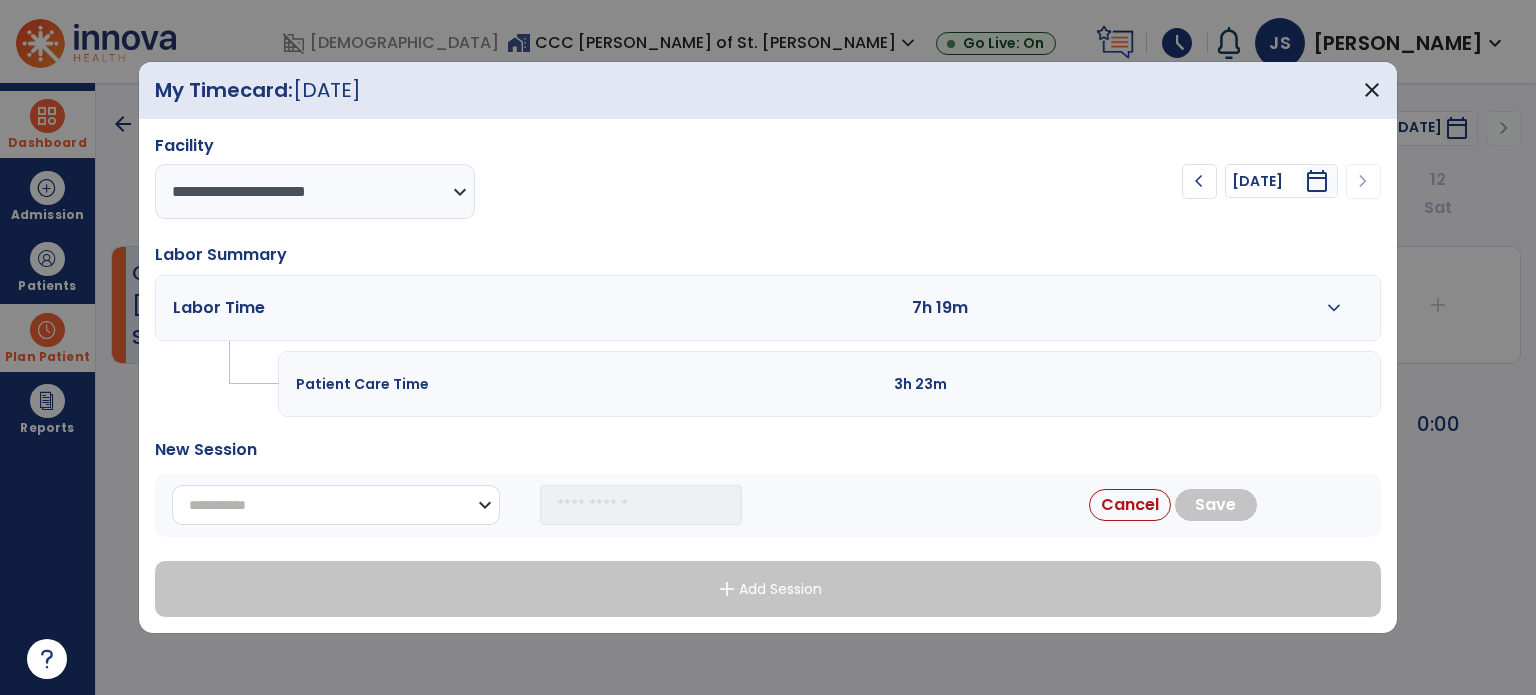 click on "**********" at bounding box center [336, 505] 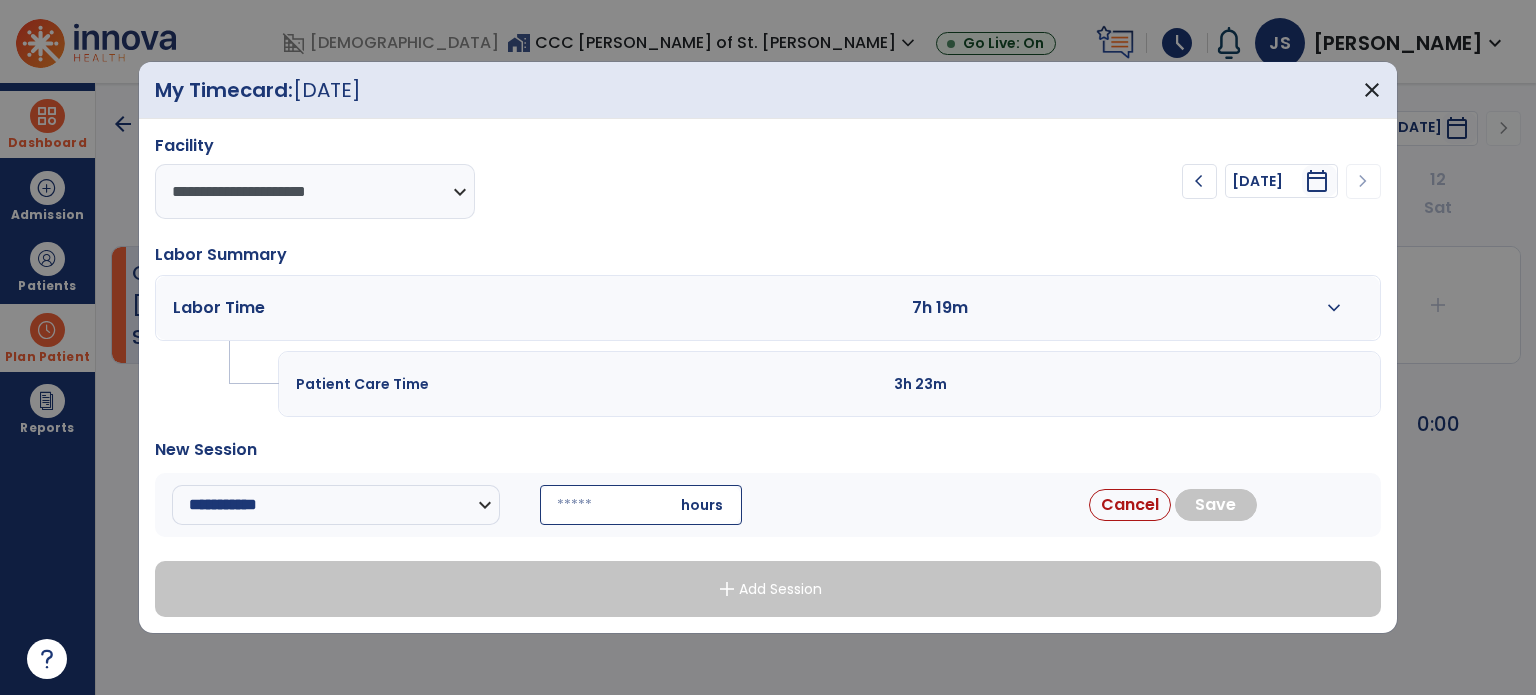 click at bounding box center (641, 505) 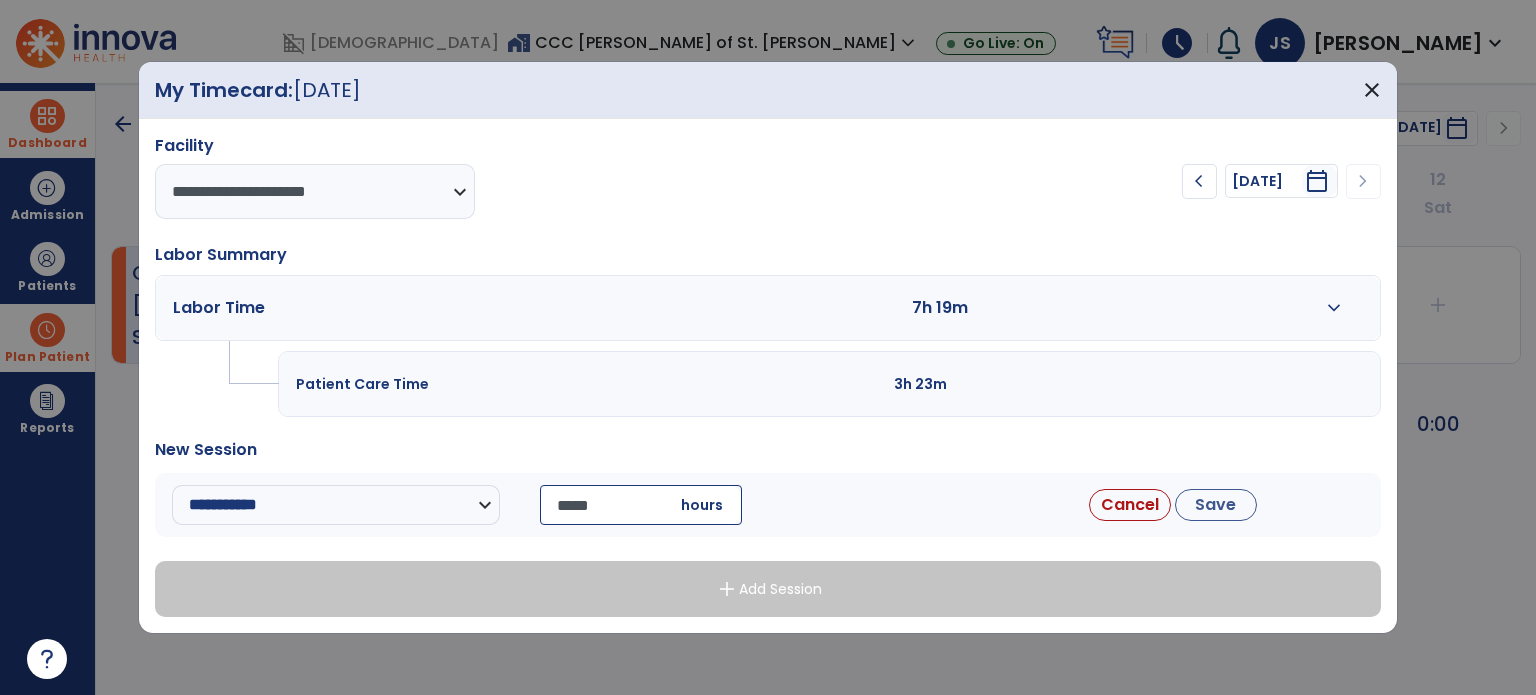 type on "*****" 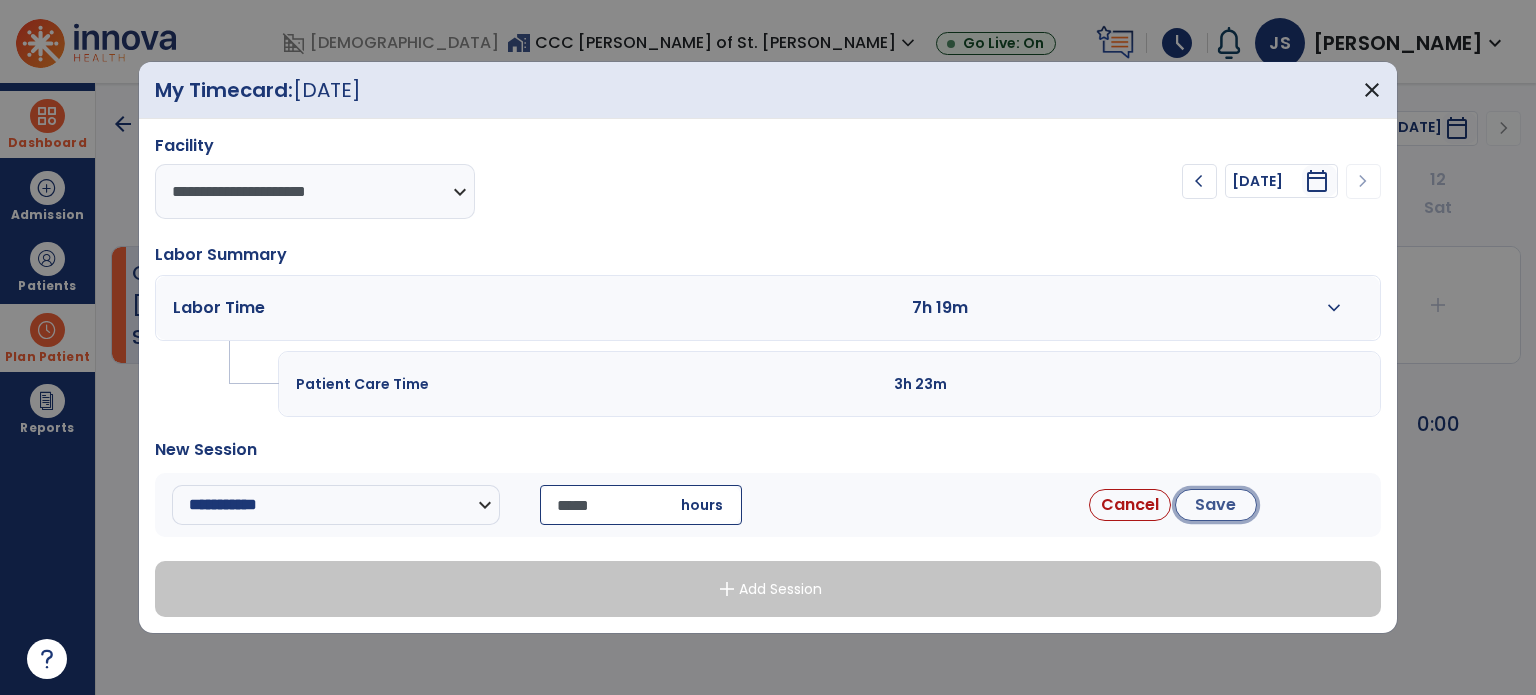 click on "Save" at bounding box center (1216, 505) 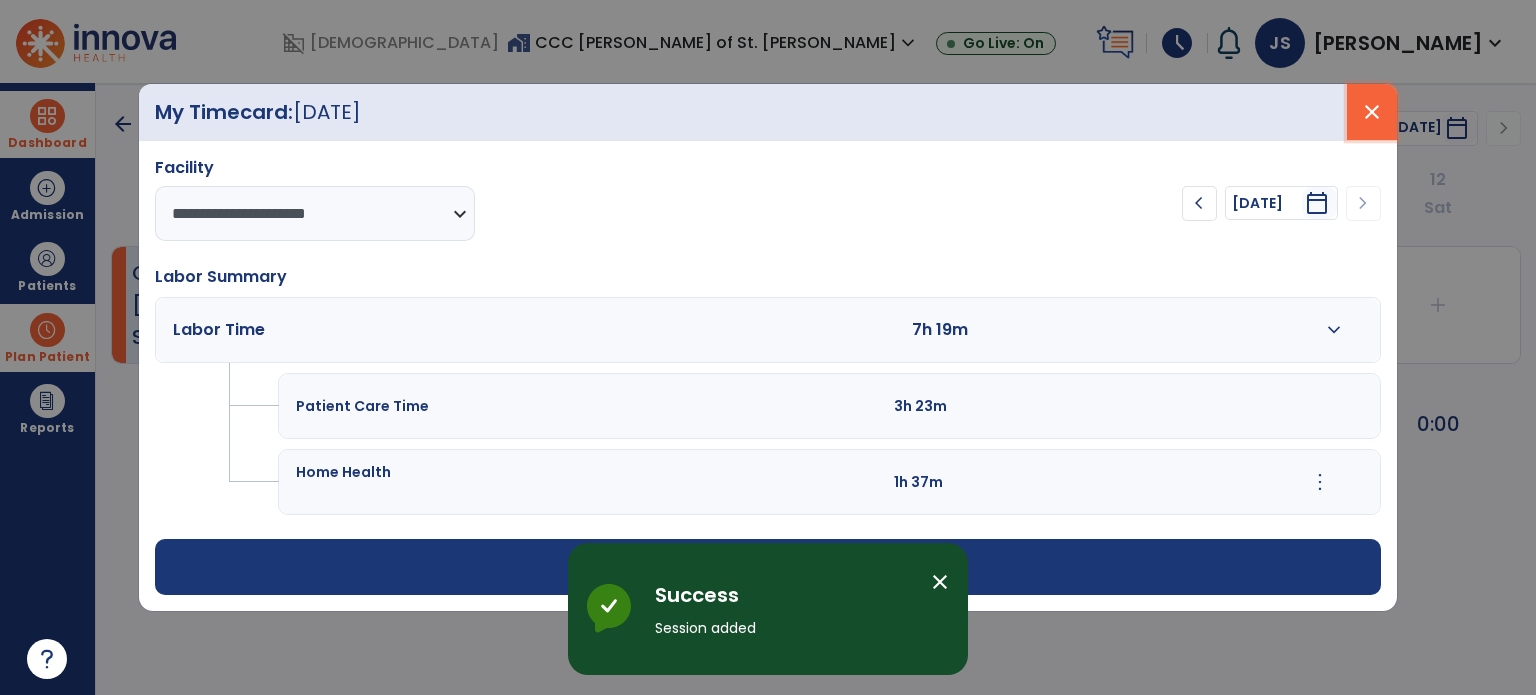 click on "close" at bounding box center (1372, 112) 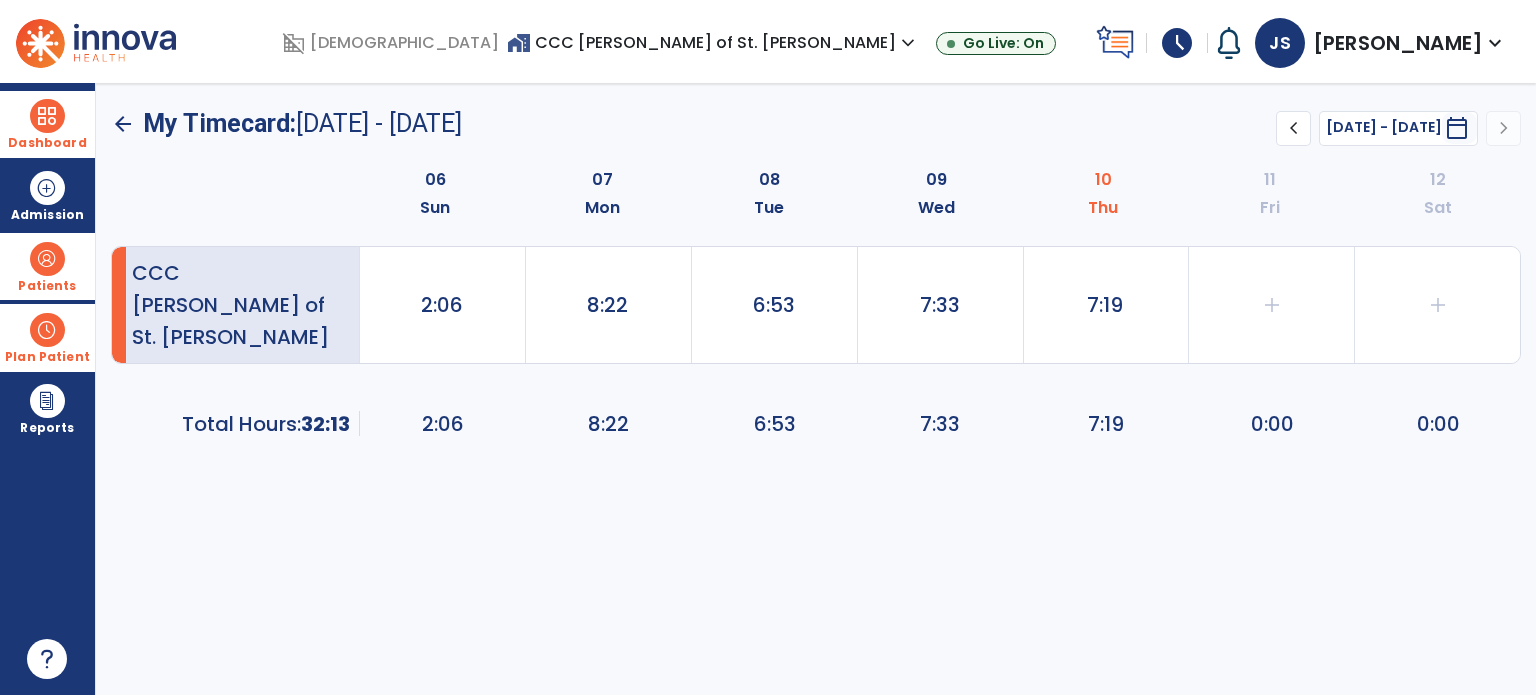 click at bounding box center (47, 259) 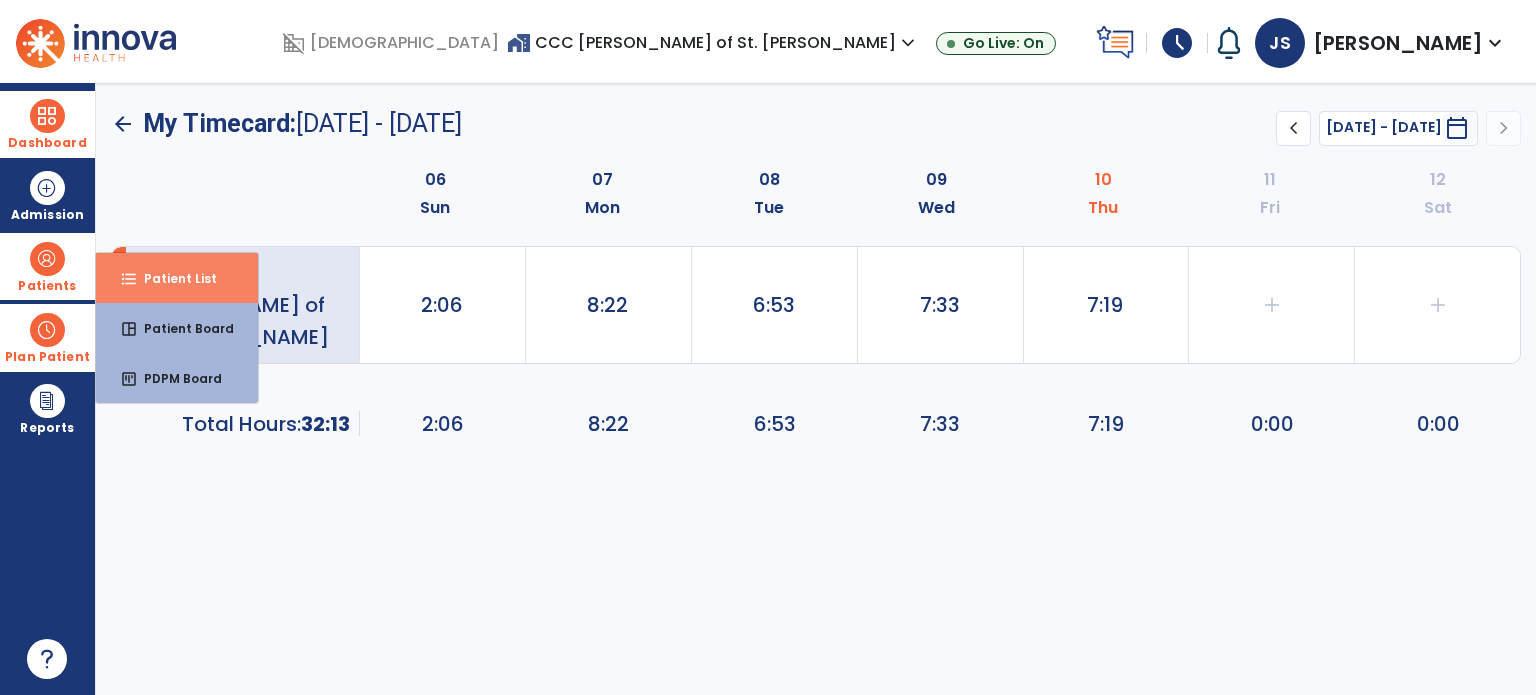 click on "format_list_bulleted  Patient List" at bounding box center [177, 278] 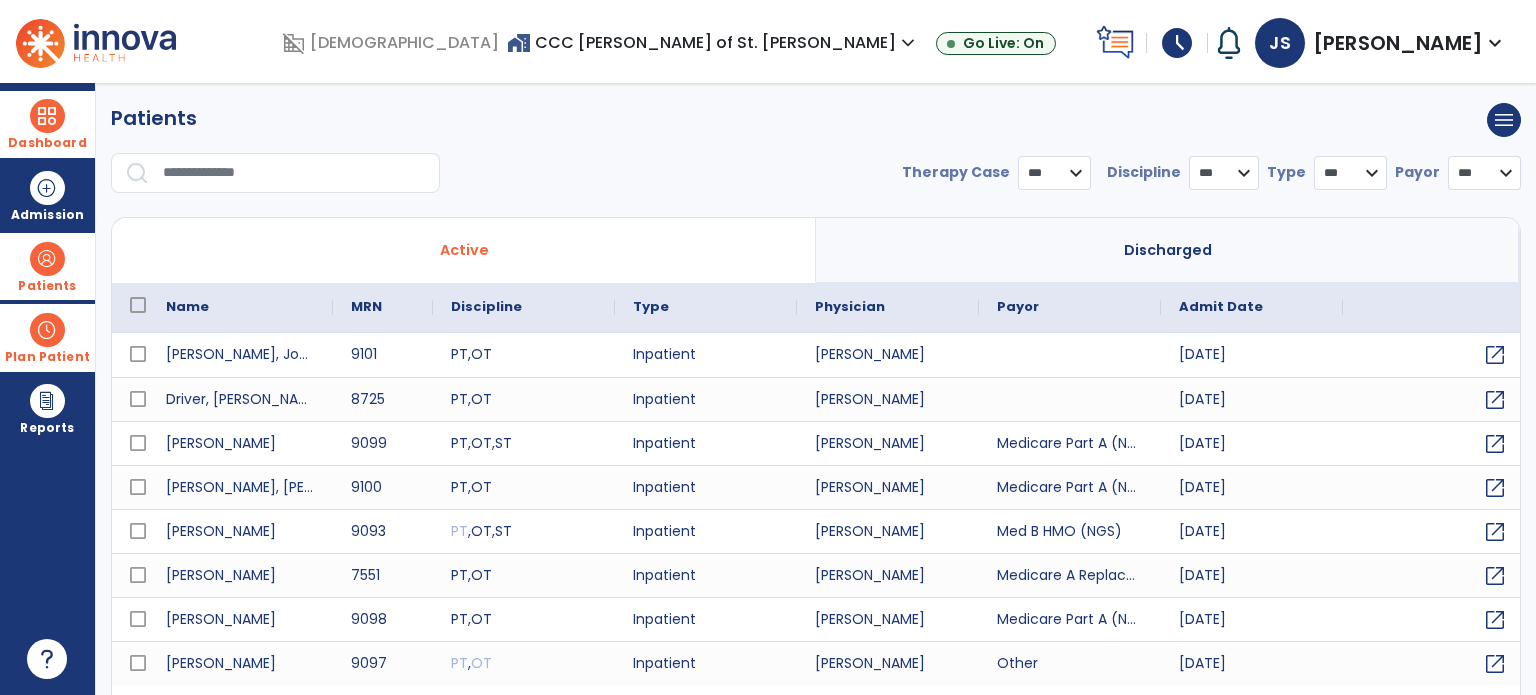 select on "***" 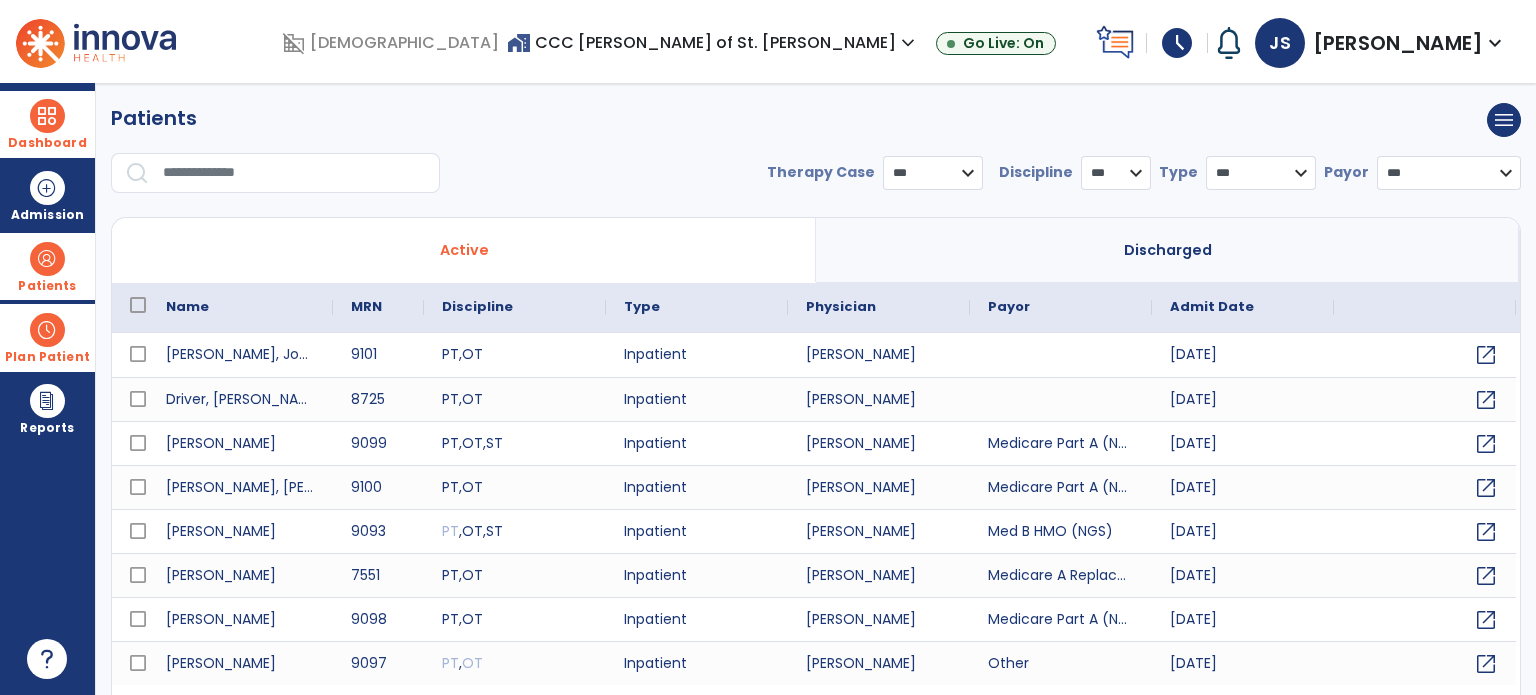 click at bounding box center (294, 173) 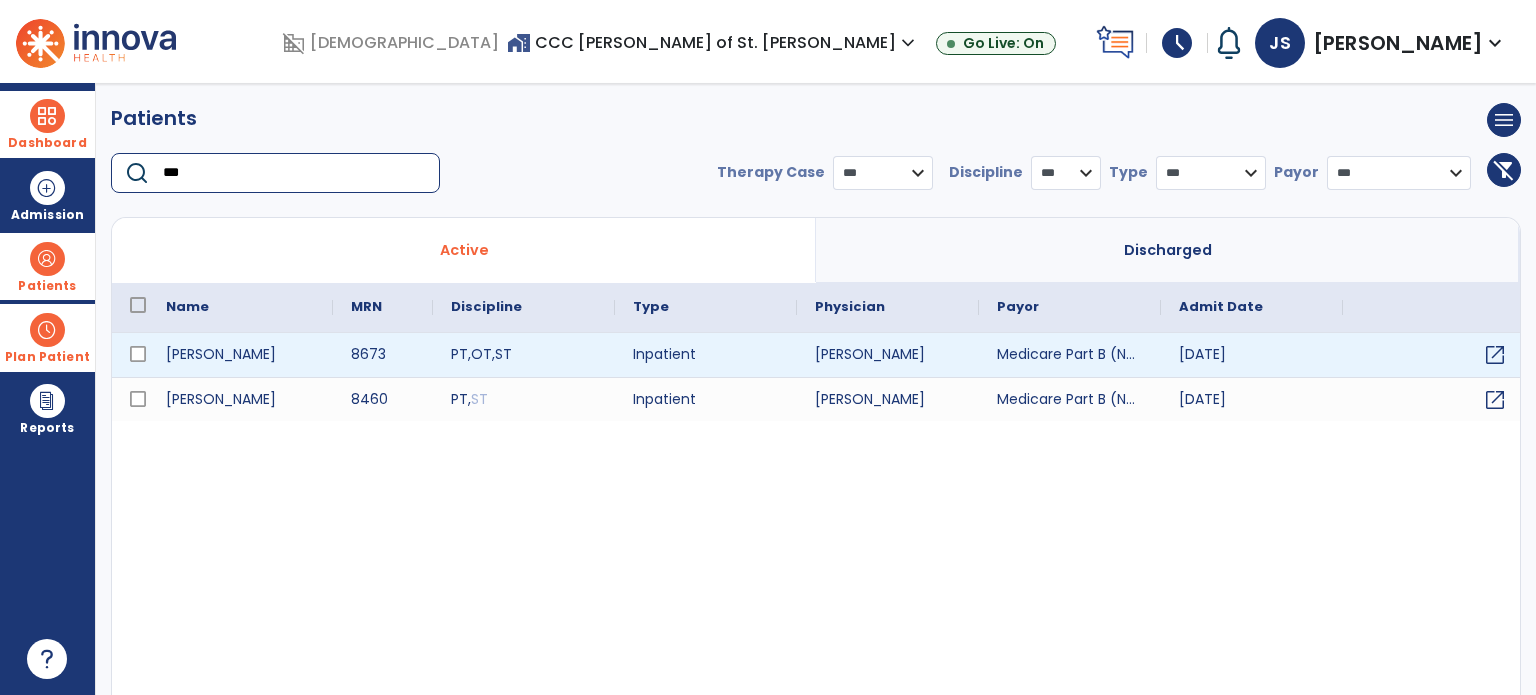 type on "***" 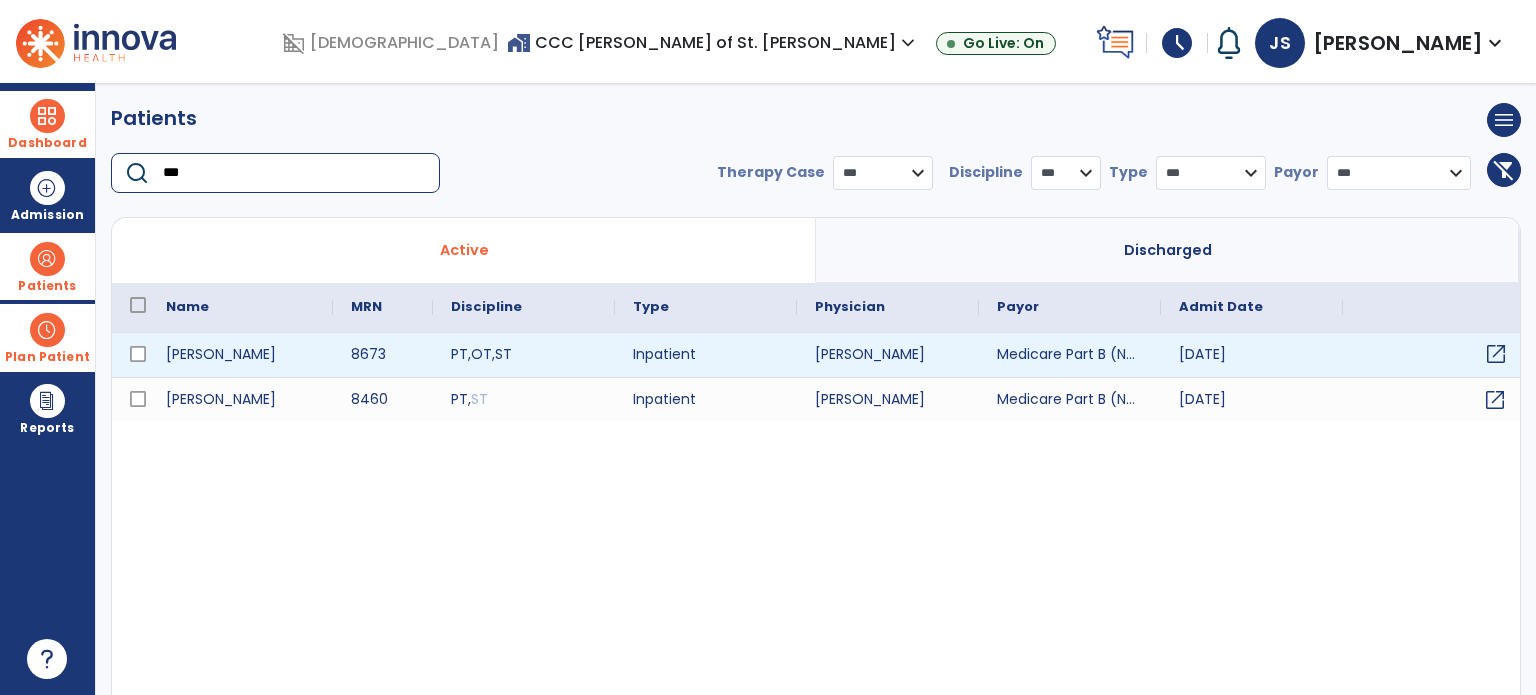 click on "open_in_new" at bounding box center (1496, 354) 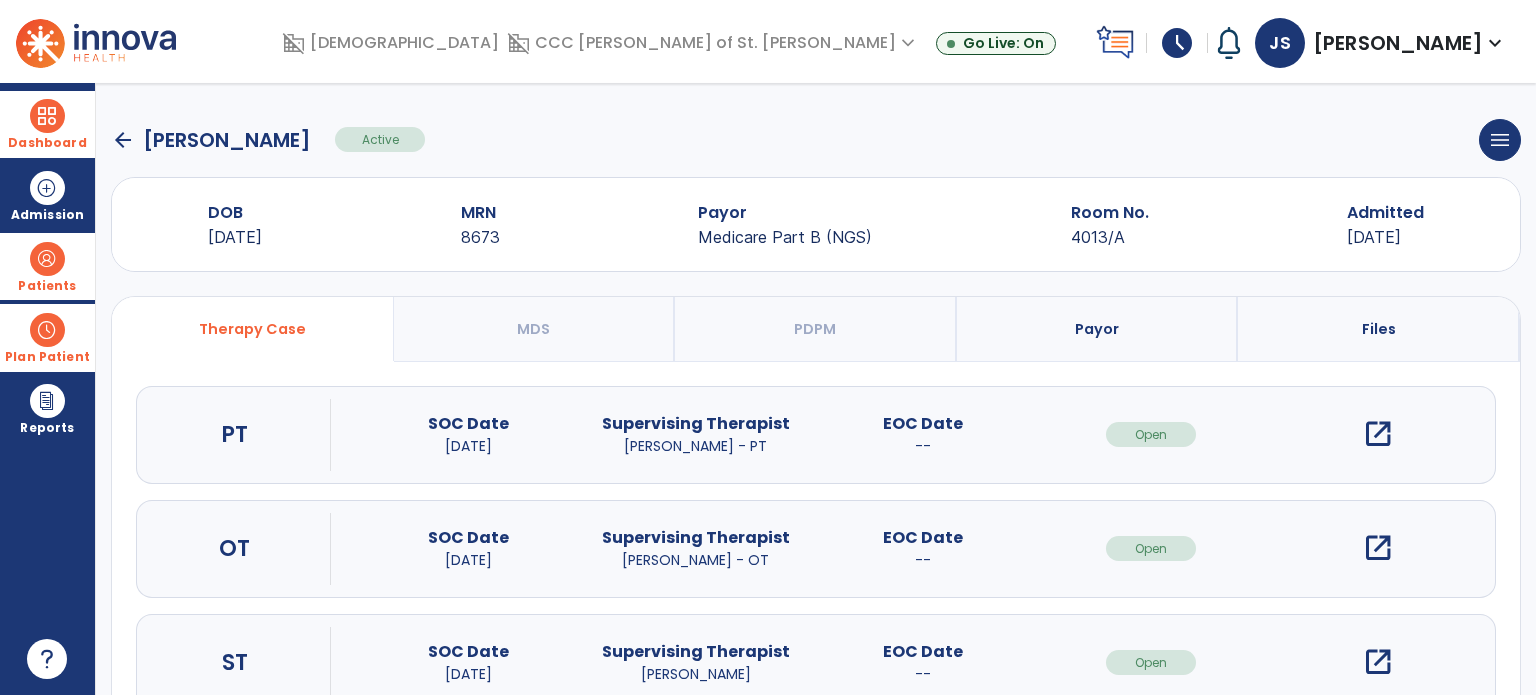 click on "open_in_new" at bounding box center (1378, 434) 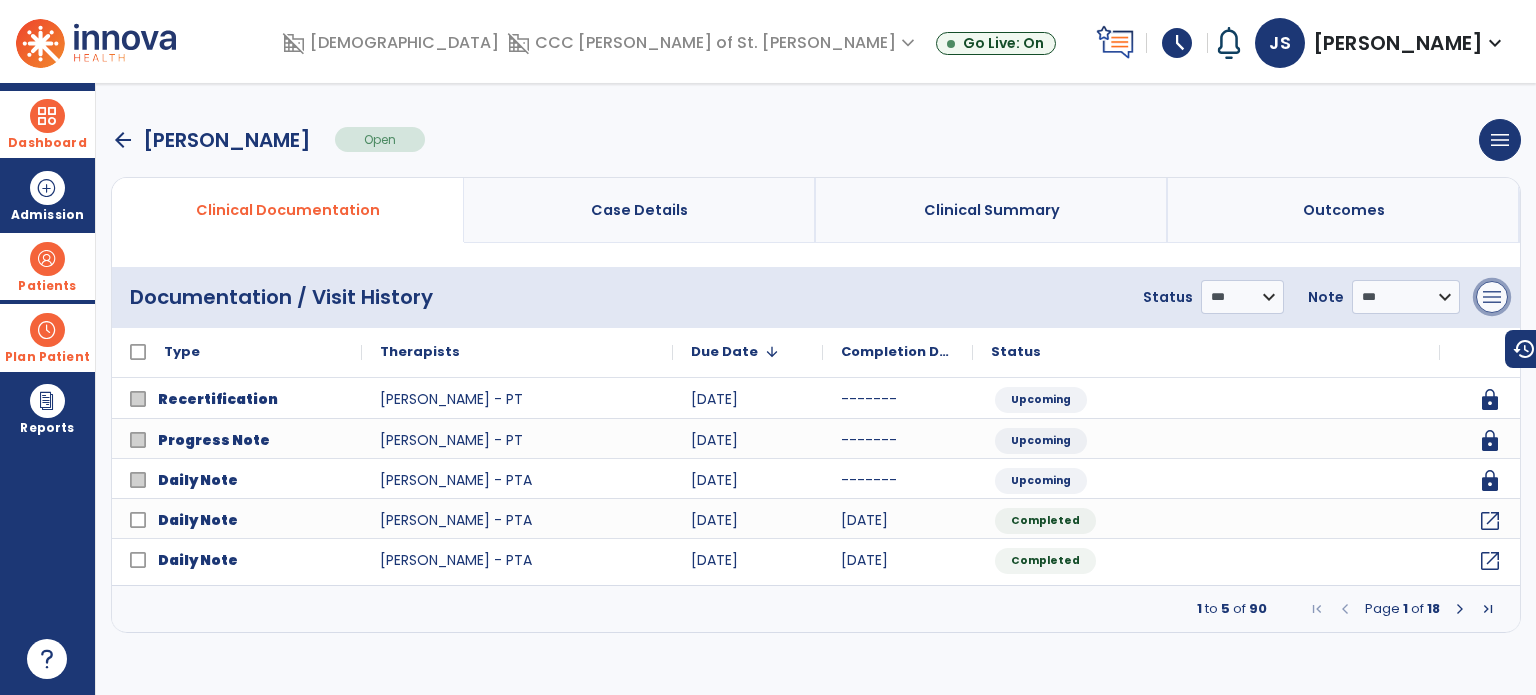 click on "menu" at bounding box center (1492, 297) 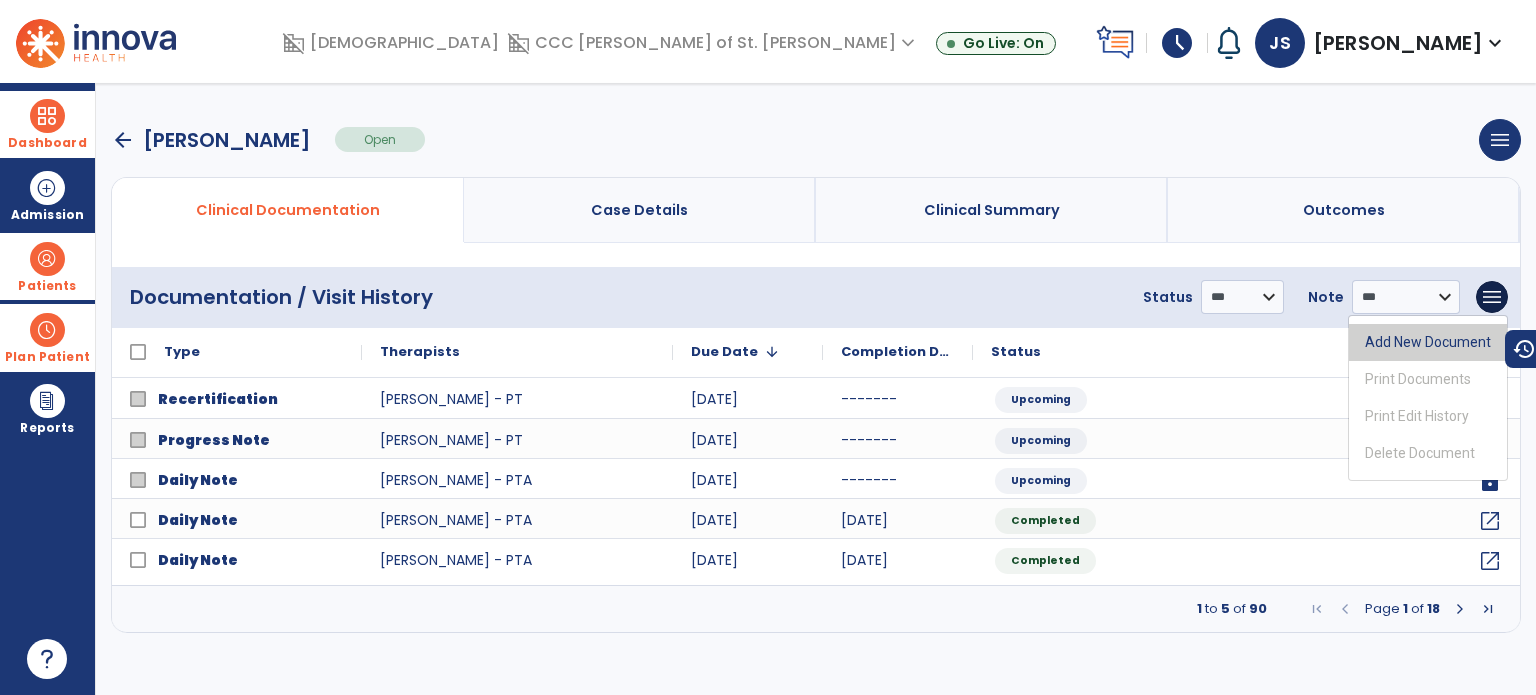 click on "Add New Document" at bounding box center (1428, 342) 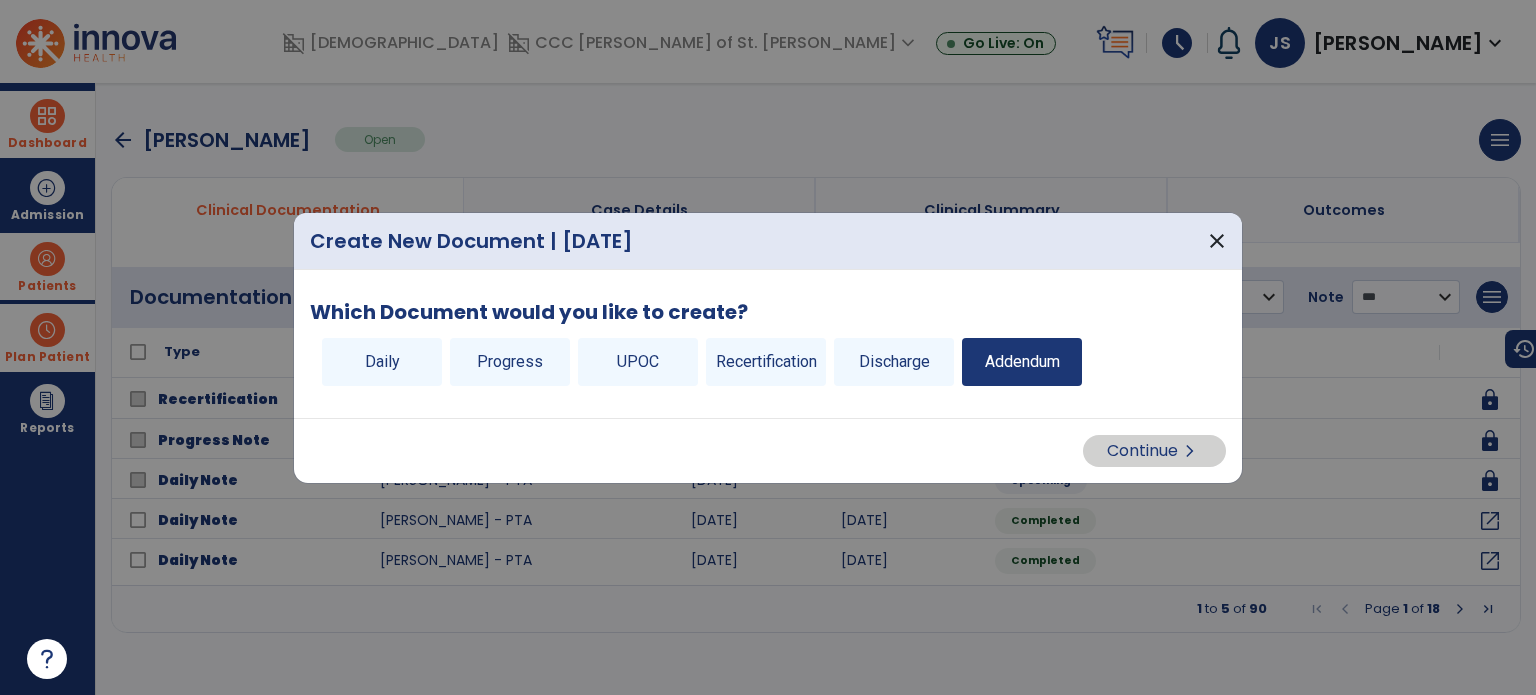 click on "Addendum" at bounding box center [1022, 362] 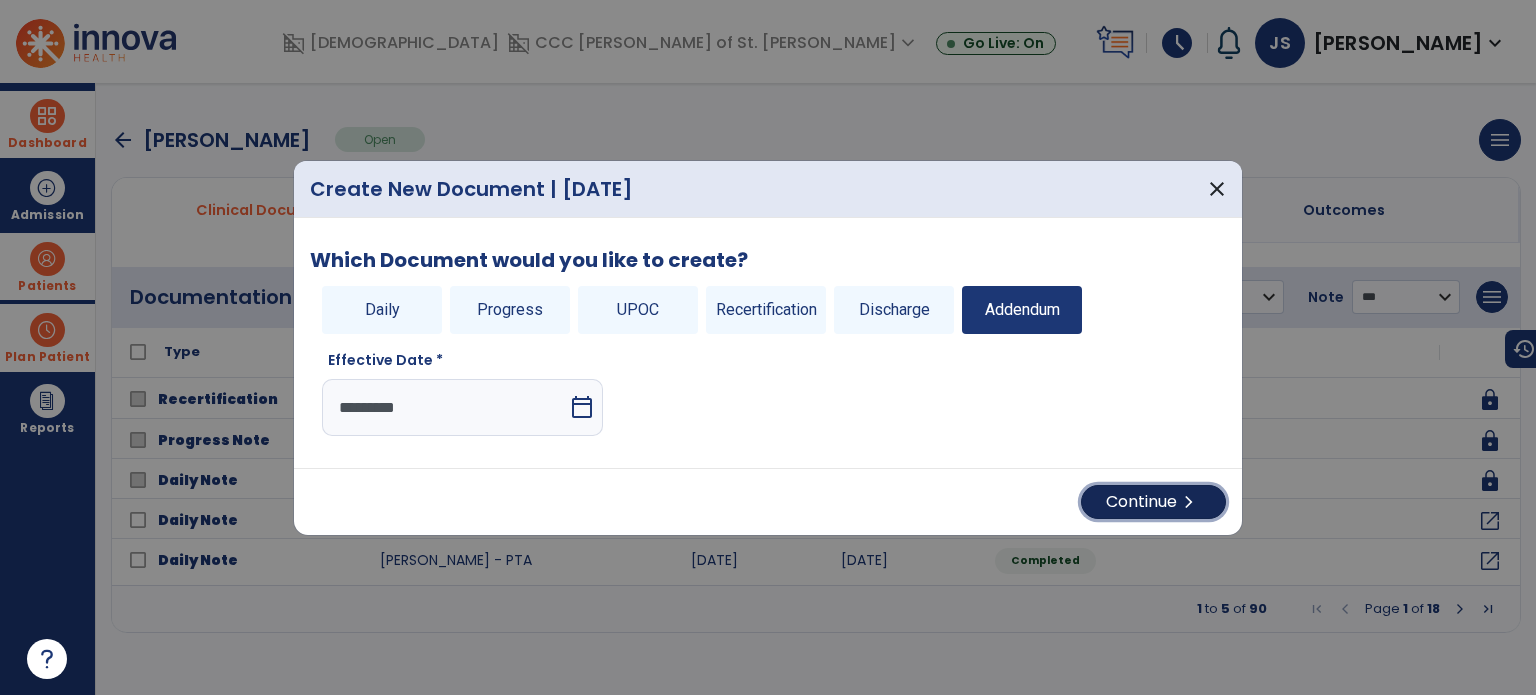 click on "Continue   chevron_right" at bounding box center (1153, 502) 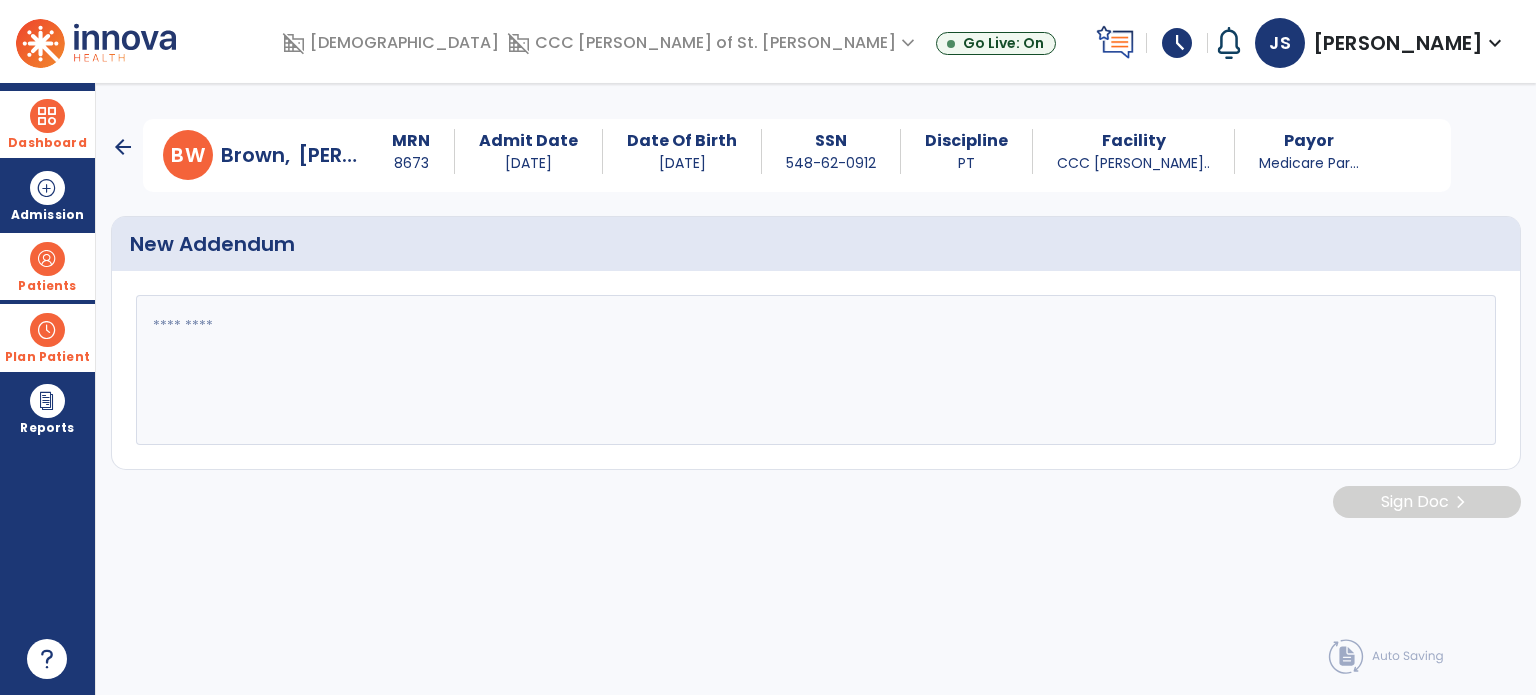 click 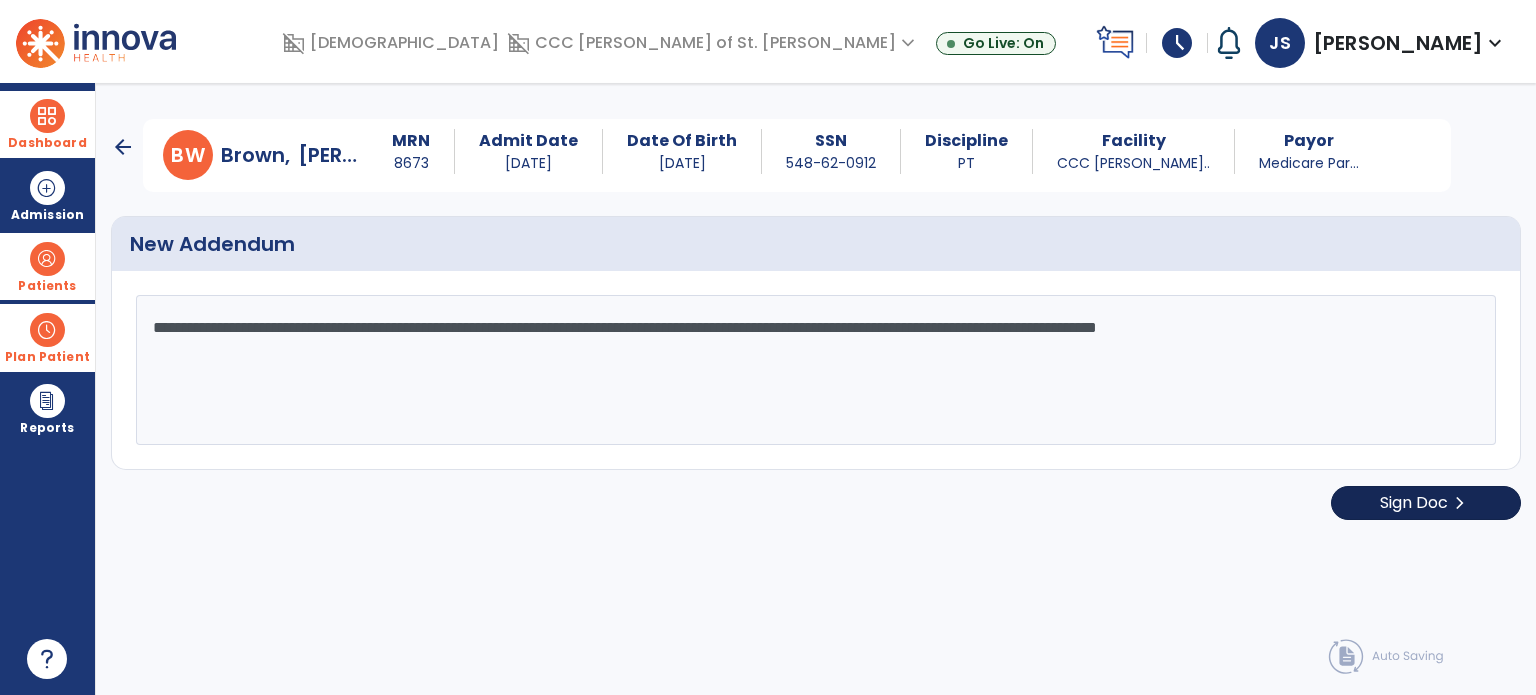 type on "**********" 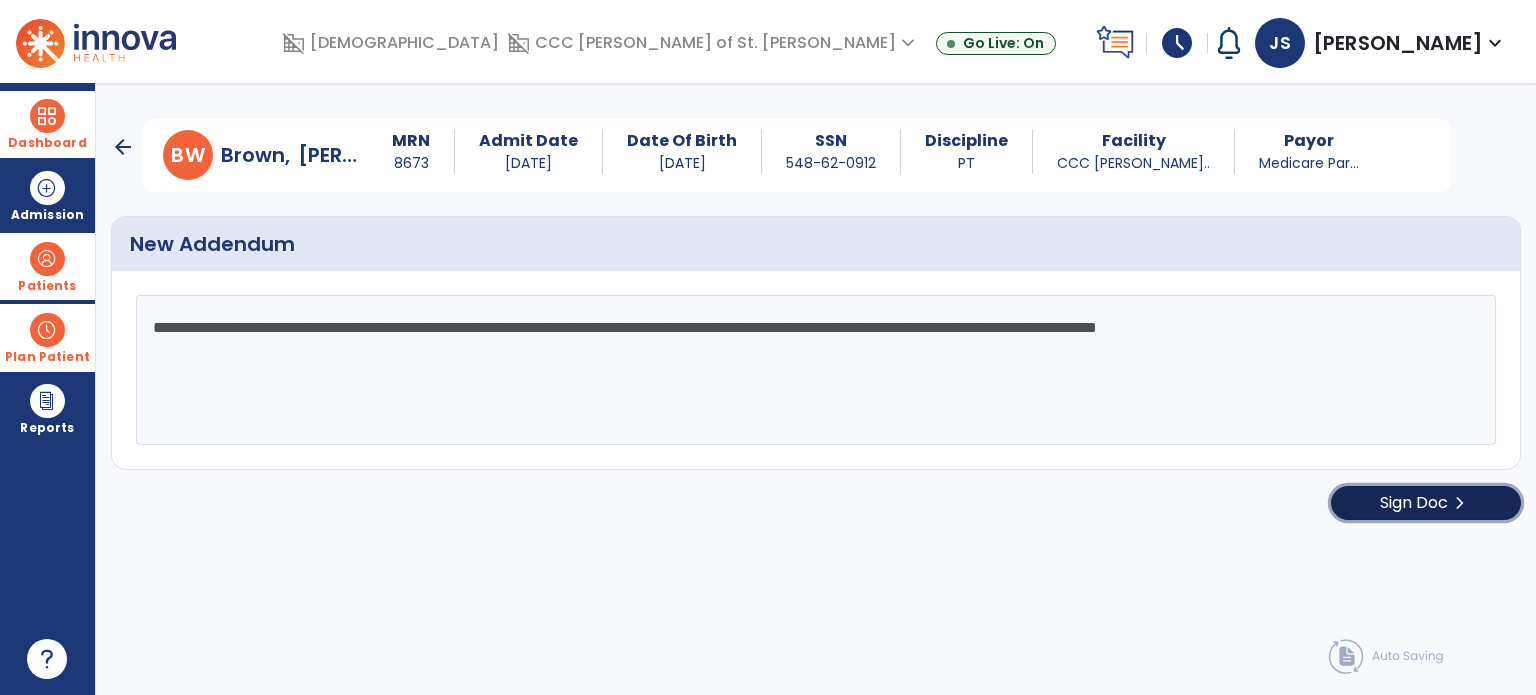 click on "Sign Doc  chevron_right" 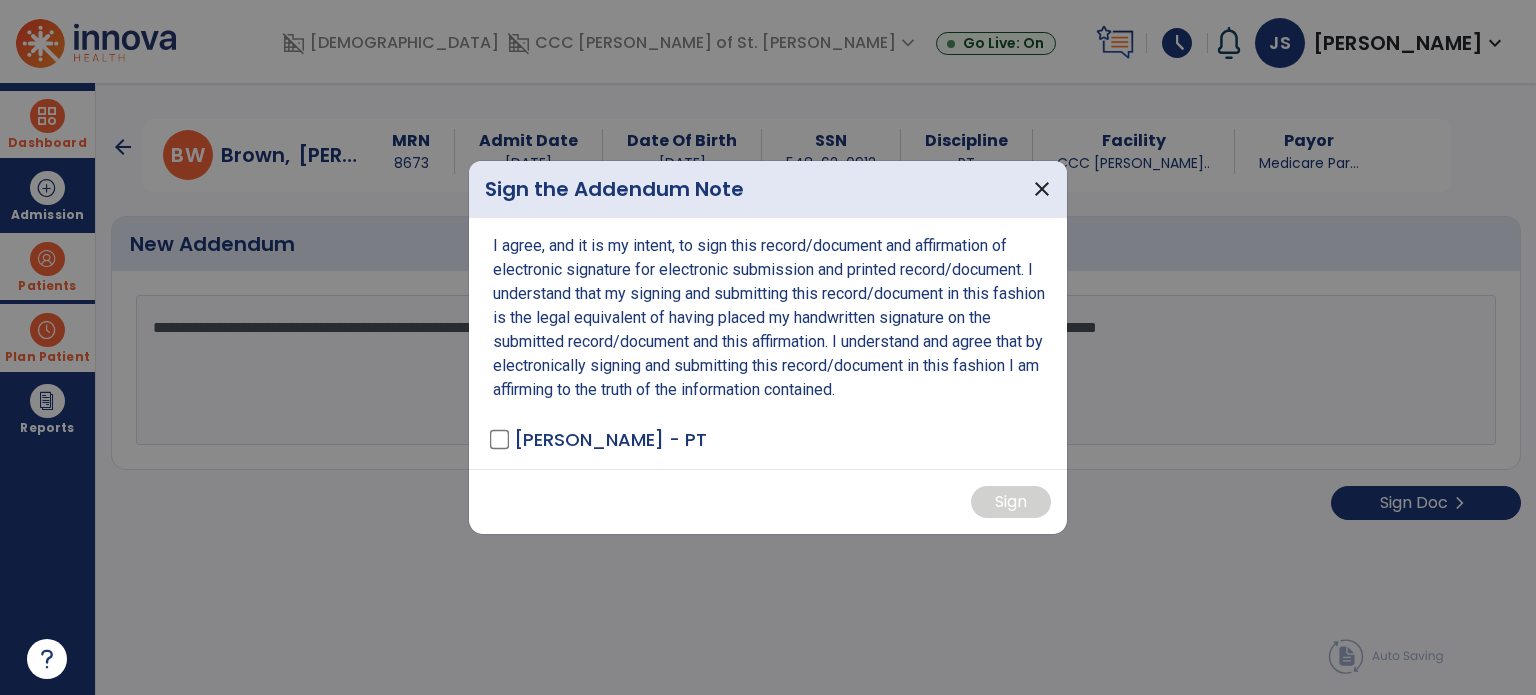 click on "I agree, and it is my intent, to sign this record/document and affirmation of electronic signature for electronic submission and printed record/document. I understand that my signing and submitting this record/document in this fashion is the legal equivalent of having placed my handwritten signature on the submitted record/document and this affirmation. I understand and agree that by electronically signing and submitting this record/document in this fashion I am affirming to the truth of the information contained.  [PERSON_NAME]  - PT" at bounding box center (768, 343) 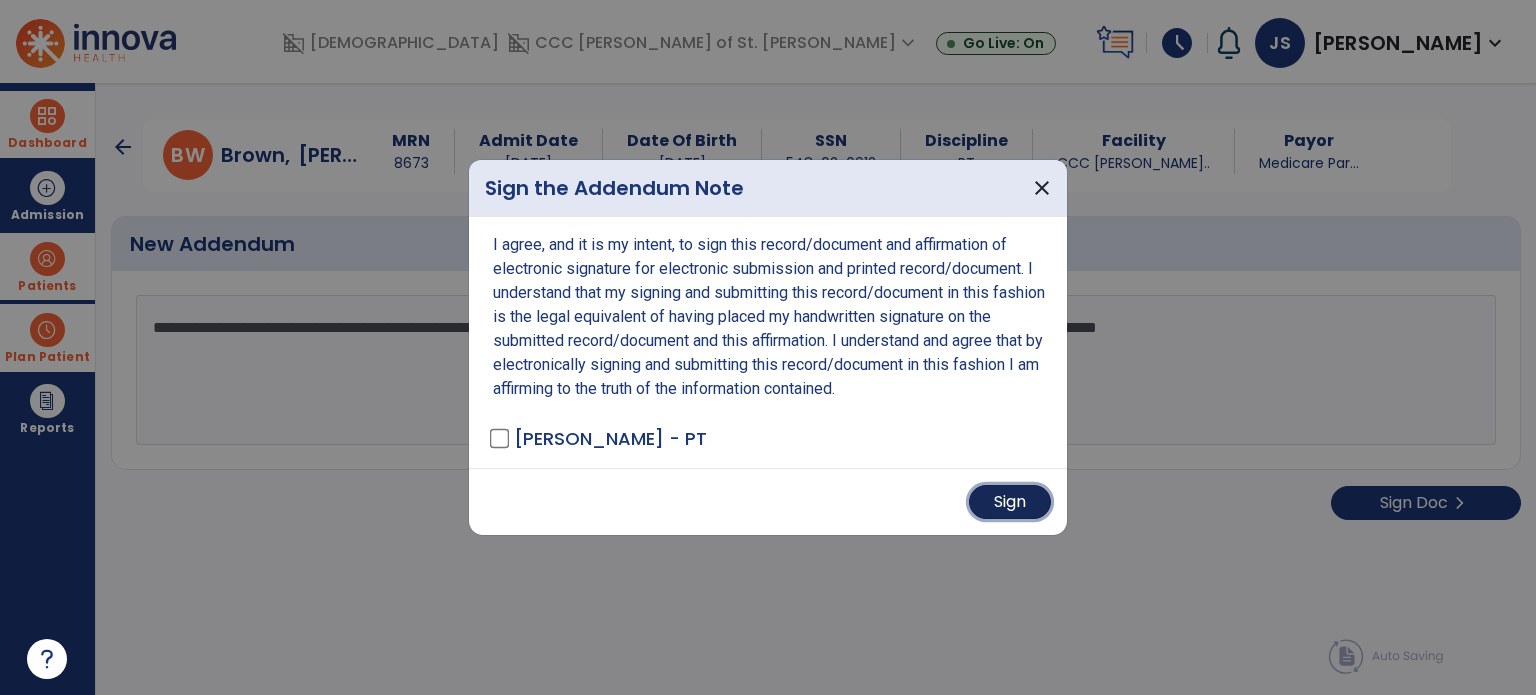 click on "Sign" at bounding box center (1010, 502) 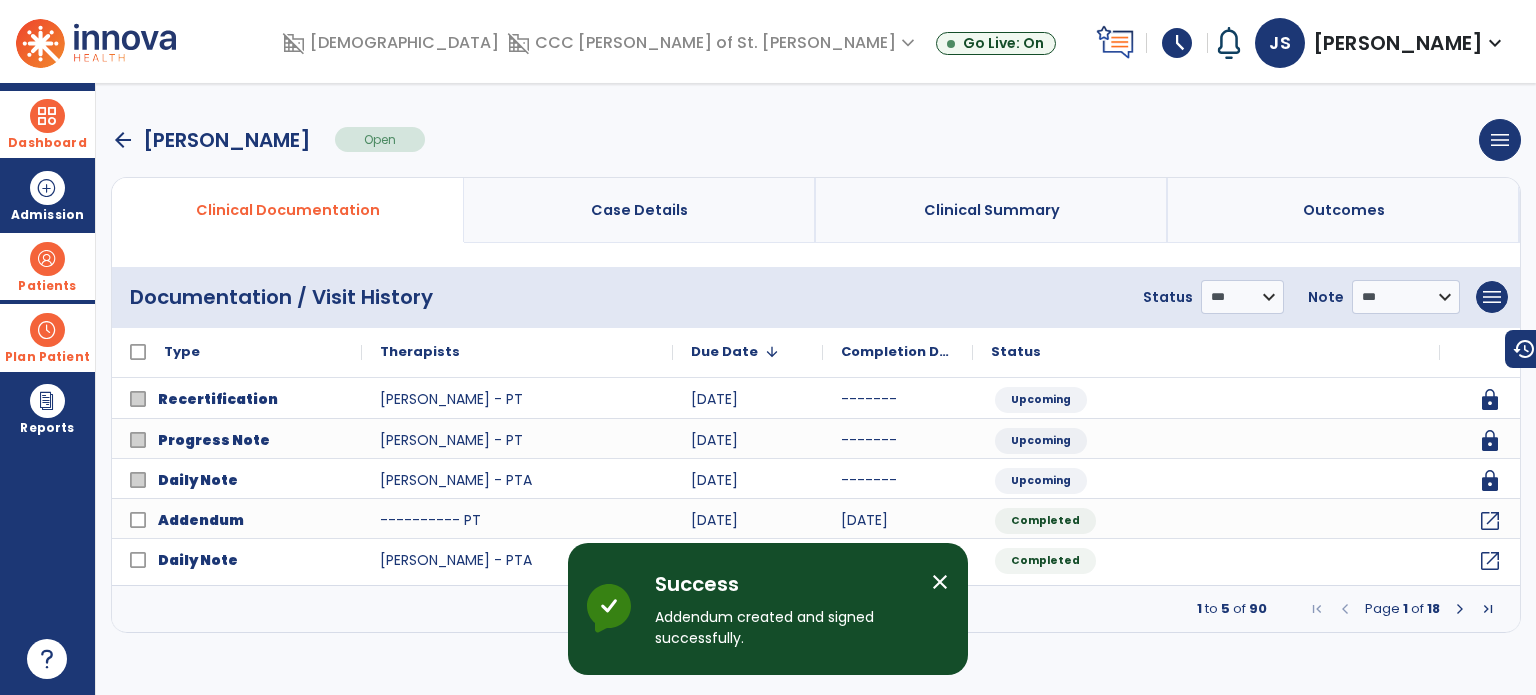 click on "Patients" at bounding box center (47, 266) 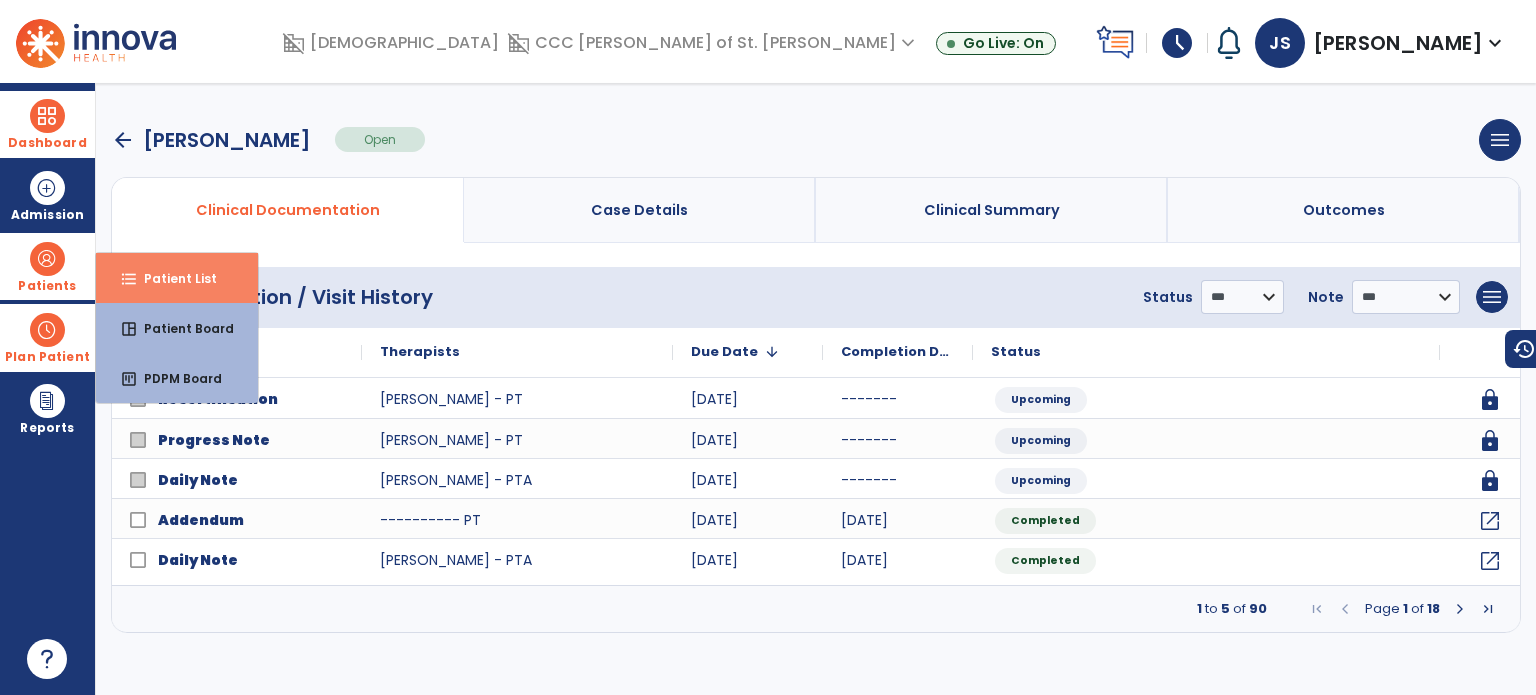 click on "format_list_bulleted  Patient List" at bounding box center (177, 278) 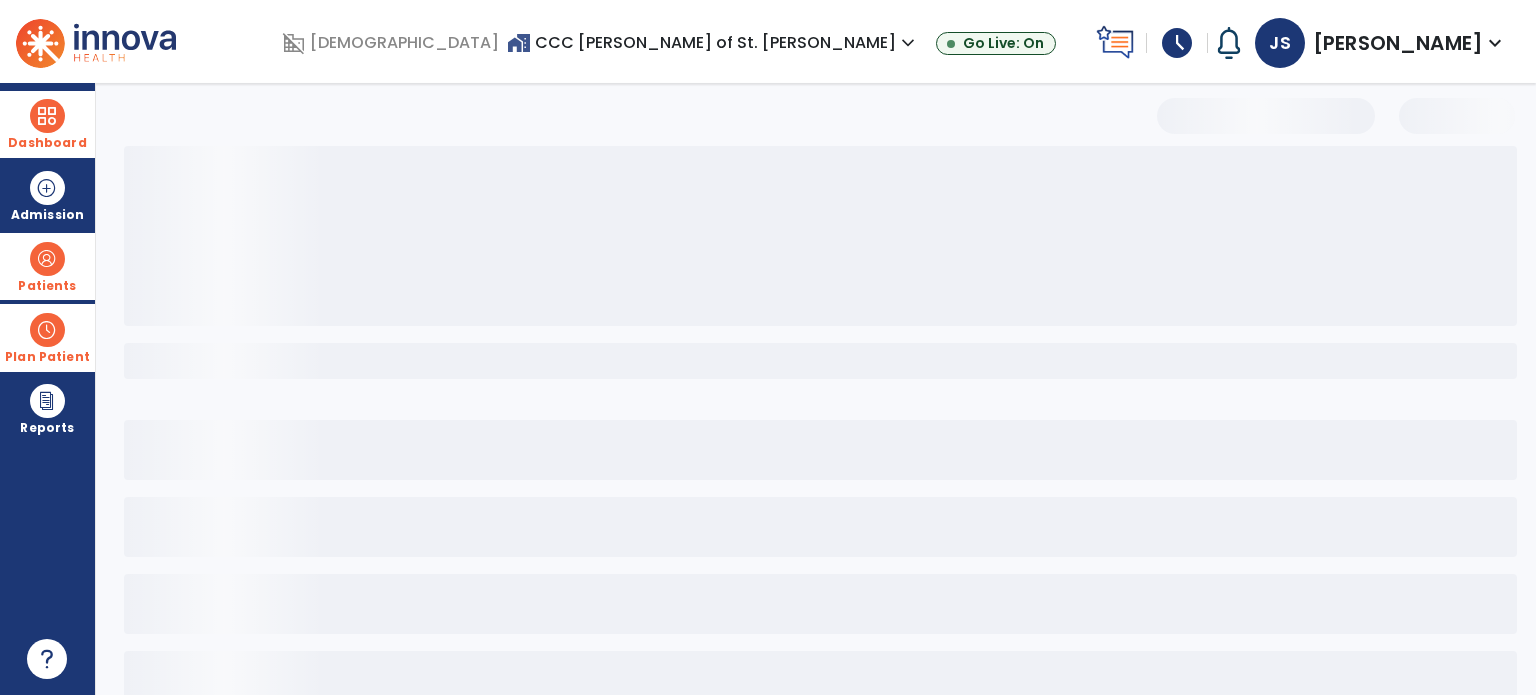 select on "***" 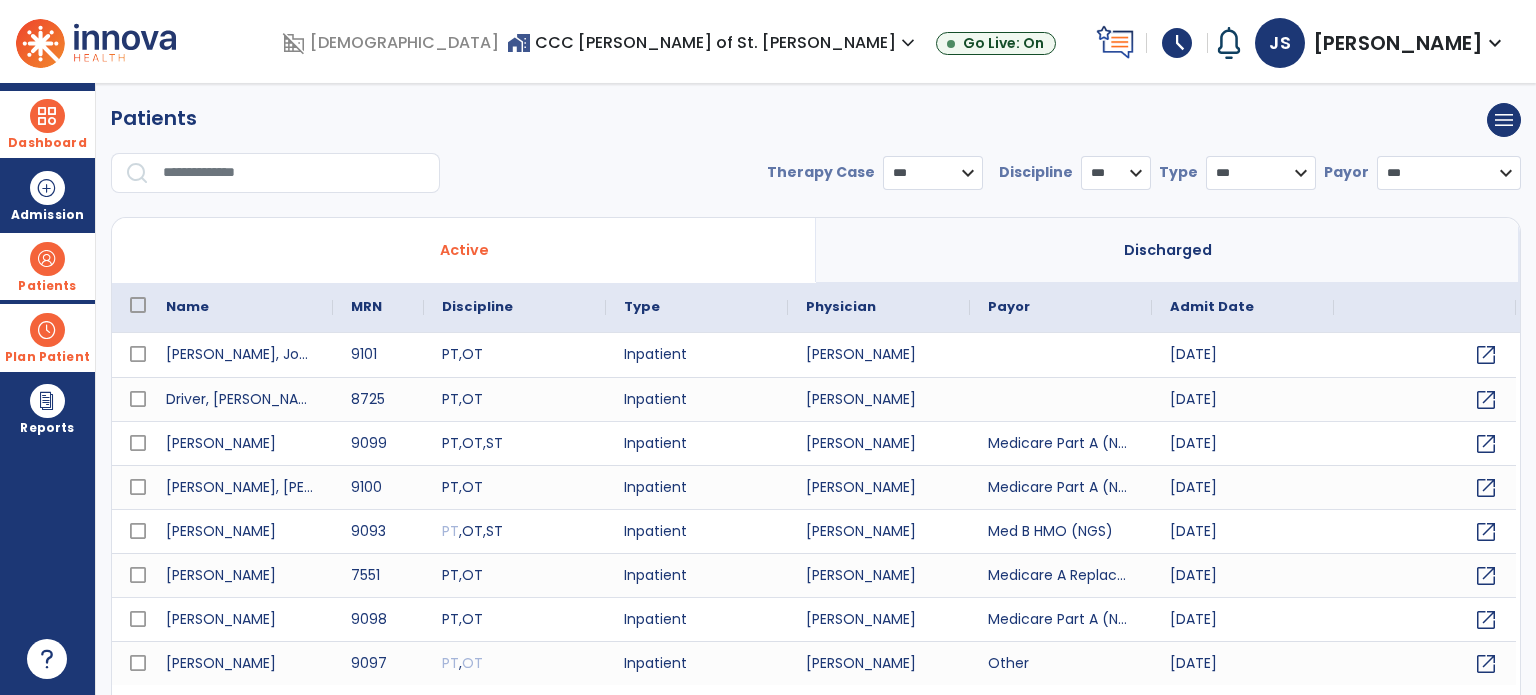 click at bounding box center (275, 173) 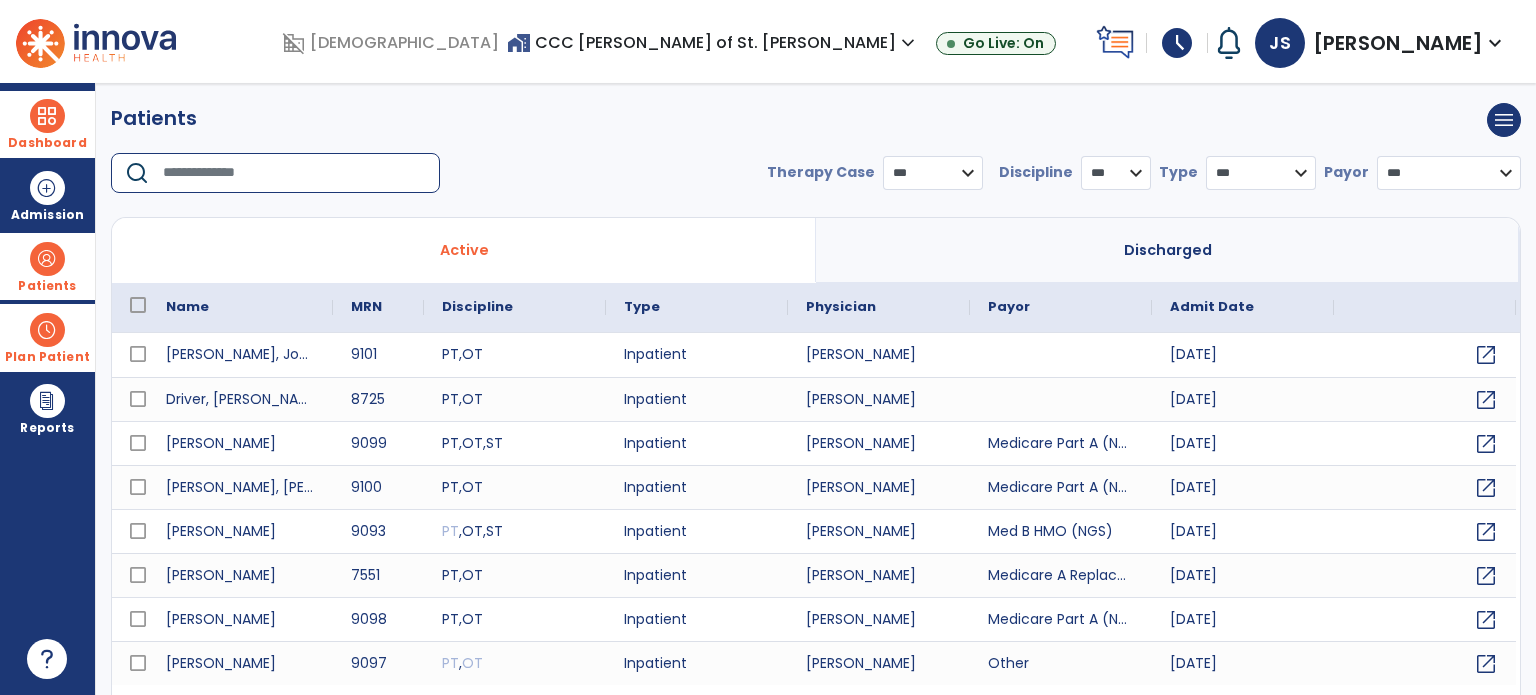 click at bounding box center [294, 173] 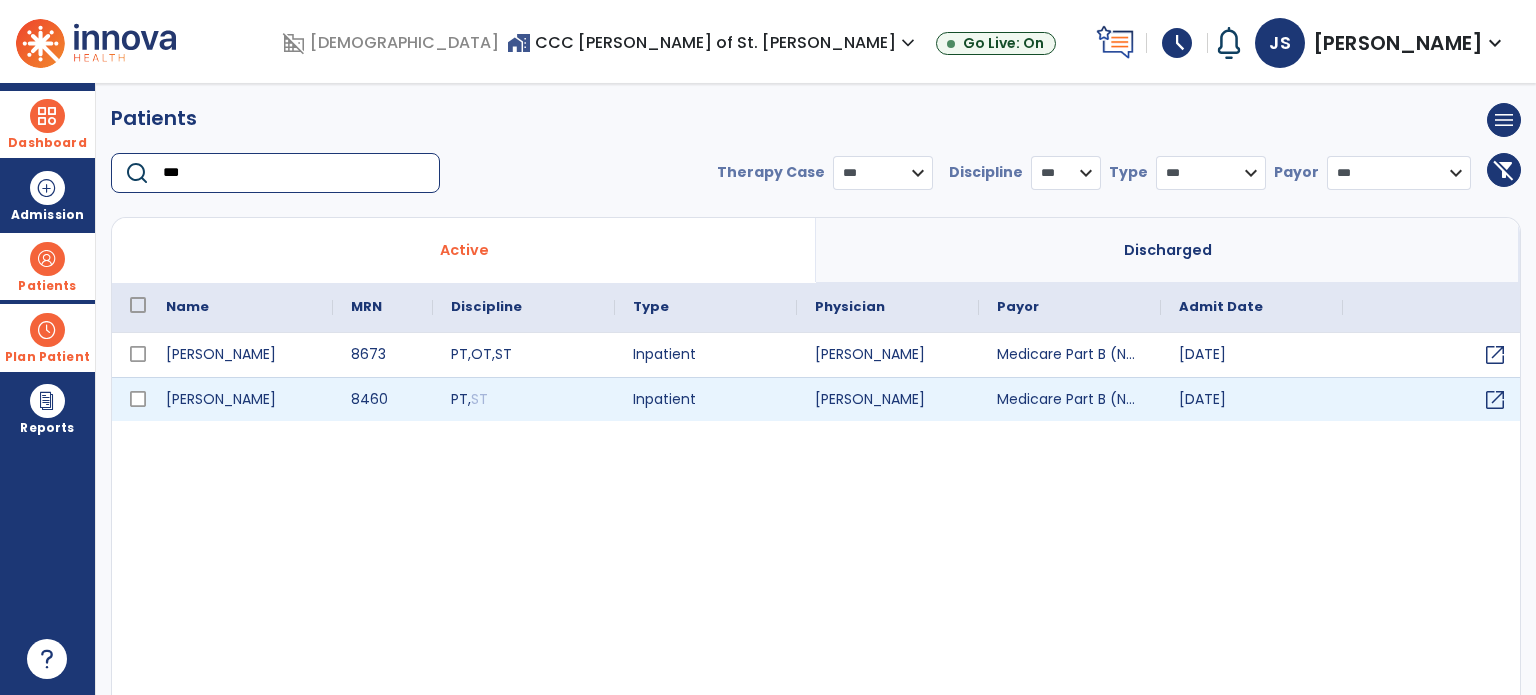 type on "***" 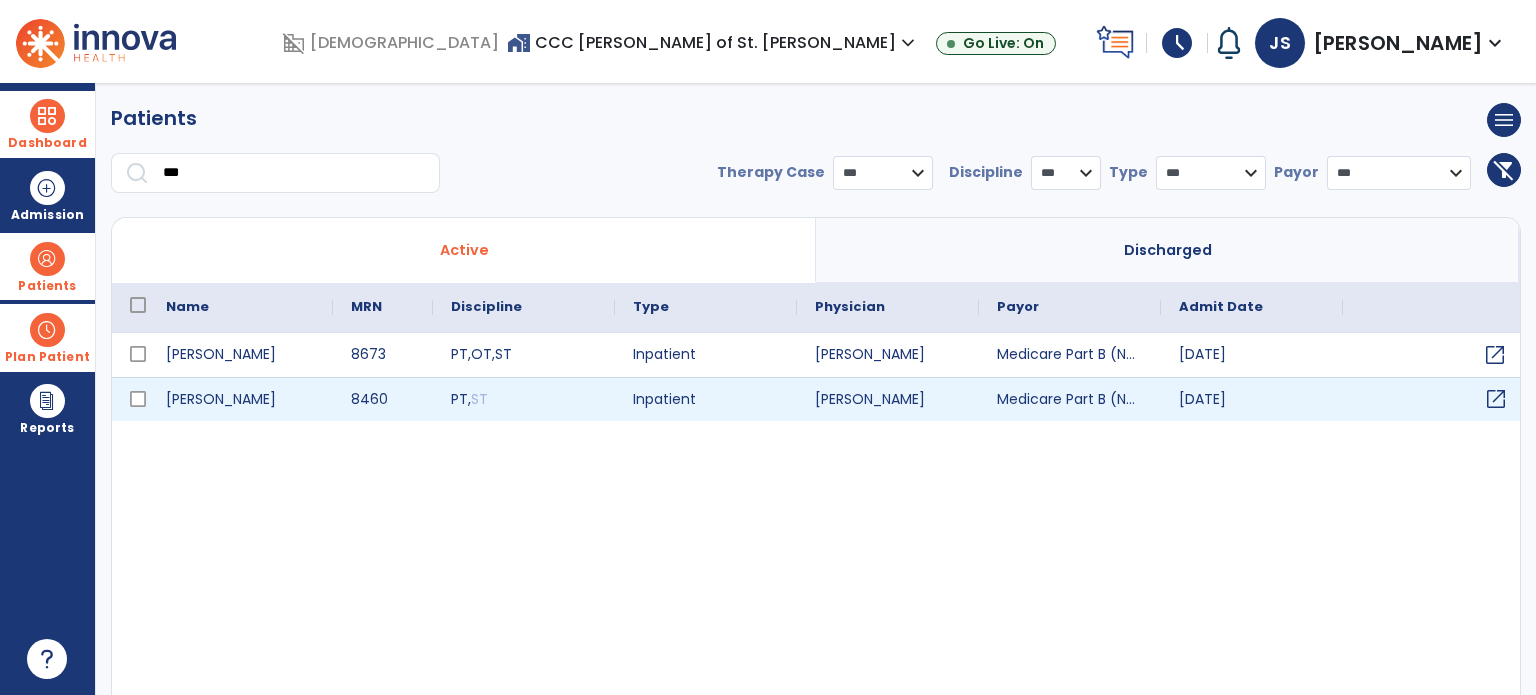click on "open_in_new" at bounding box center (1496, 399) 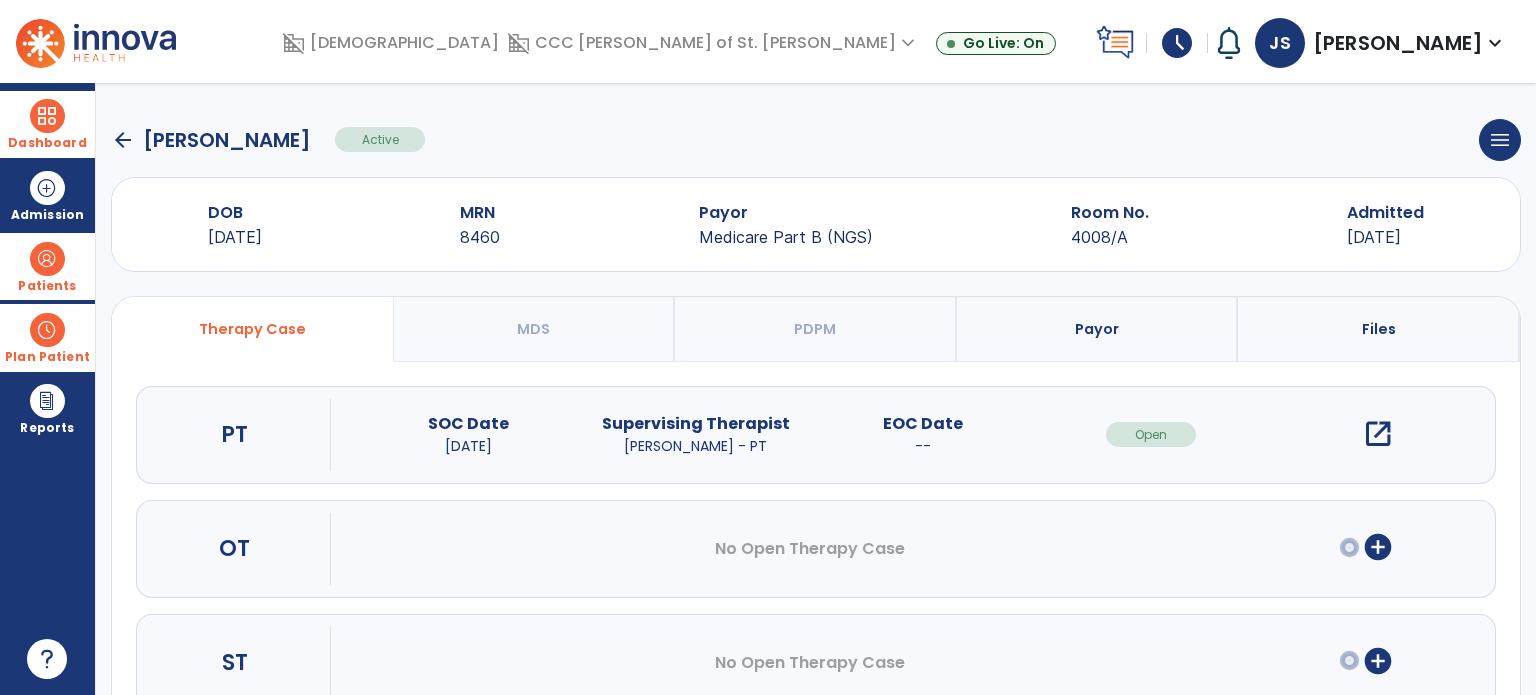 click on "open_in_new" at bounding box center [1378, 434] 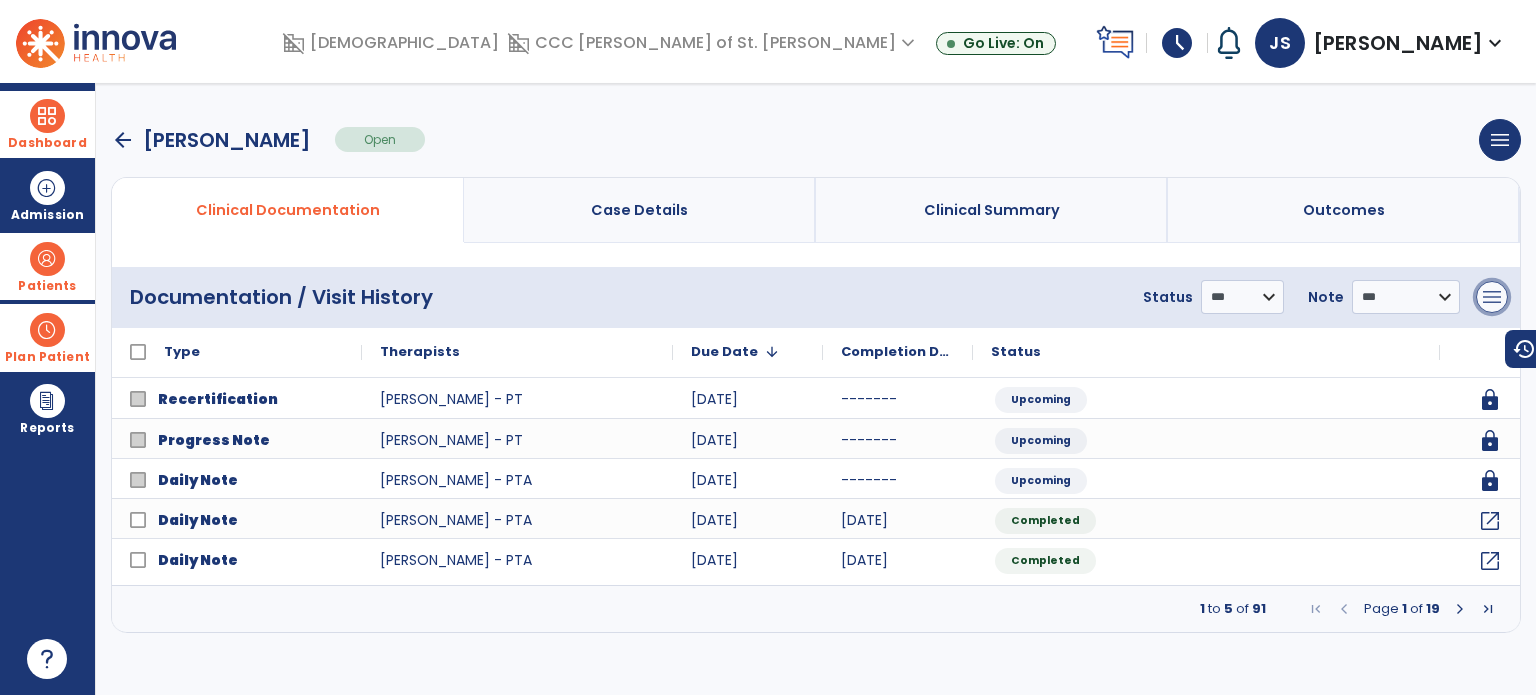 click on "menu" at bounding box center [1492, 297] 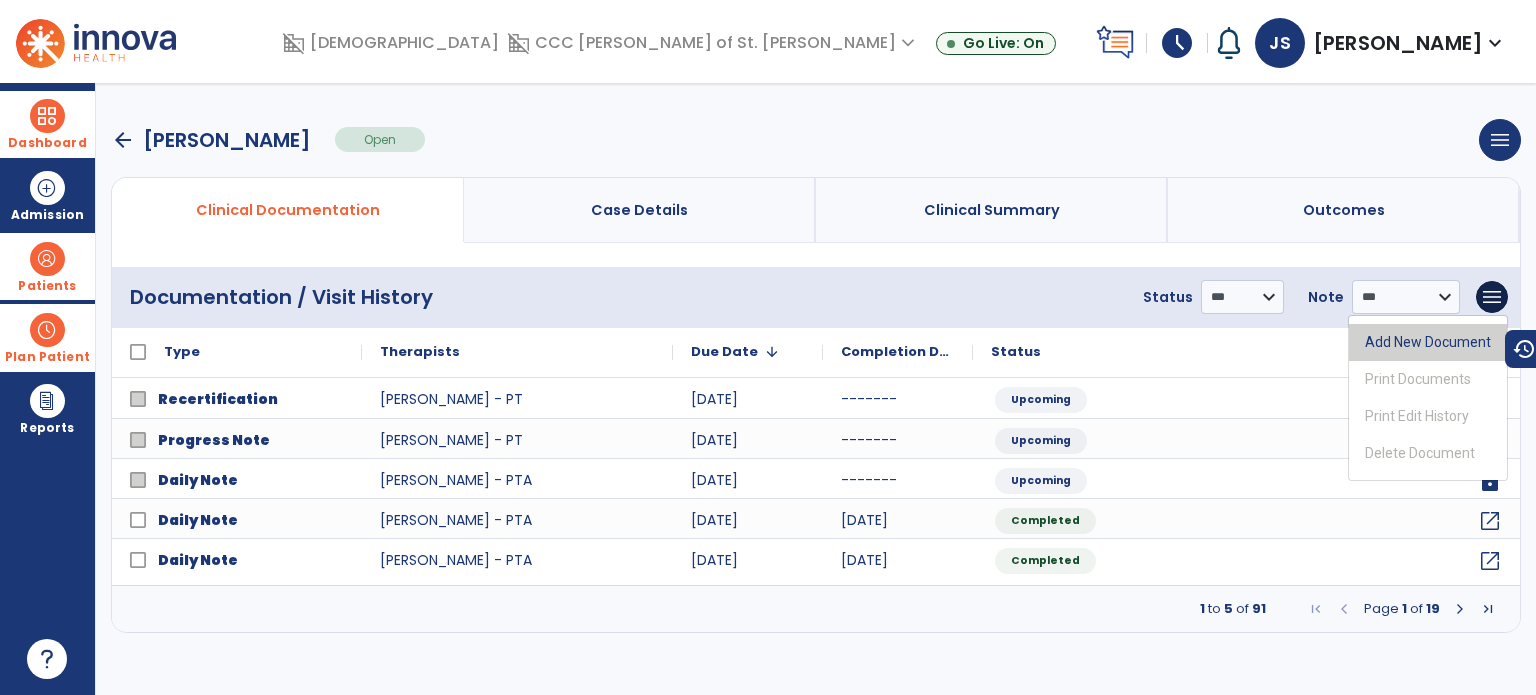 click on "Add New Document" at bounding box center [1428, 342] 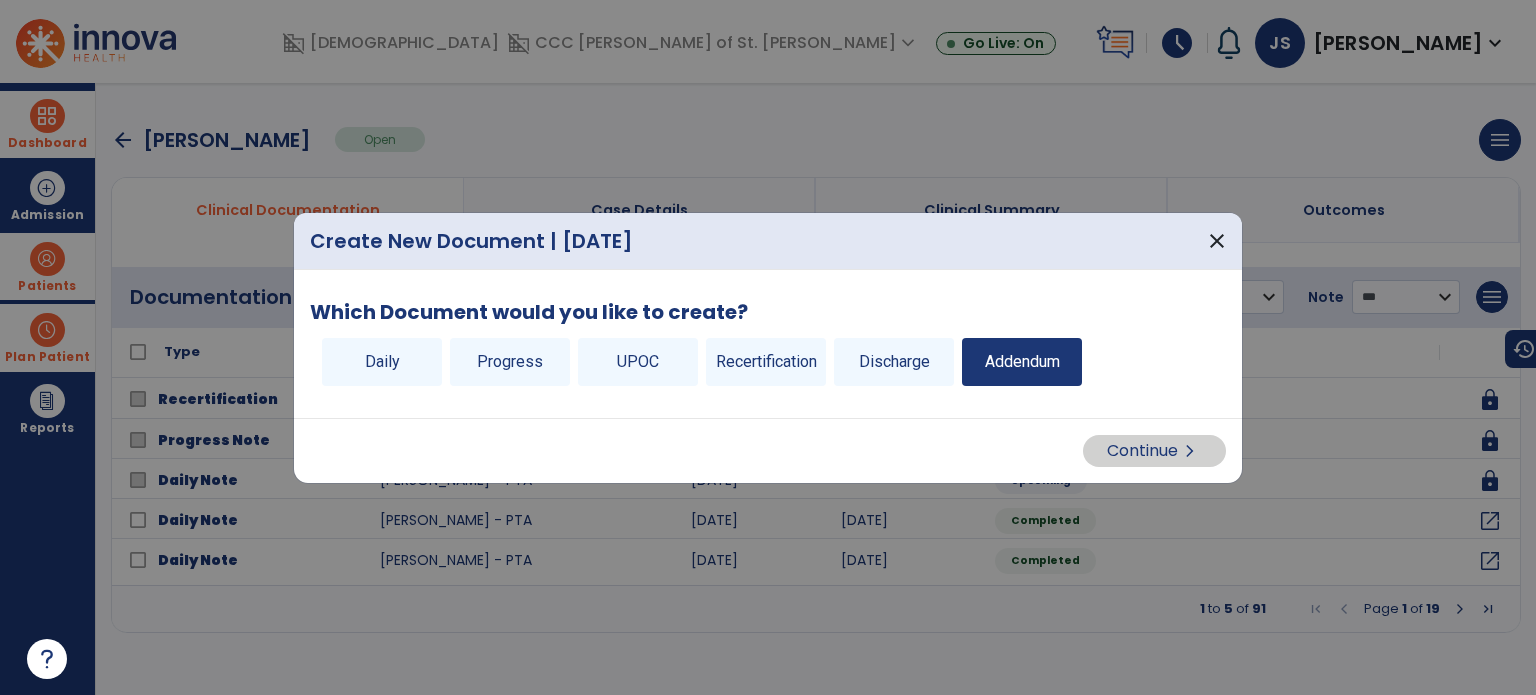 click on "Addendum" at bounding box center (1022, 362) 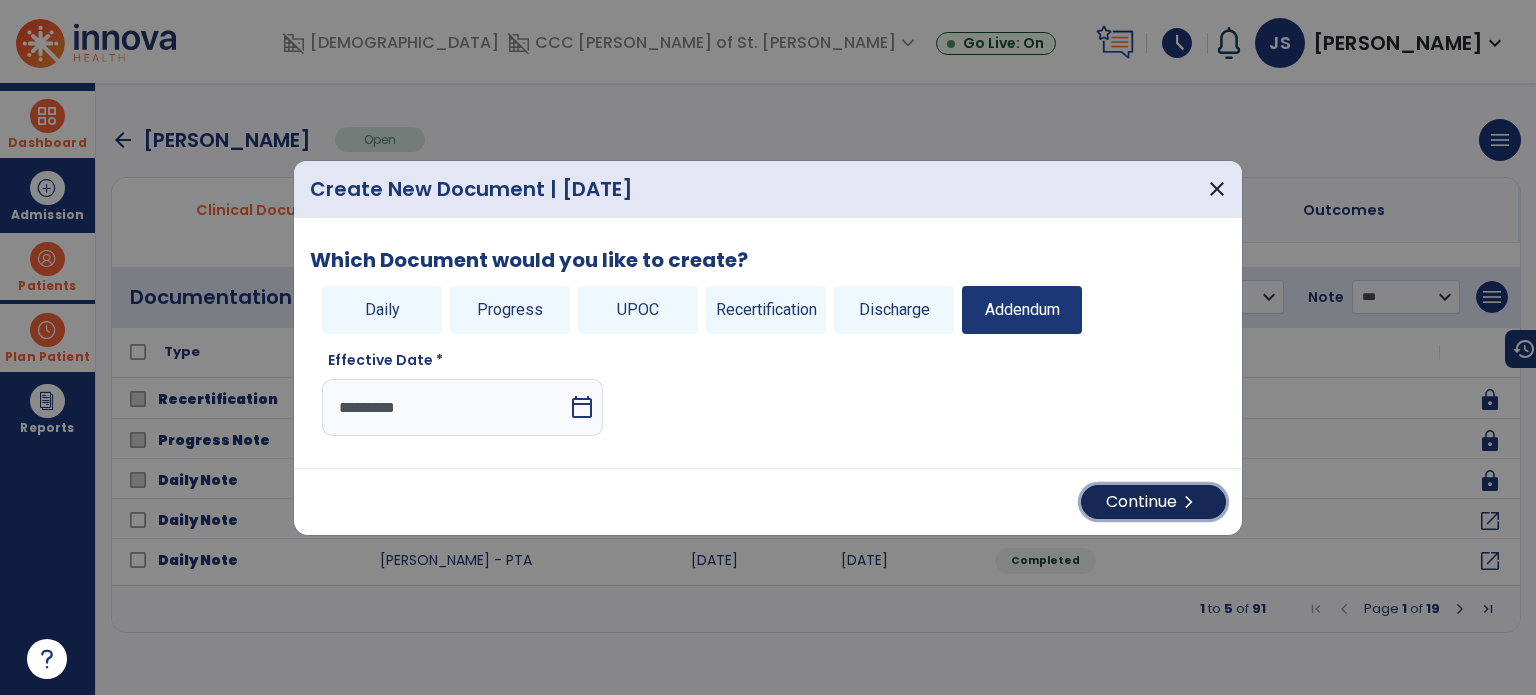 click on "Continue   chevron_right" at bounding box center [1153, 502] 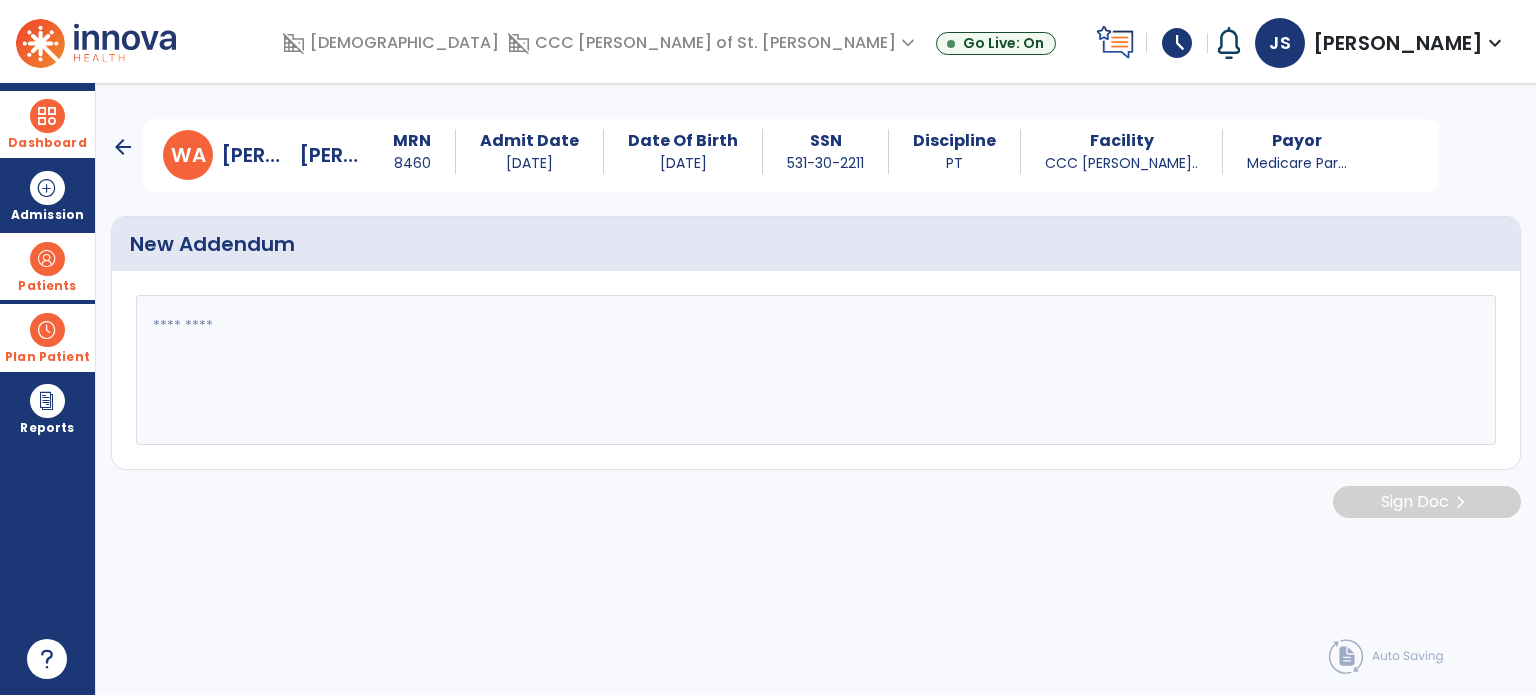 click 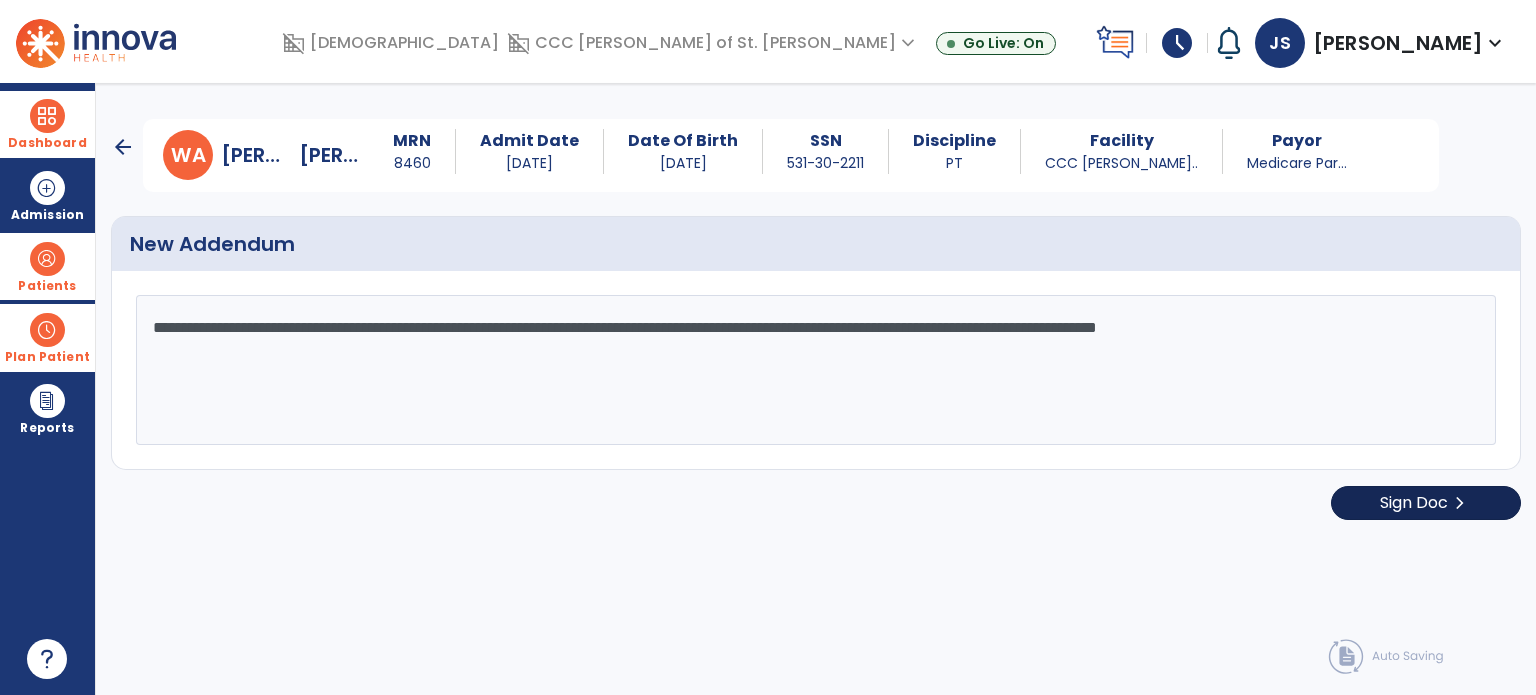 type on "**********" 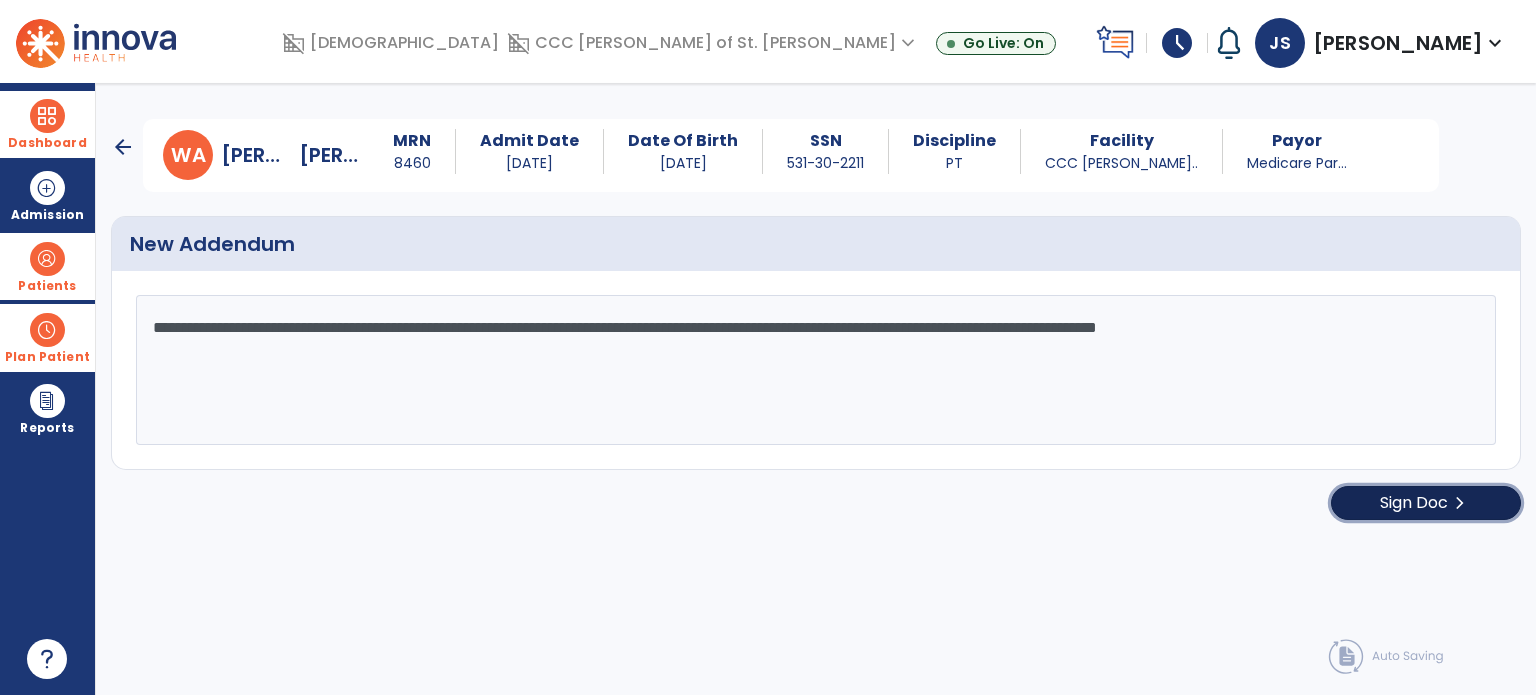 click on "Sign Doc" 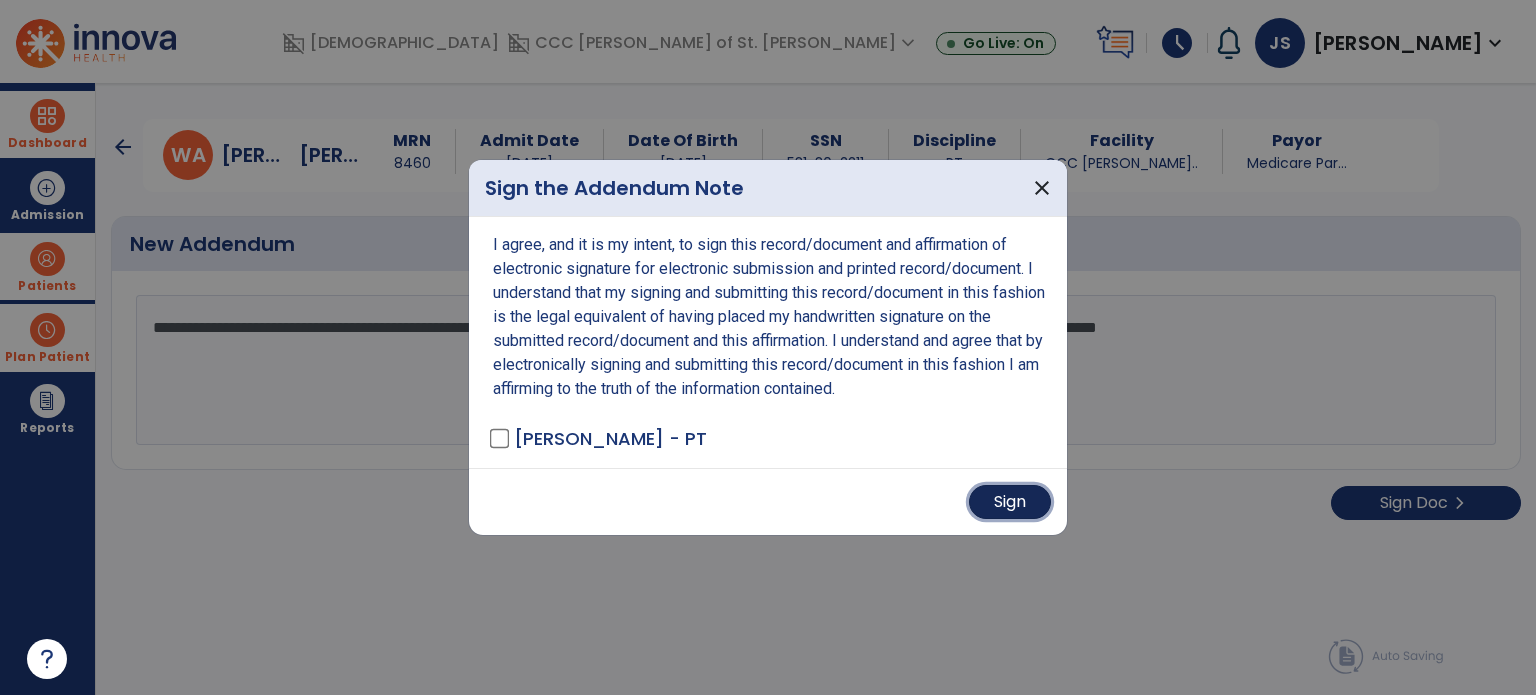 click on "Sign" at bounding box center [1010, 502] 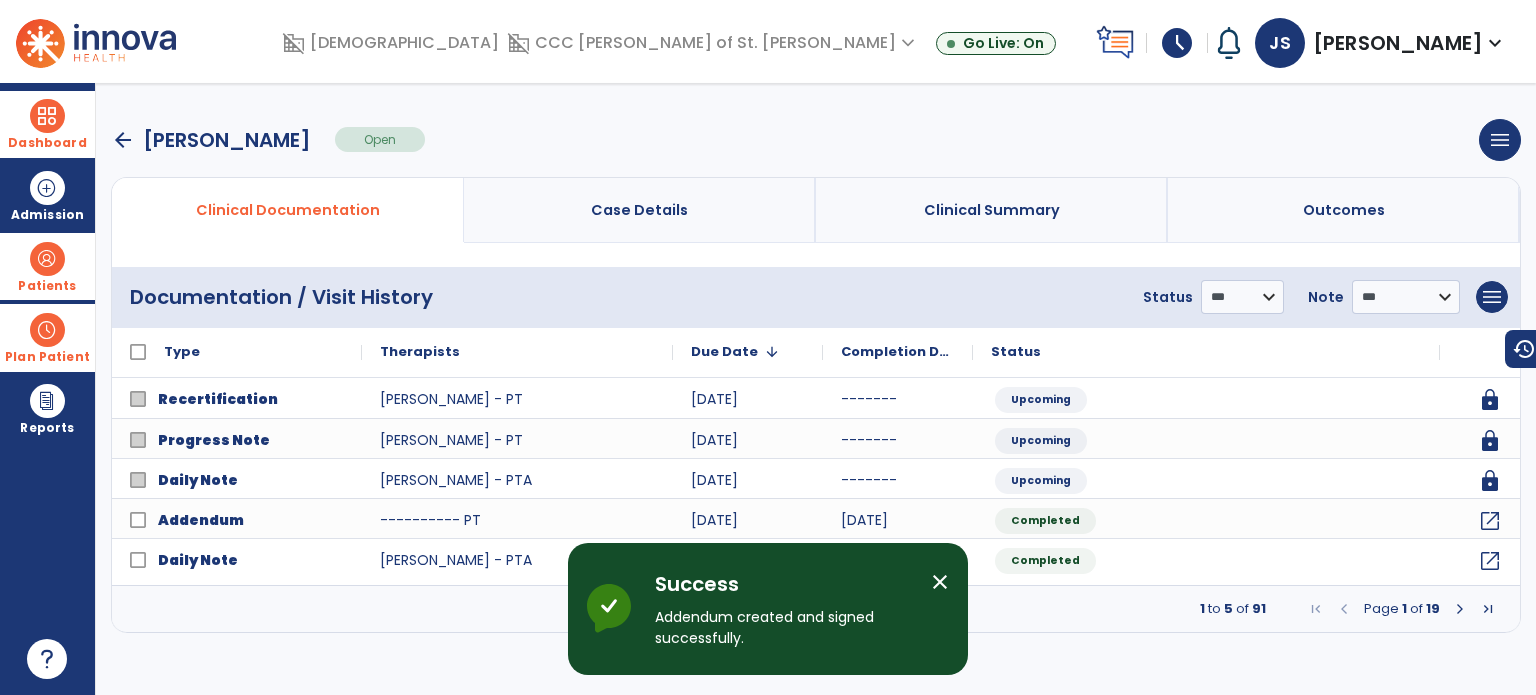 click at bounding box center (47, 116) 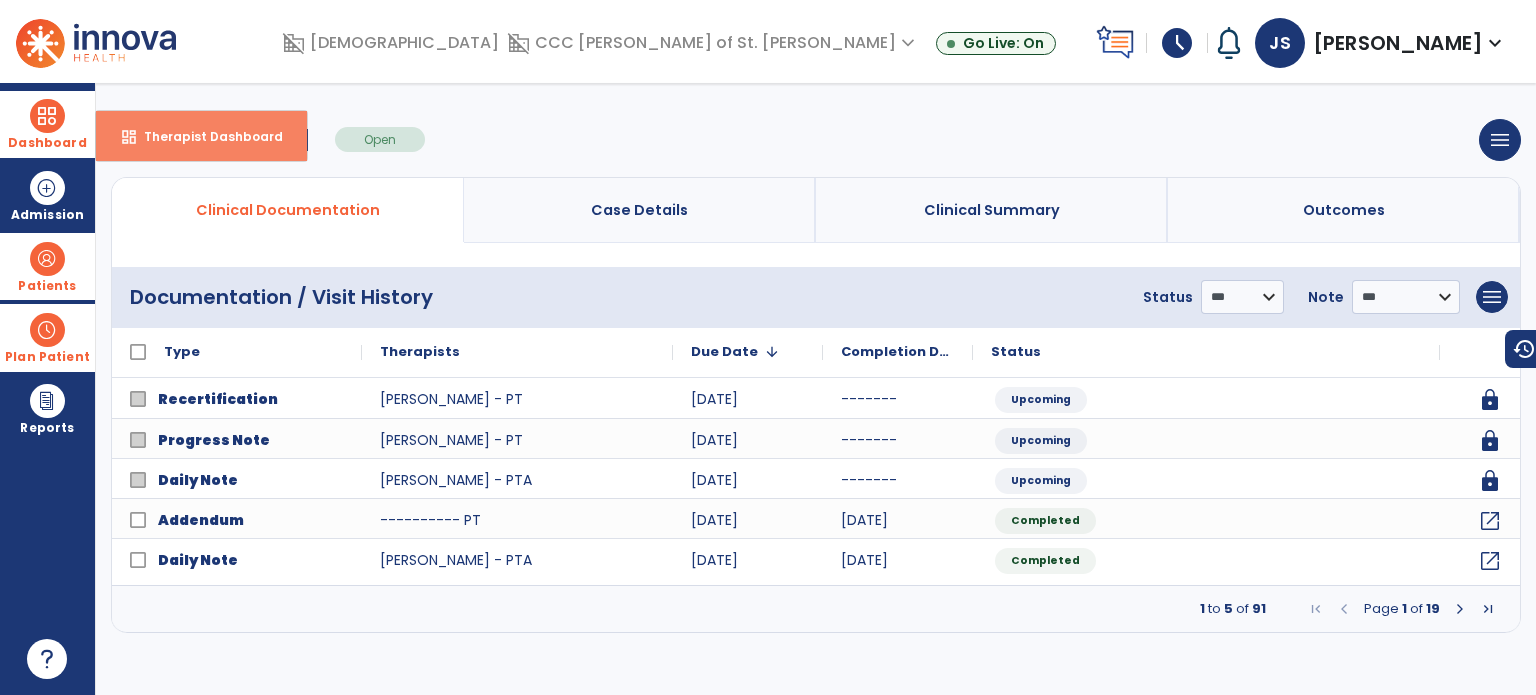 click on "Therapist Dashboard" at bounding box center (205, 136) 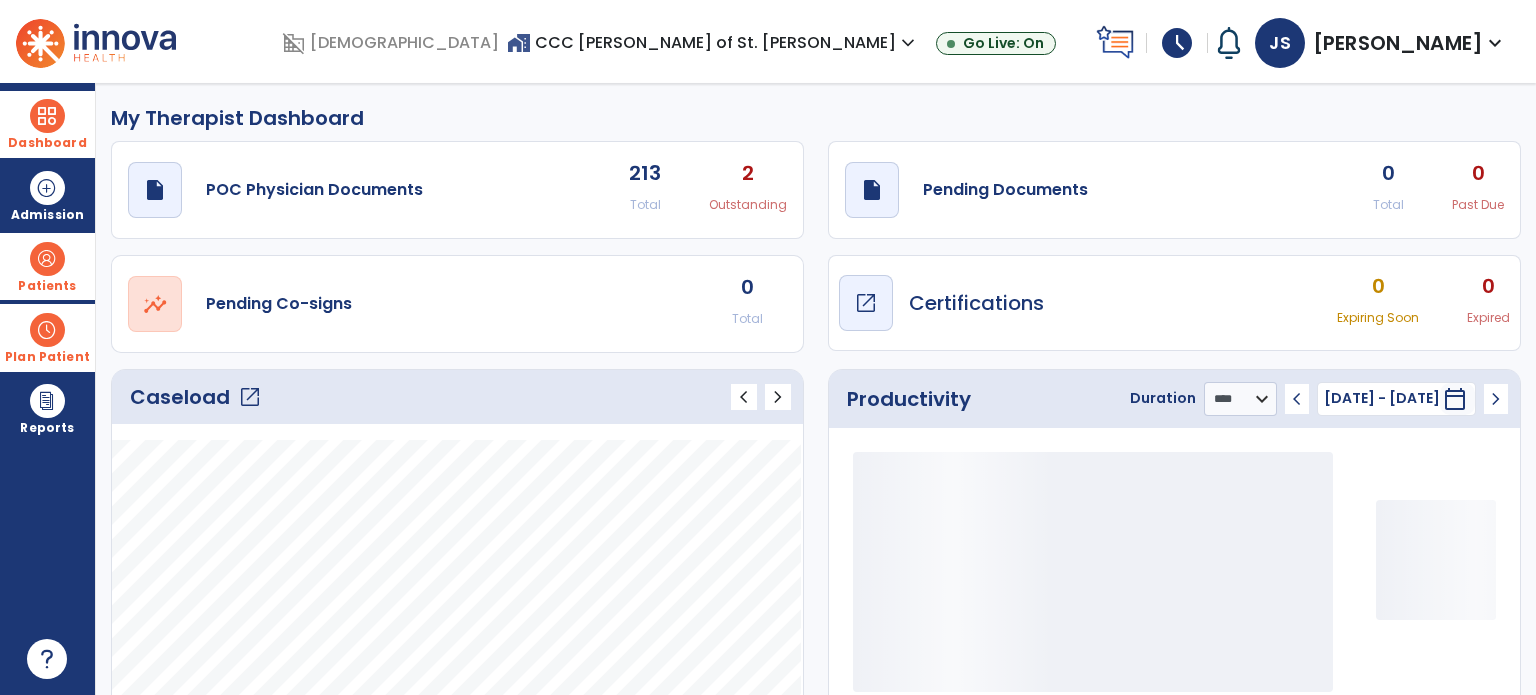 scroll, scrollTop: 172, scrollLeft: 0, axis: vertical 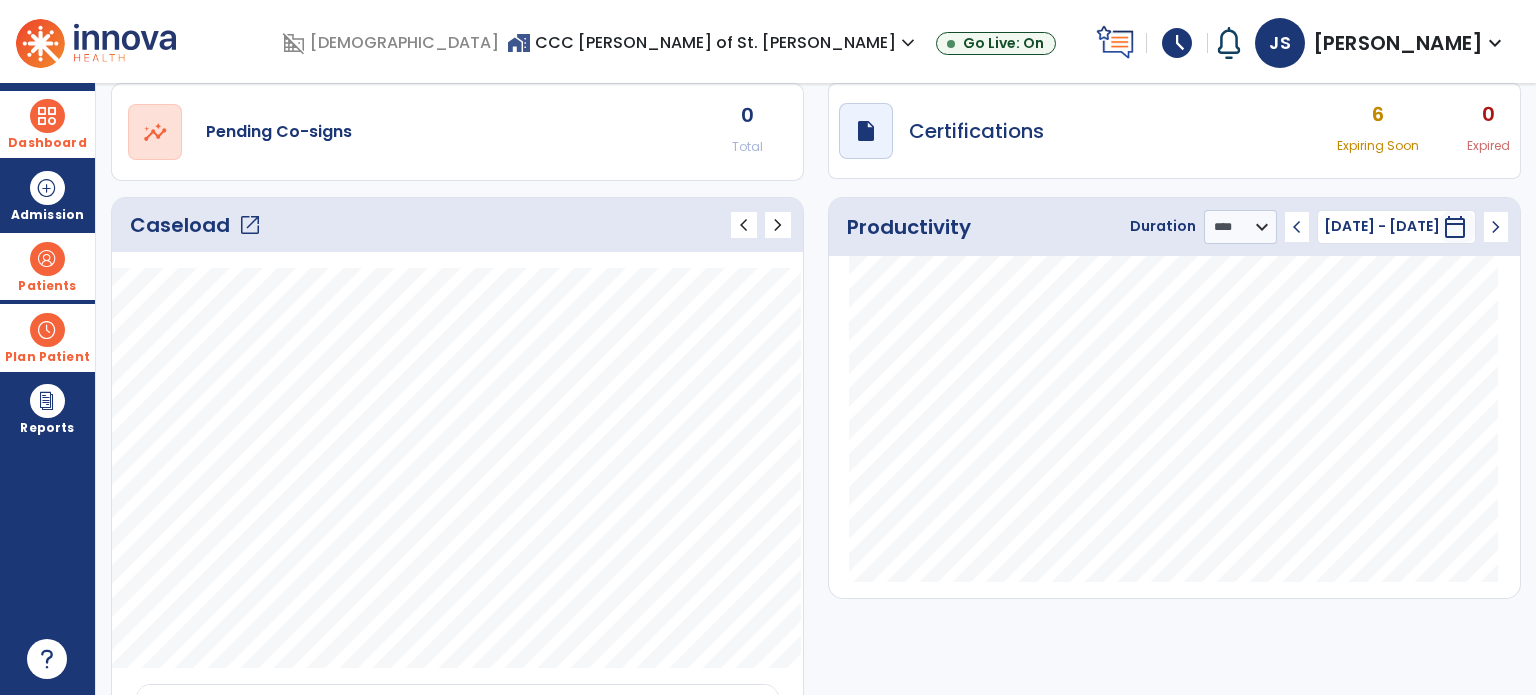 click on "[PERSON_NAME]" at bounding box center (1398, 43) 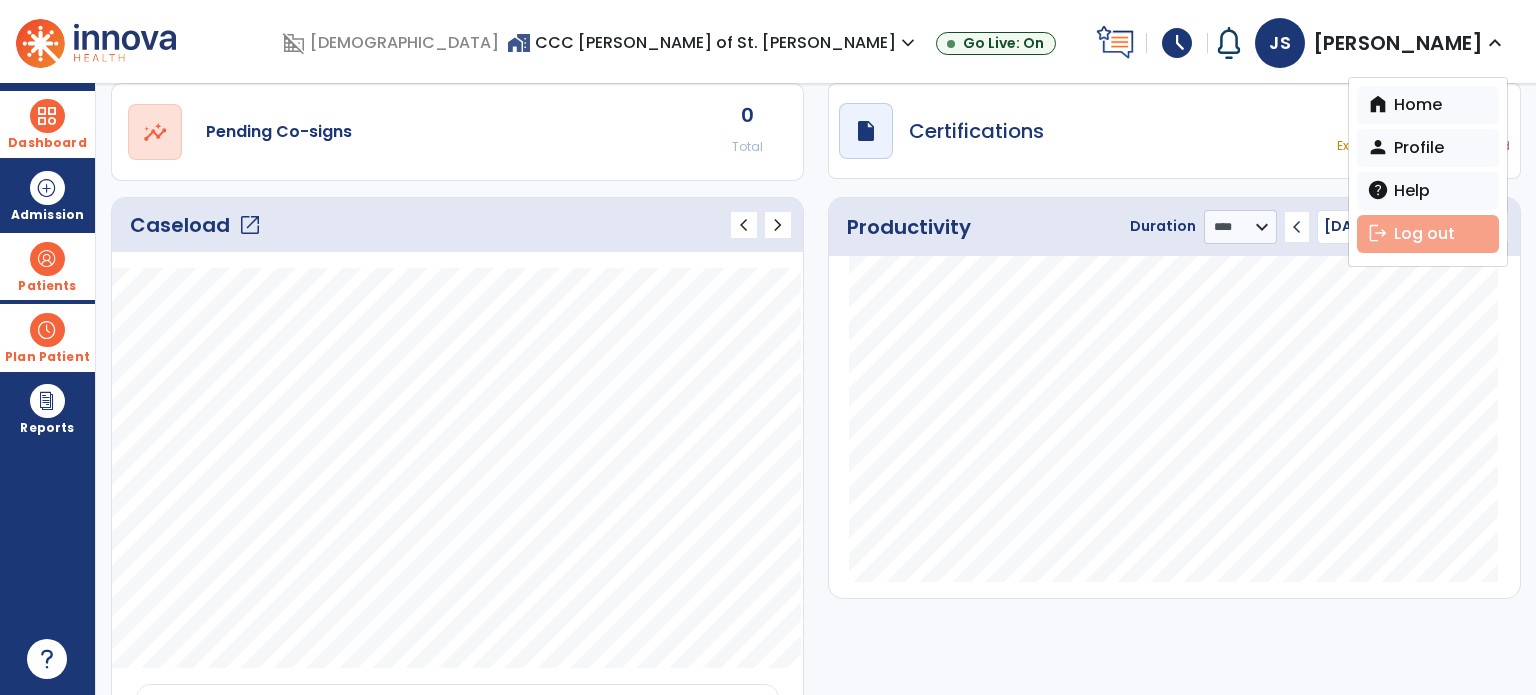 click on "logout" at bounding box center (1378, 233) 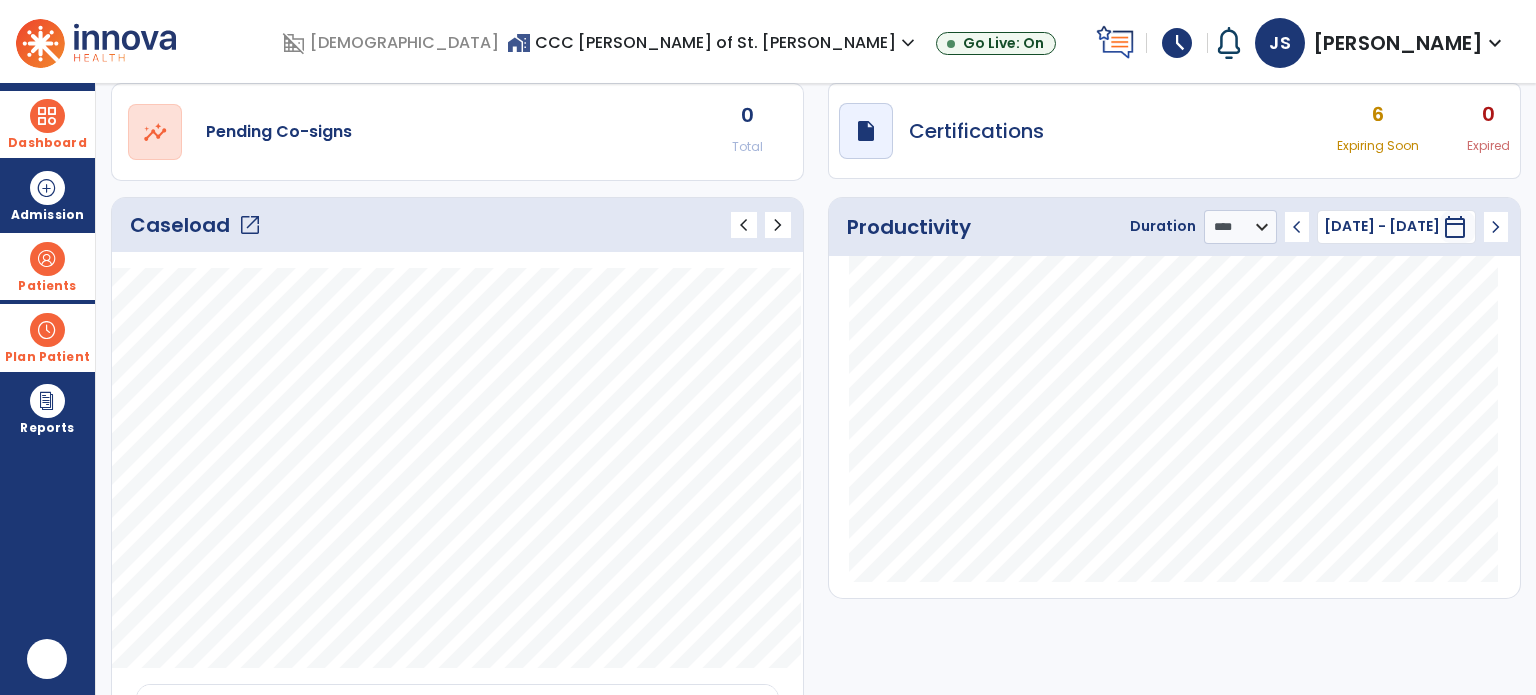 scroll, scrollTop: 0, scrollLeft: 0, axis: both 